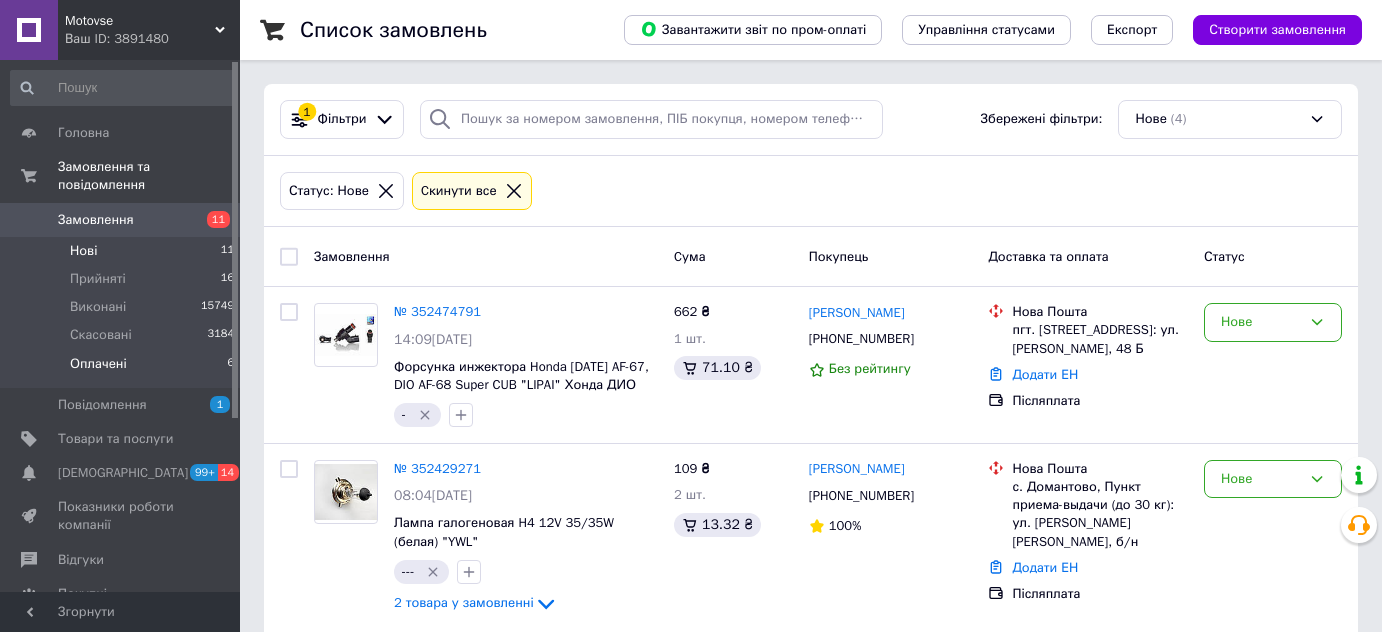 scroll, scrollTop: 0, scrollLeft: 0, axis: both 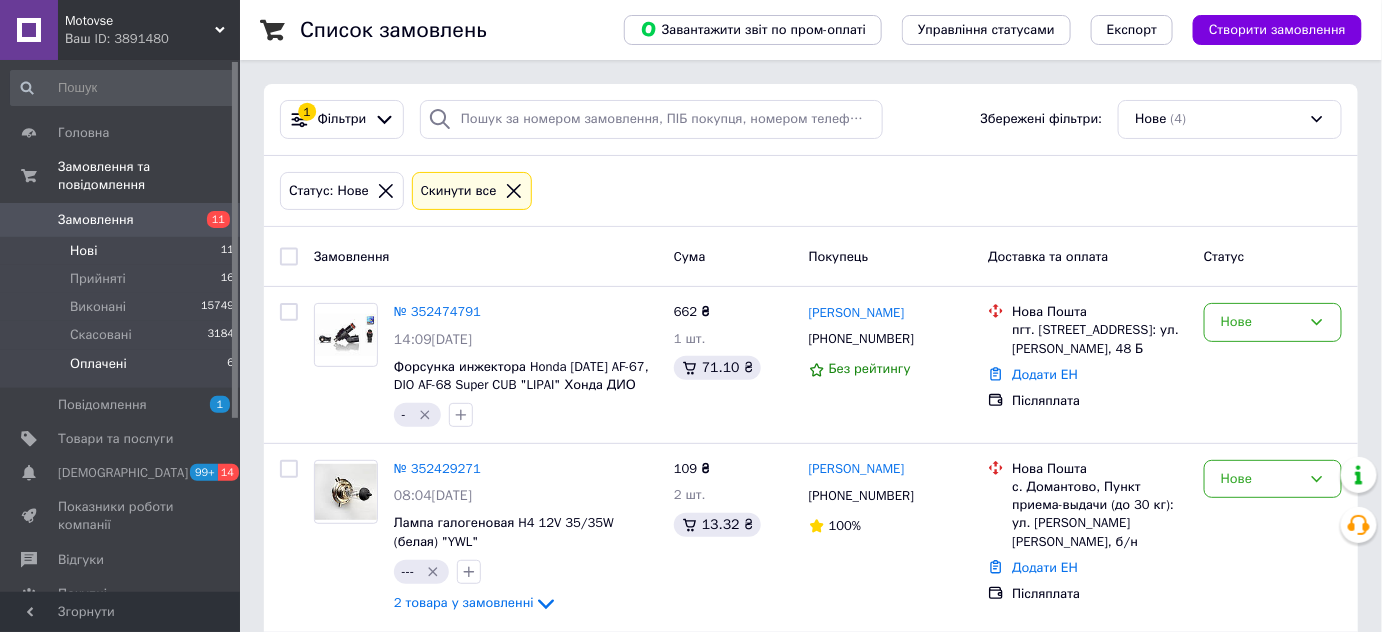 click on "Оплачені" at bounding box center [98, 364] 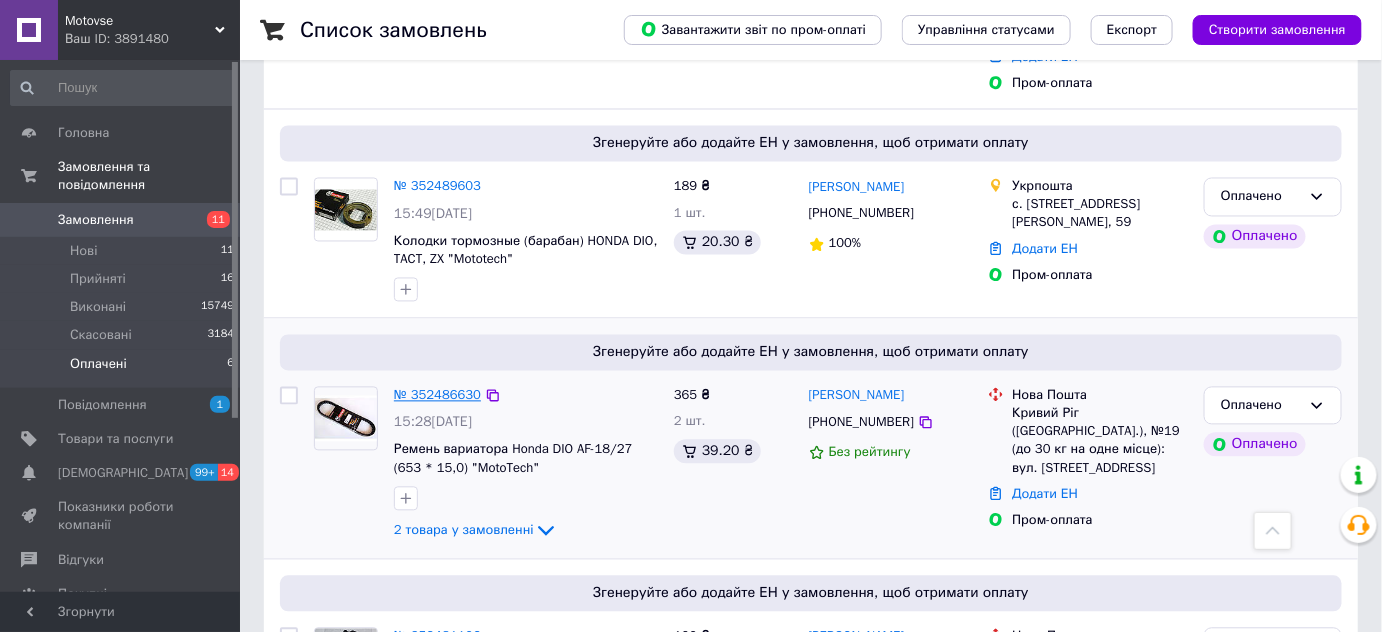 scroll, scrollTop: 1314, scrollLeft: 0, axis: vertical 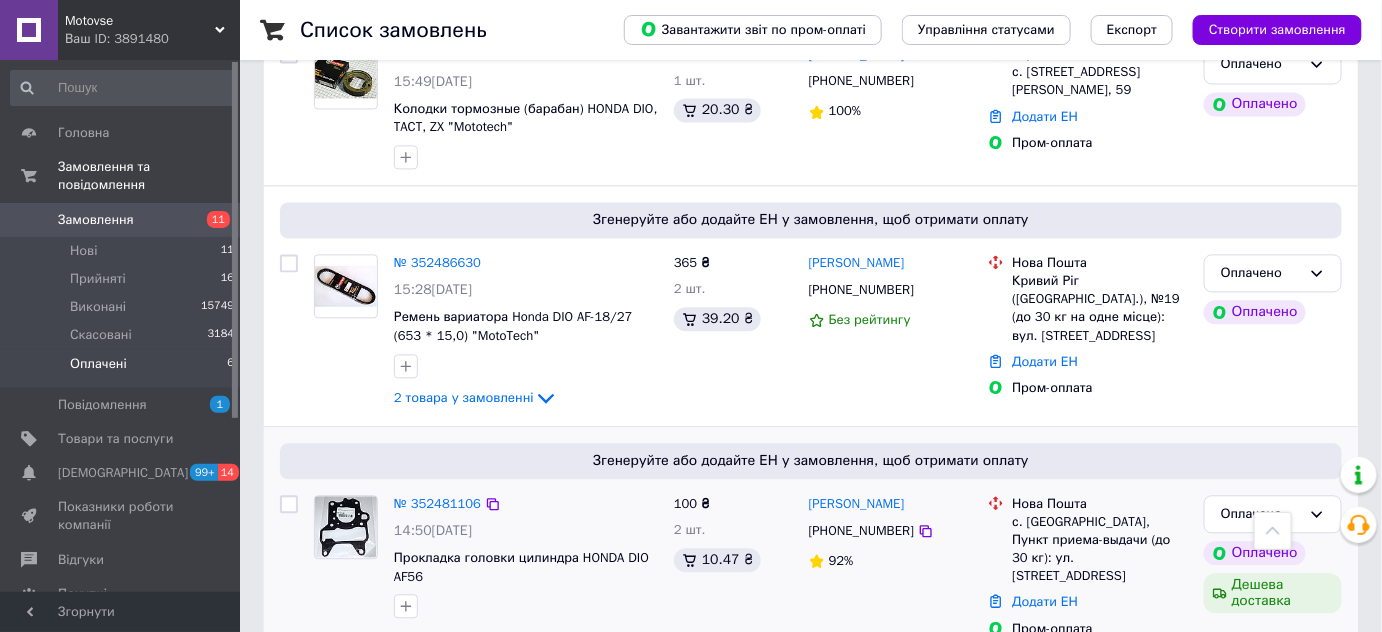 click on "2 товара у замовленні" at bounding box center (464, 637) 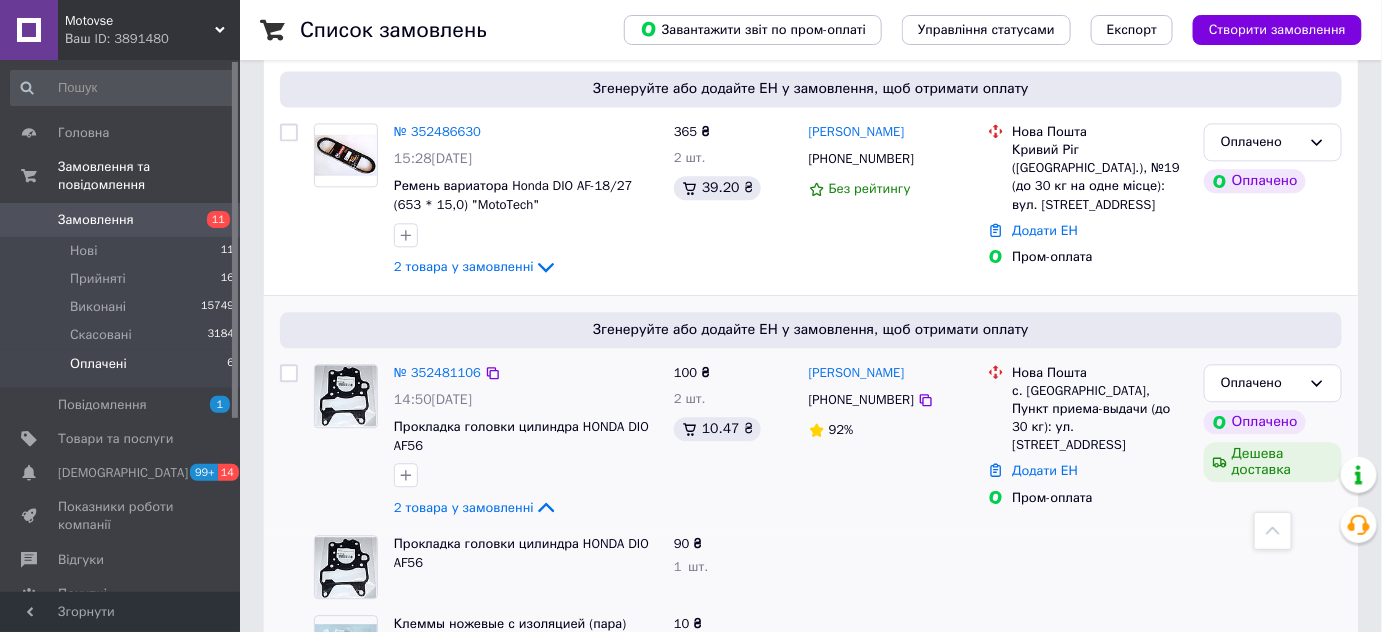 scroll, scrollTop: 1475, scrollLeft: 0, axis: vertical 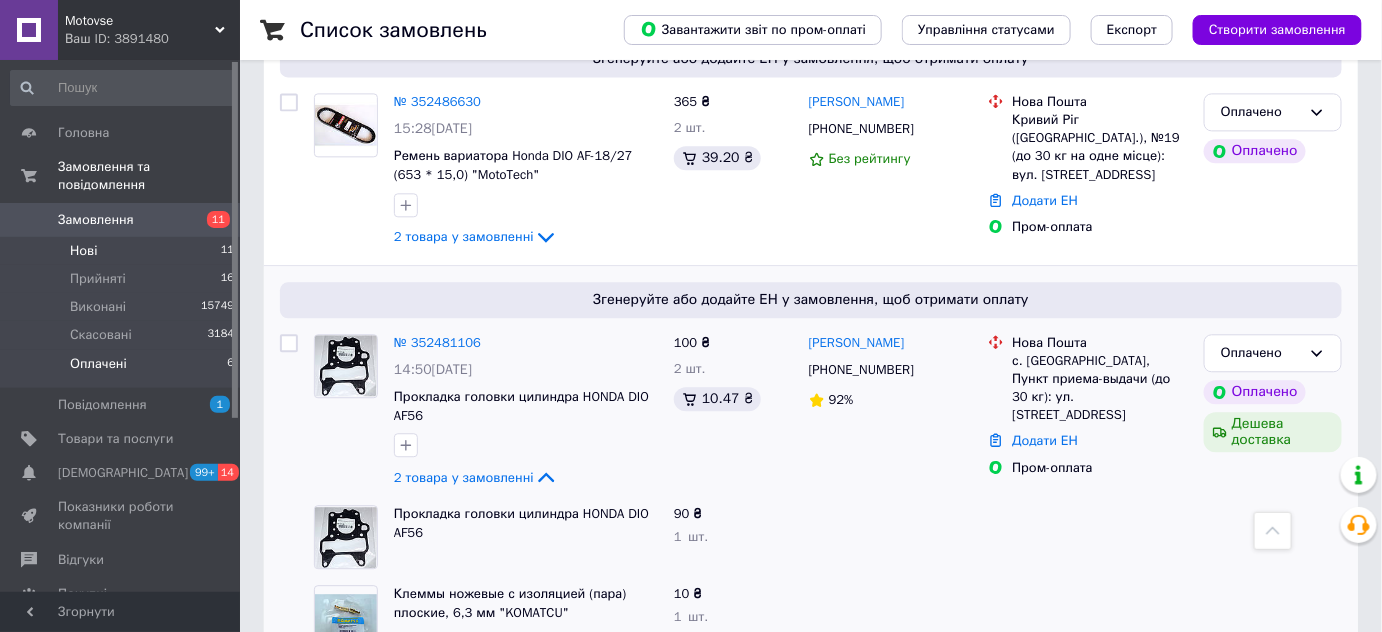 click on "Нові 11" at bounding box center [123, 251] 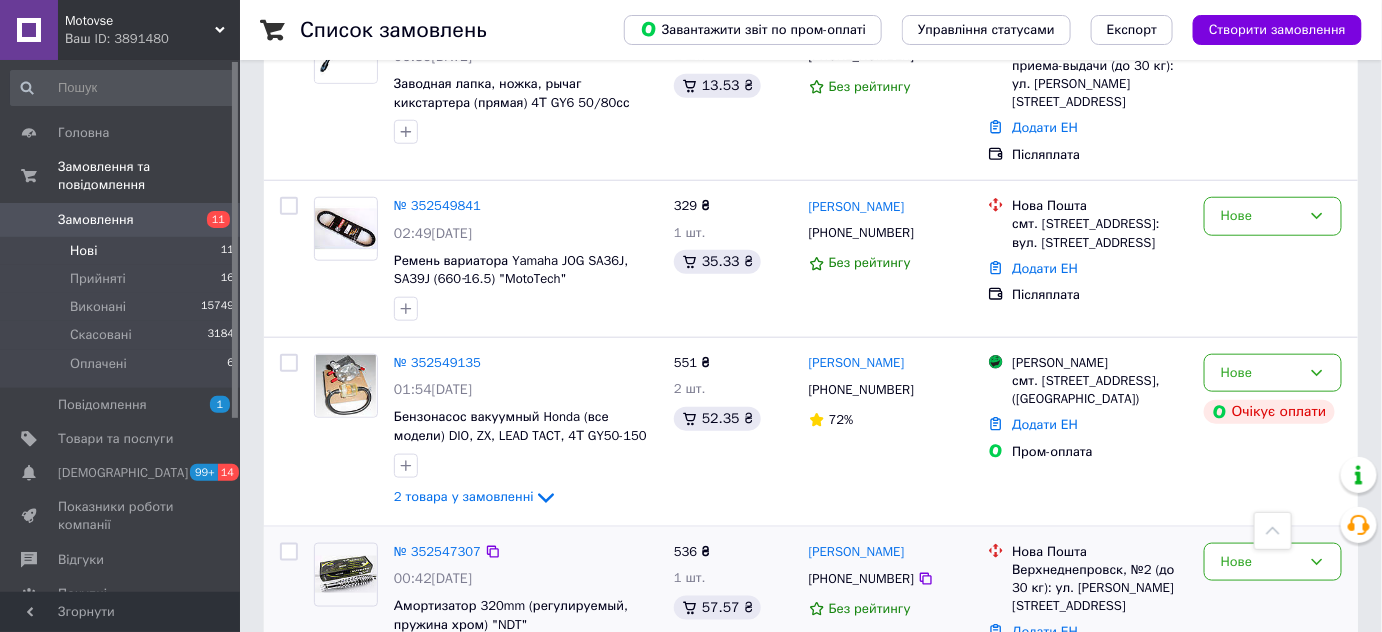 scroll, scrollTop: 454, scrollLeft: 0, axis: vertical 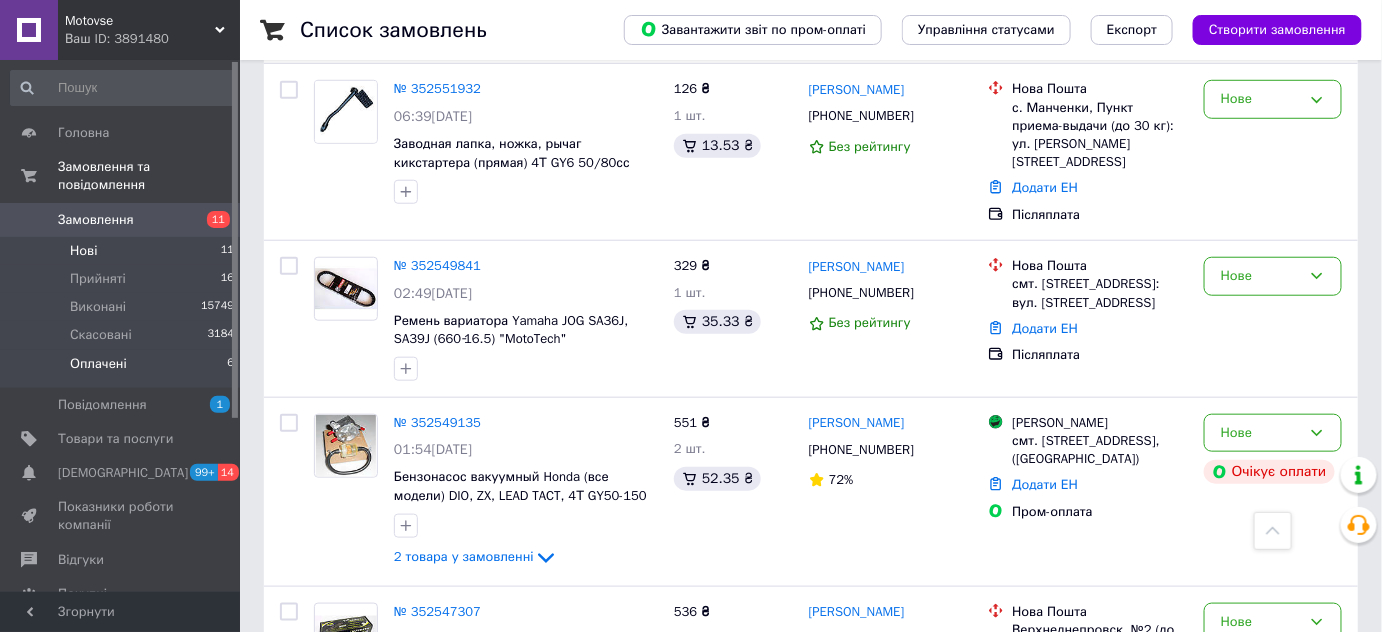 click on "Оплачені 6" at bounding box center (123, 369) 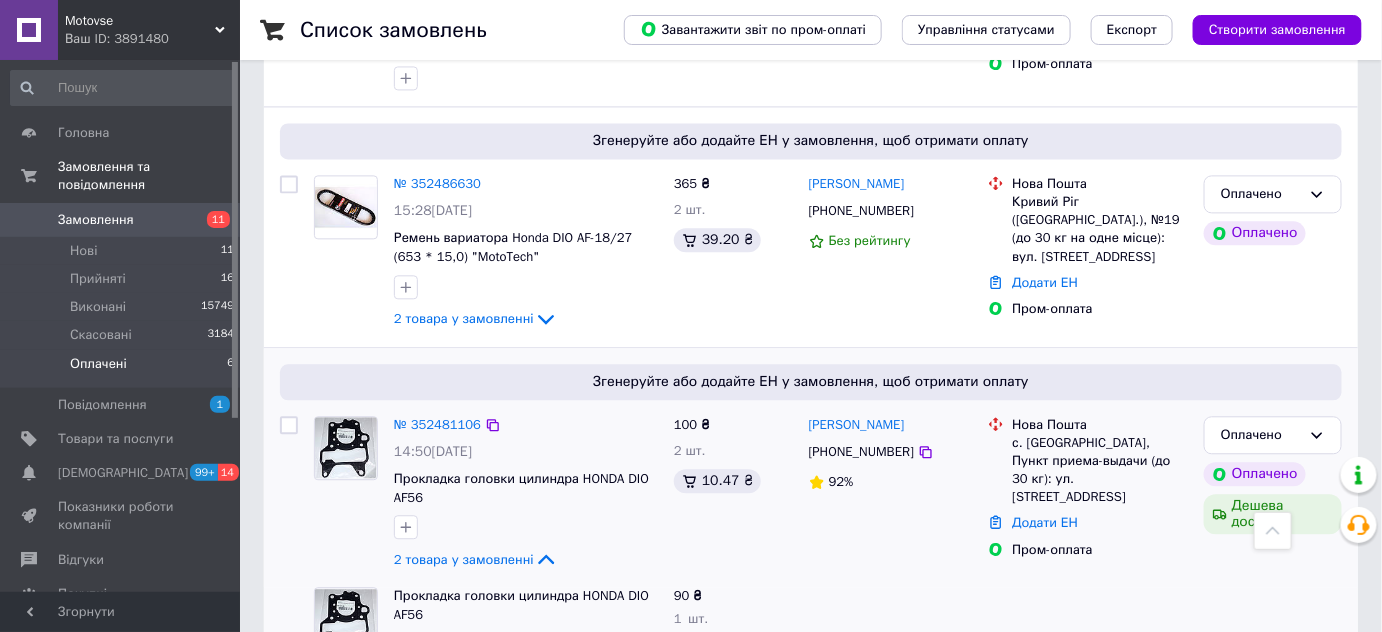 scroll, scrollTop: 1475, scrollLeft: 0, axis: vertical 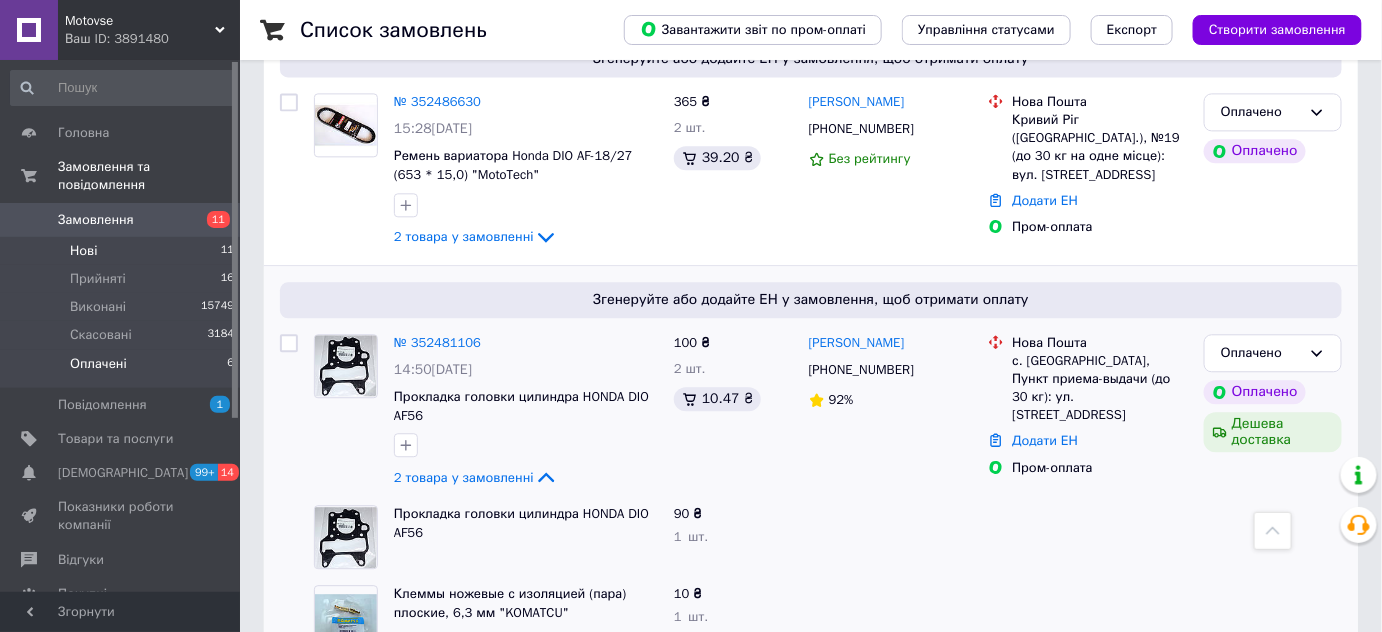click on "Нові 11" at bounding box center [123, 251] 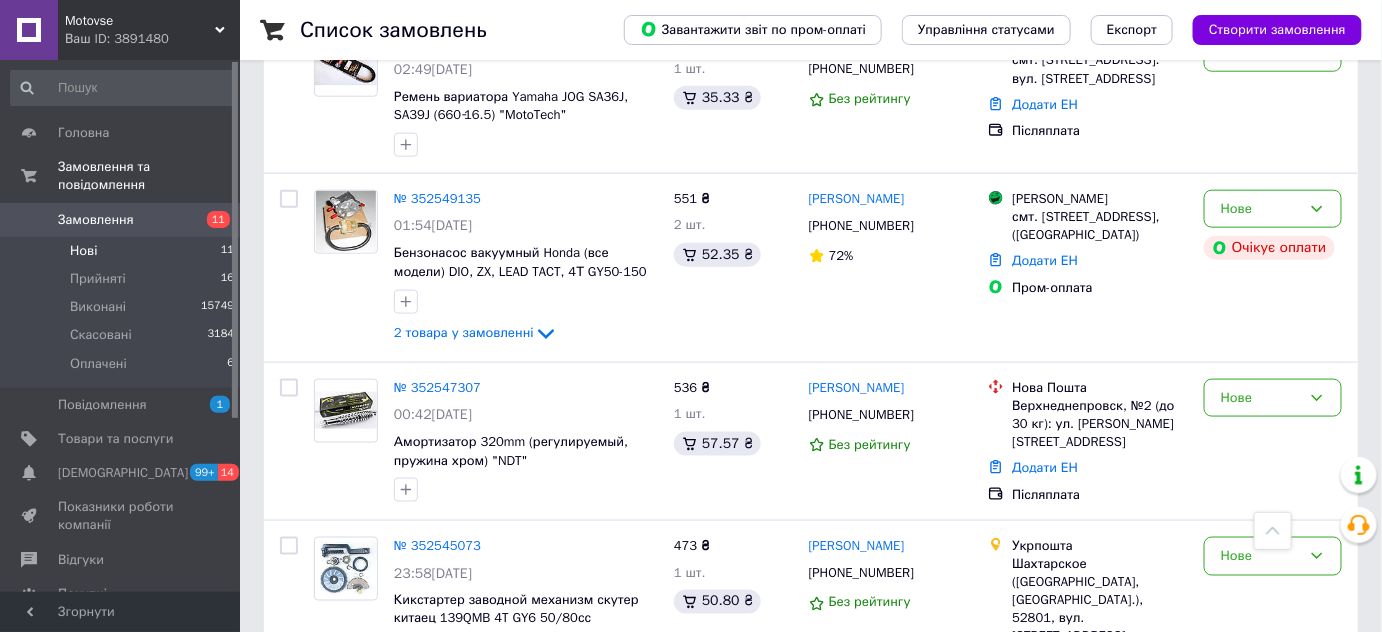 scroll, scrollTop: 636, scrollLeft: 0, axis: vertical 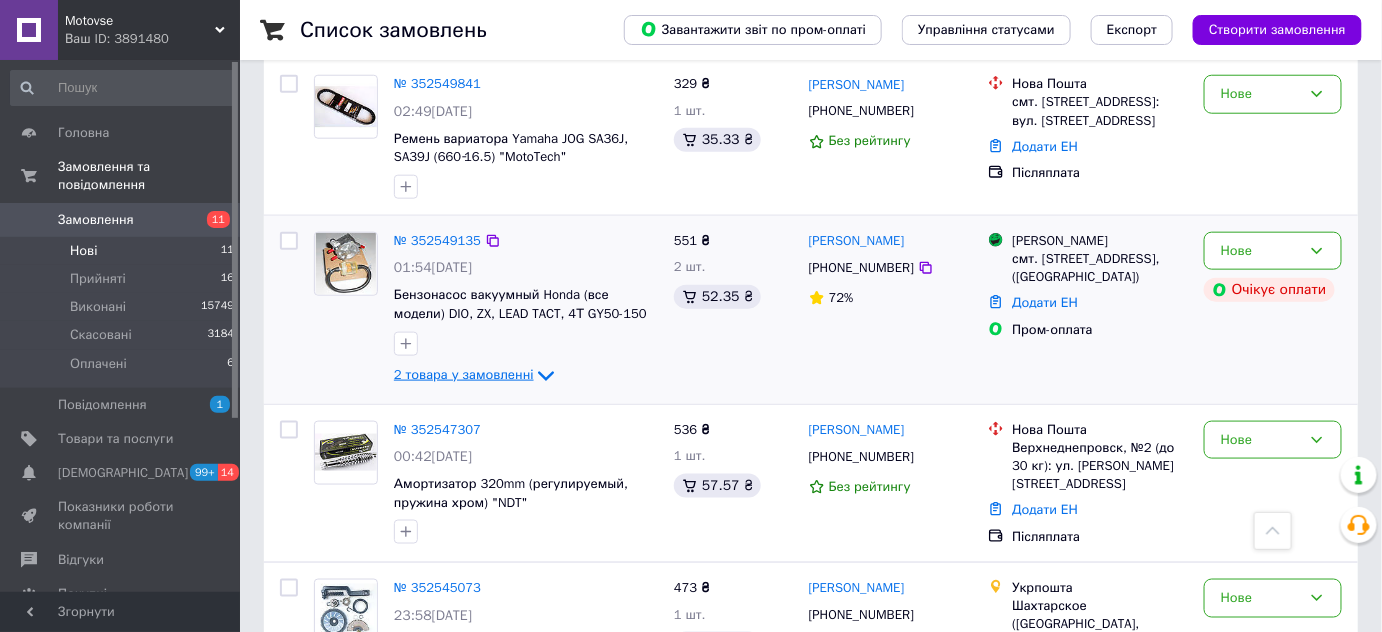 click on "2 товара у замовленні" at bounding box center [464, 374] 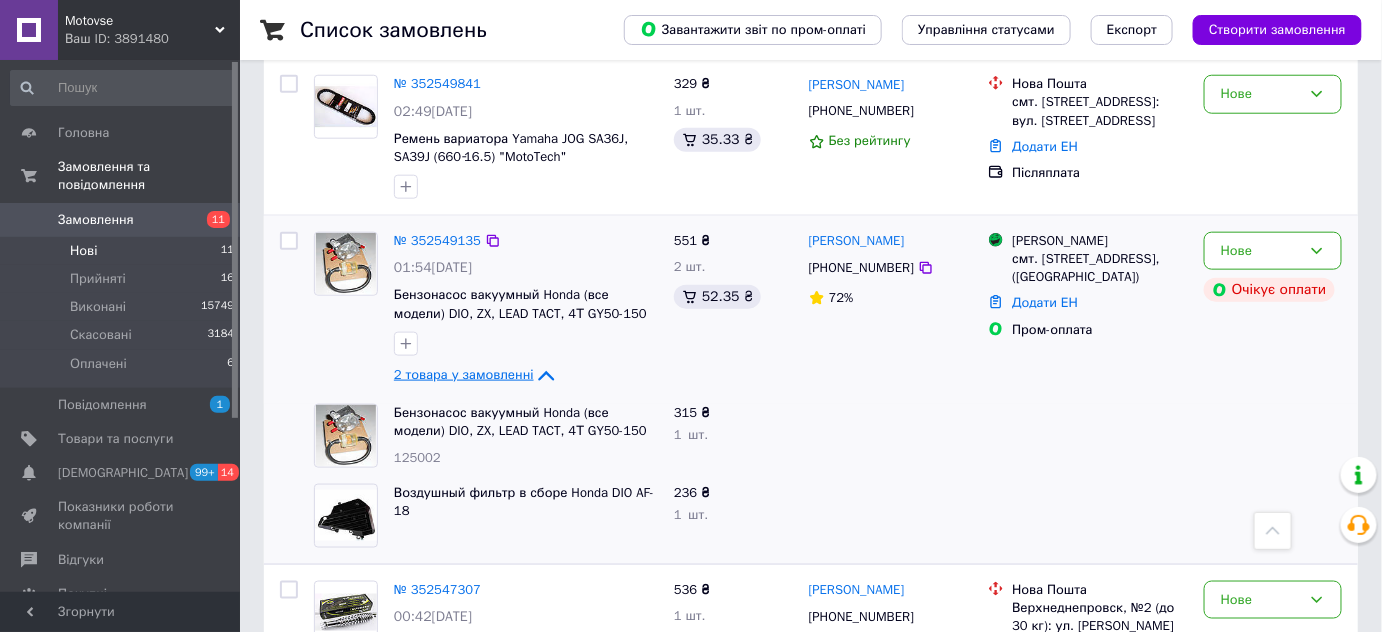 click on "2 товара у замовленні" at bounding box center [464, 374] 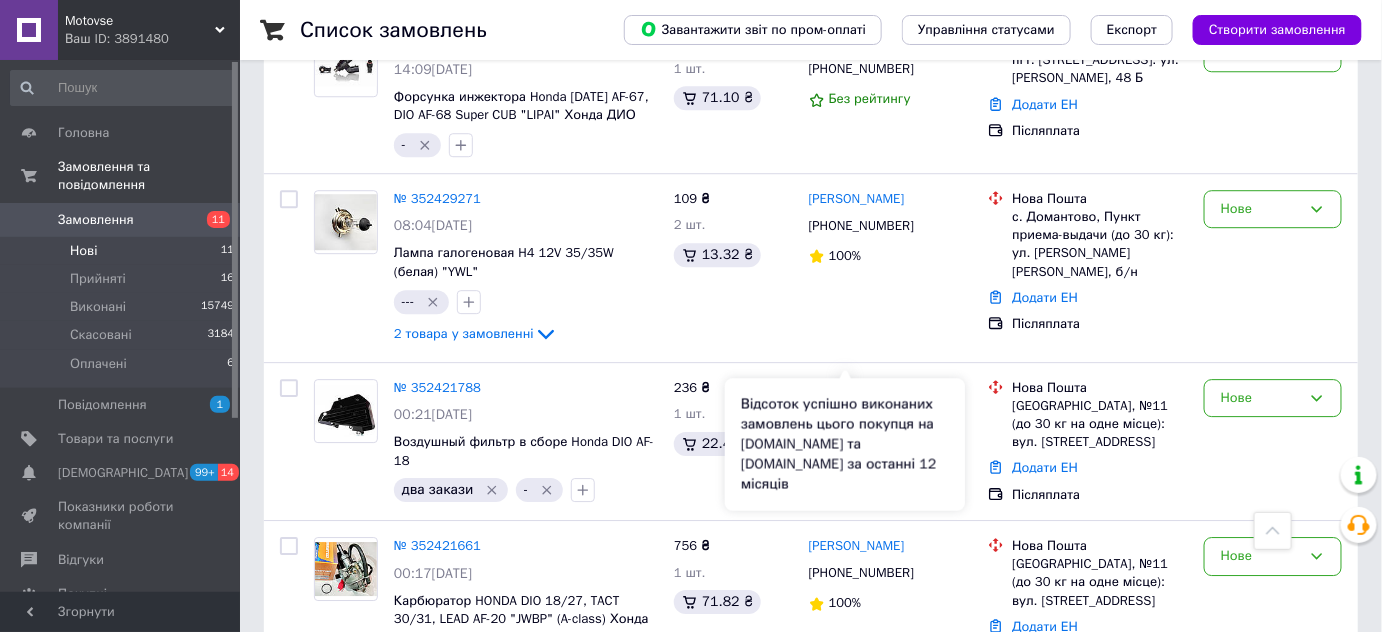 scroll, scrollTop: 4241, scrollLeft: 0, axis: vertical 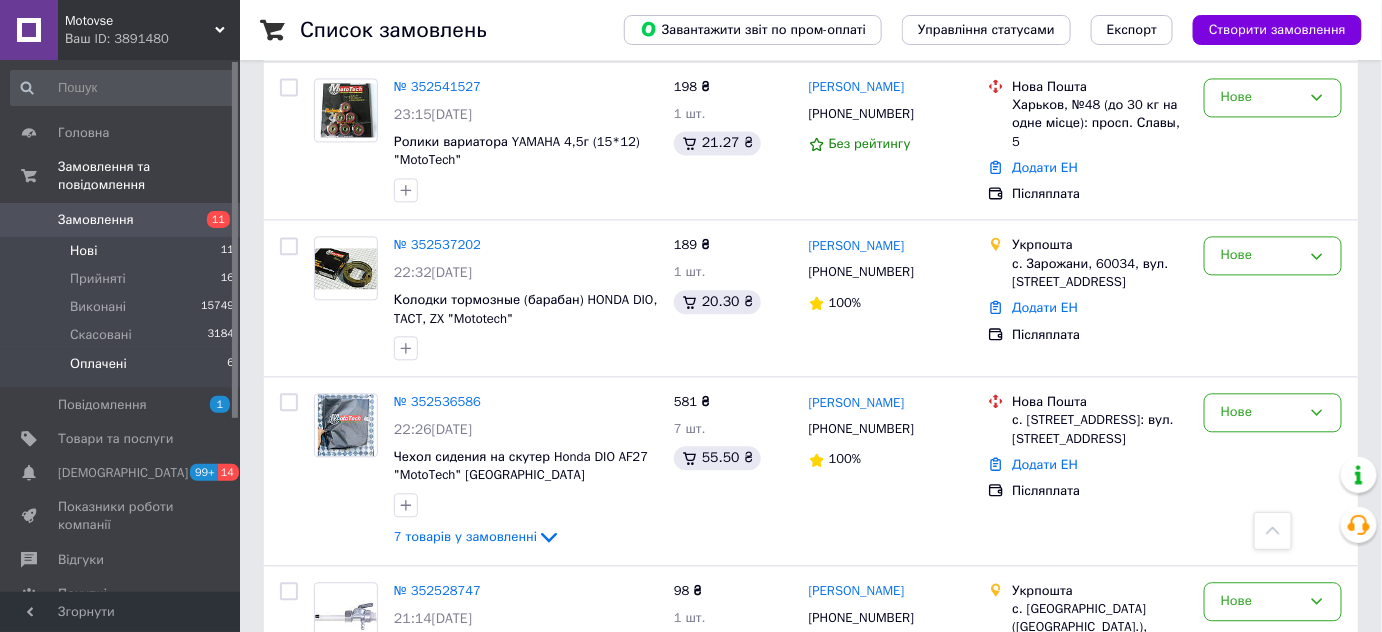 click on "Оплачені 6" at bounding box center [123, 369] 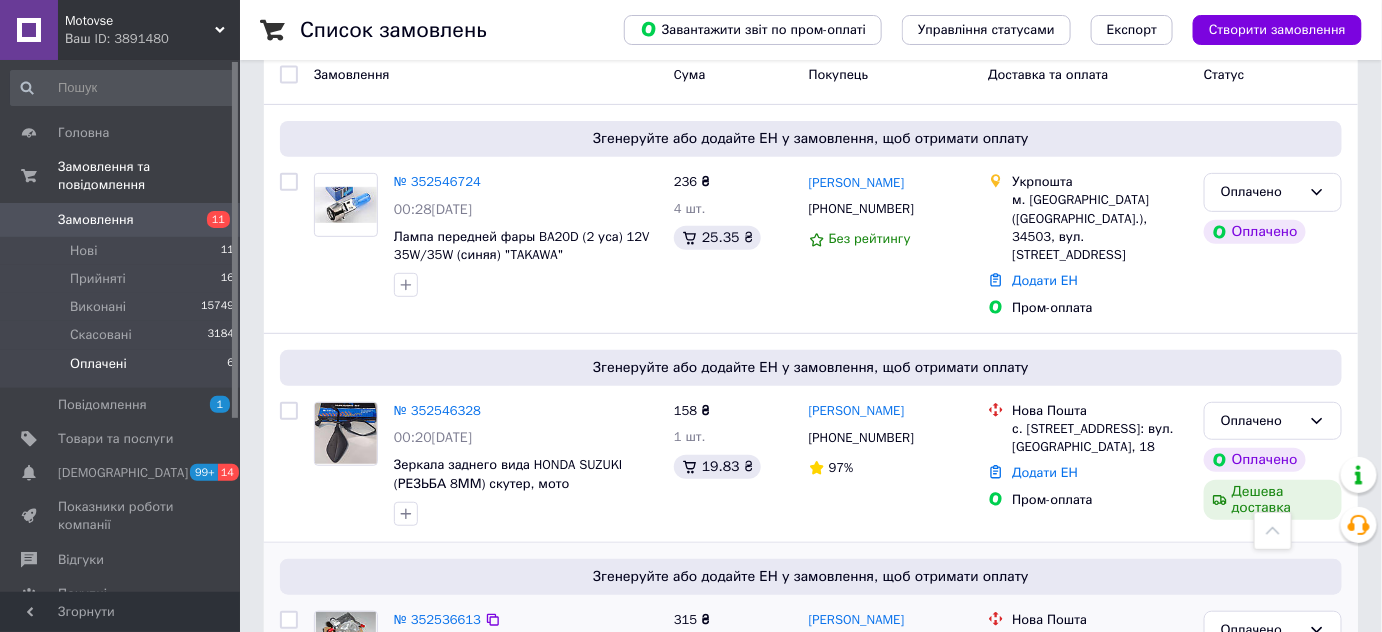 scroll, scrollTop: 90, scrollLeft: 0, axis: vertical 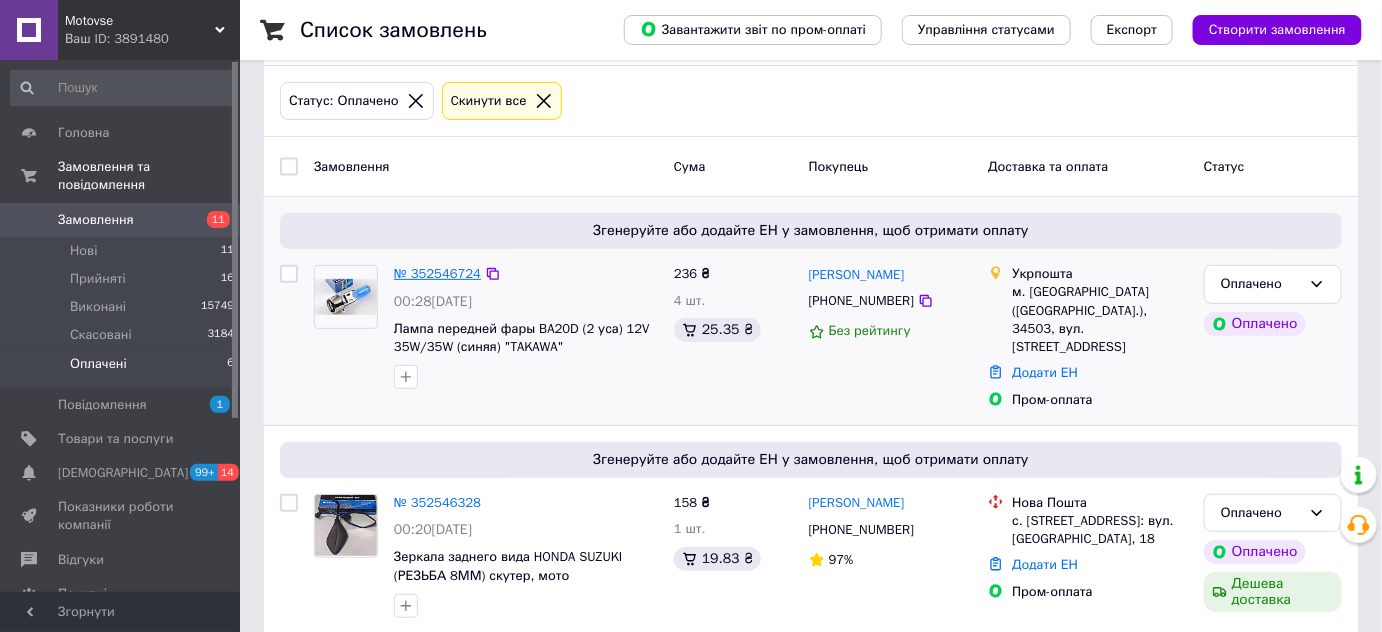 drag, startPoint x: 450, startPoint y: 259, endPoint x: 421, endPoint y: 266, distance: 29.832869 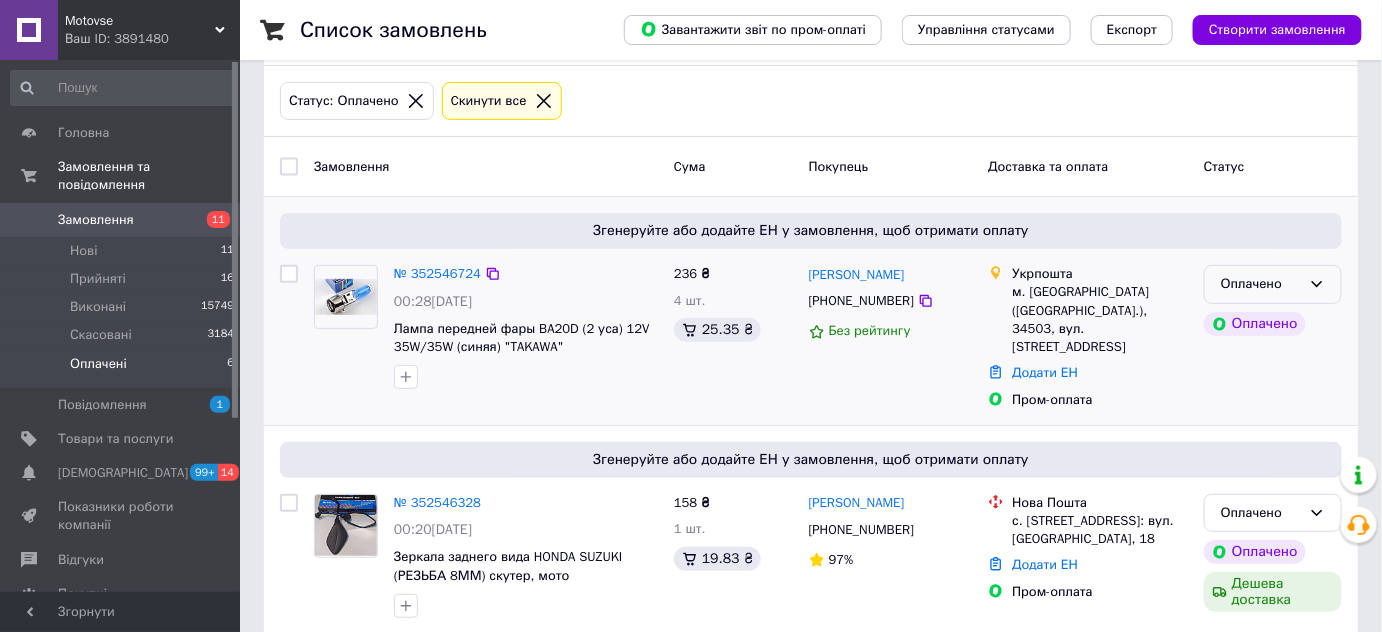 click on "Оплачено" at bounding box center (1273, 284) 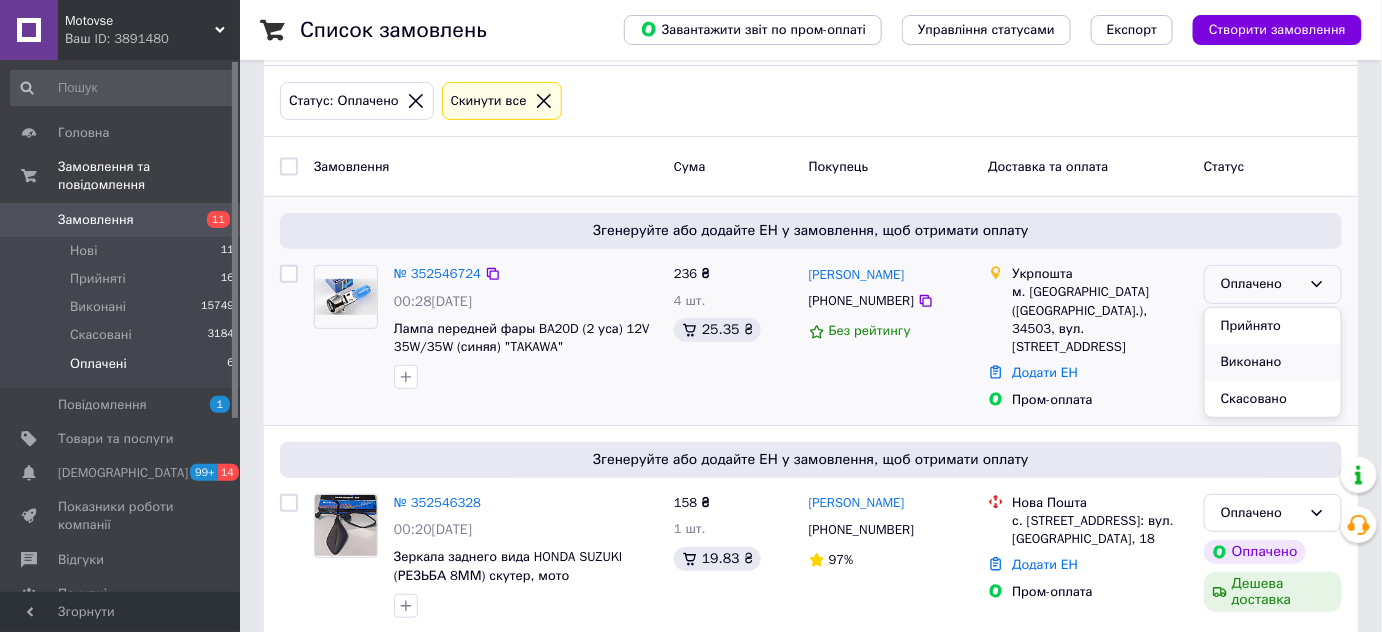 click on "Виконано" at bounding box center (1273, 362) 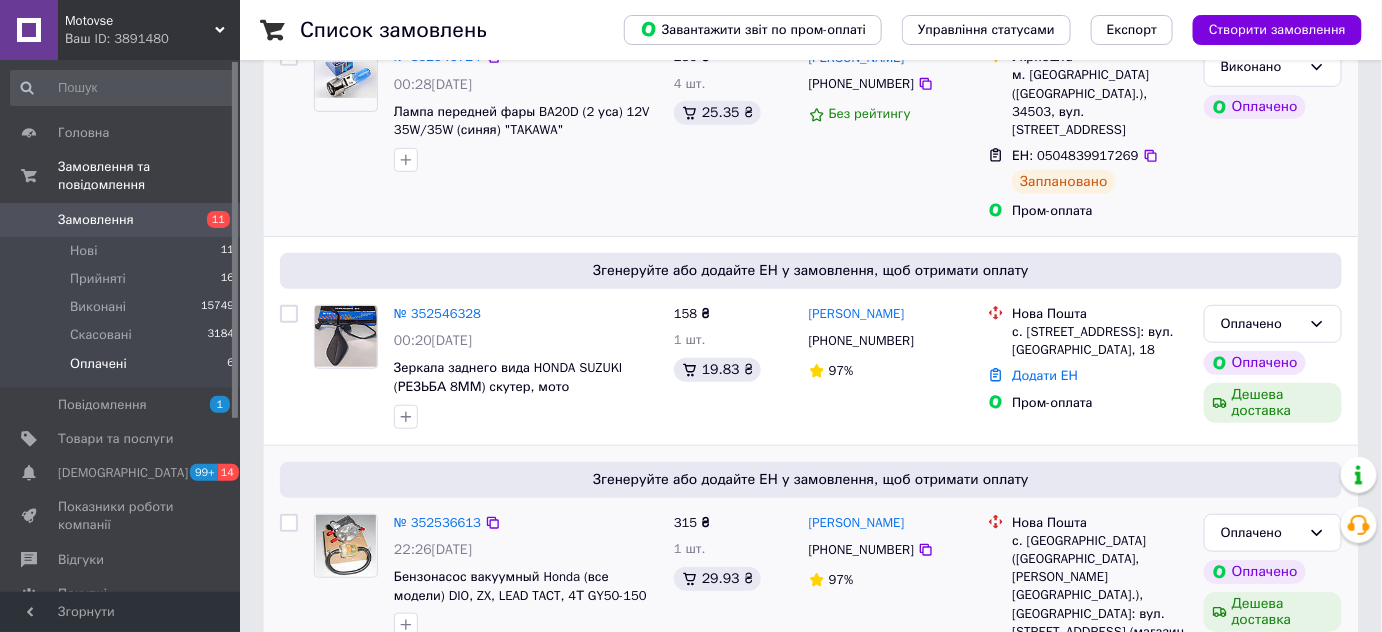 scroll, scrollTop: 363, scrollLeft: 0, axis: vertical 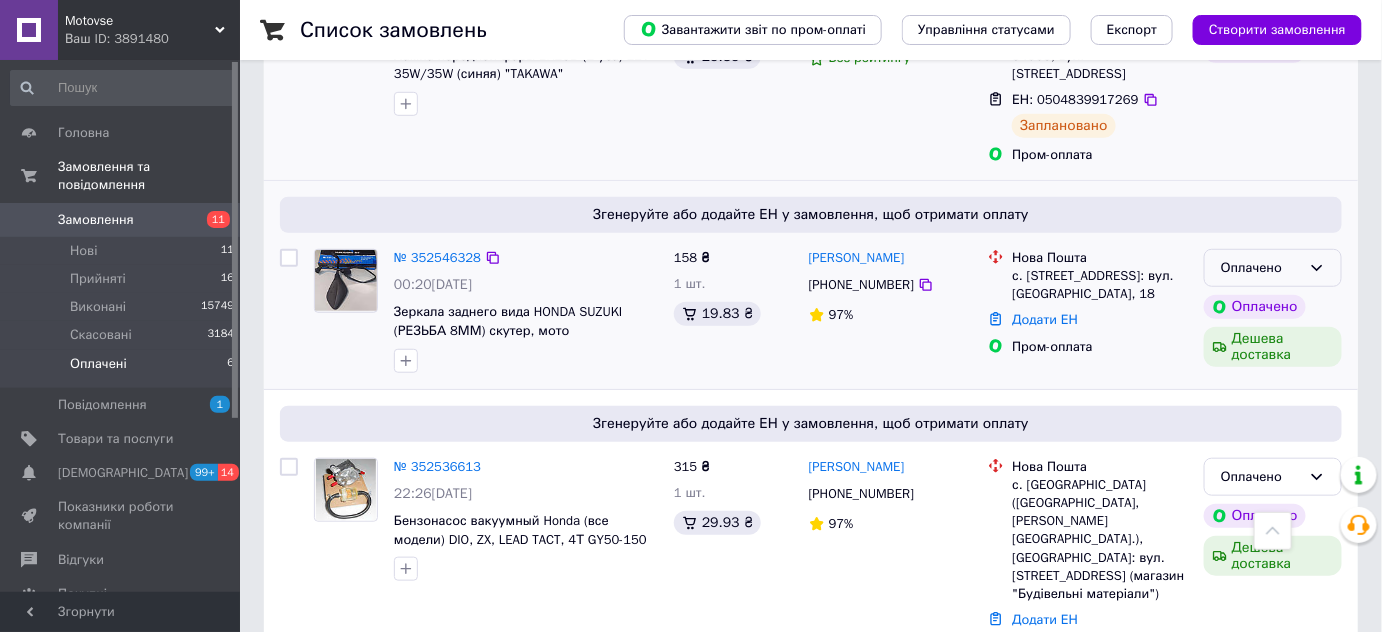 click on "Оплачено" at bounding box center [1273, 268] 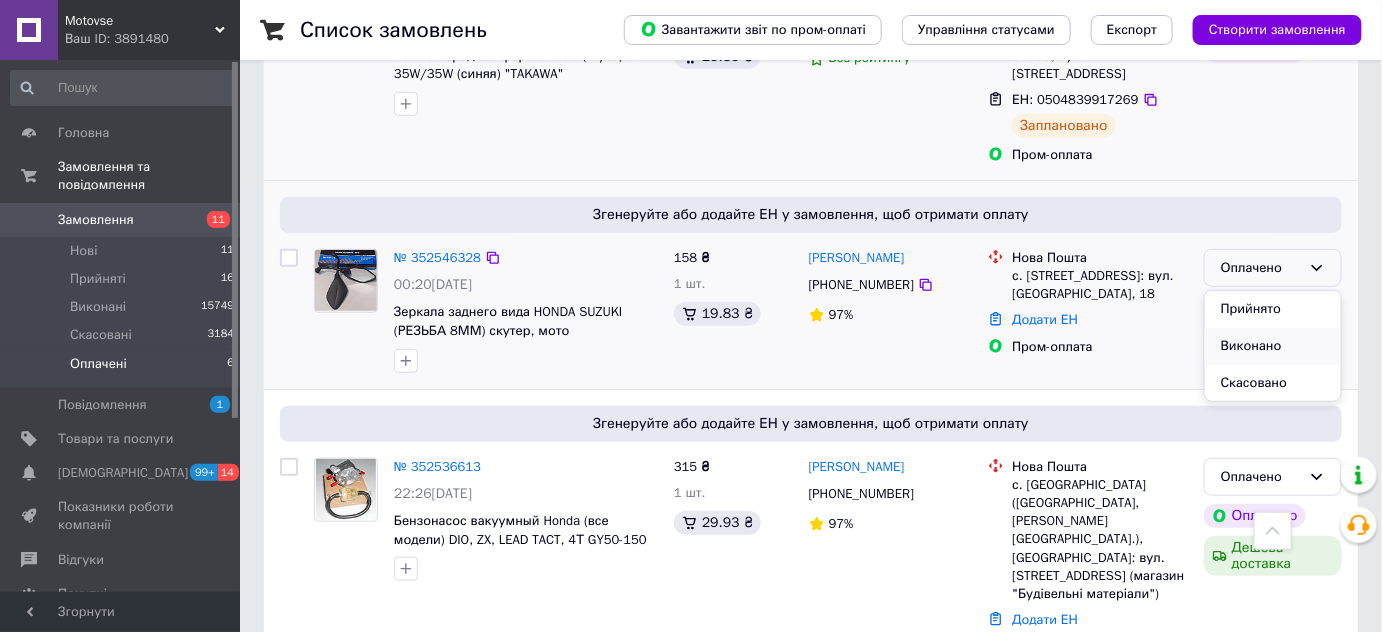 click on "Виконано" at bounding box center (1273, 346) 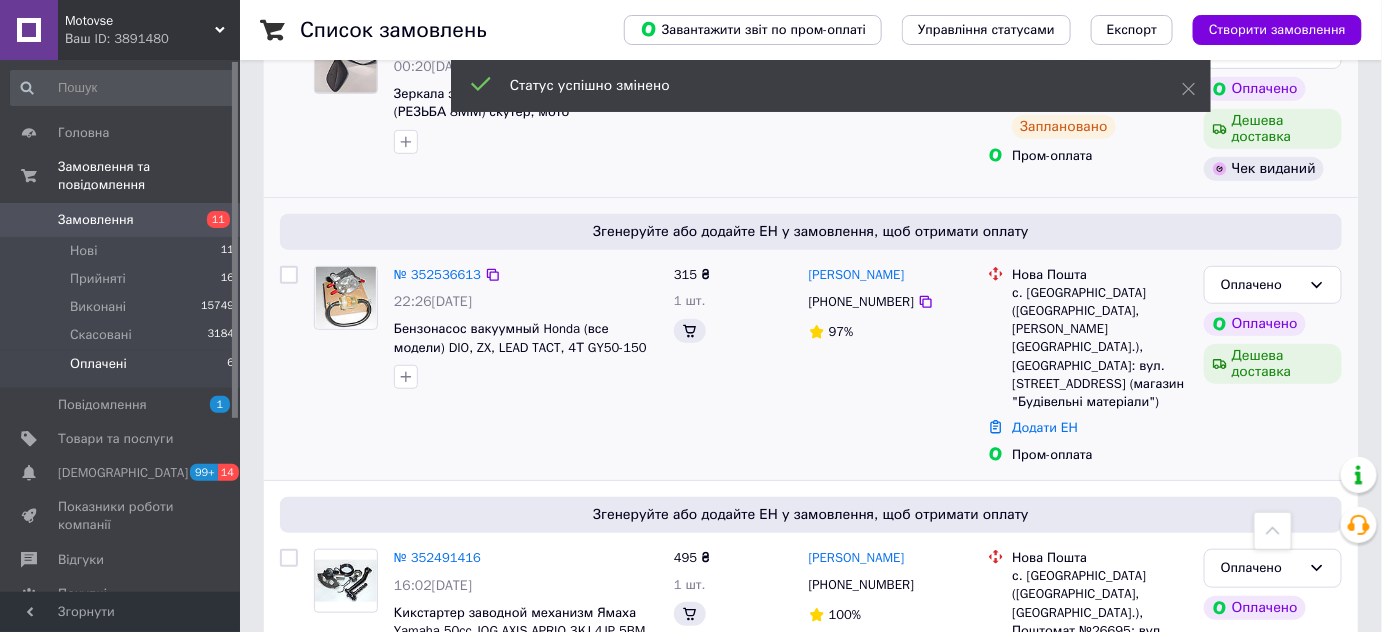 scroll, scrollTop: 325, scrollLeft: 0, axis: vertical 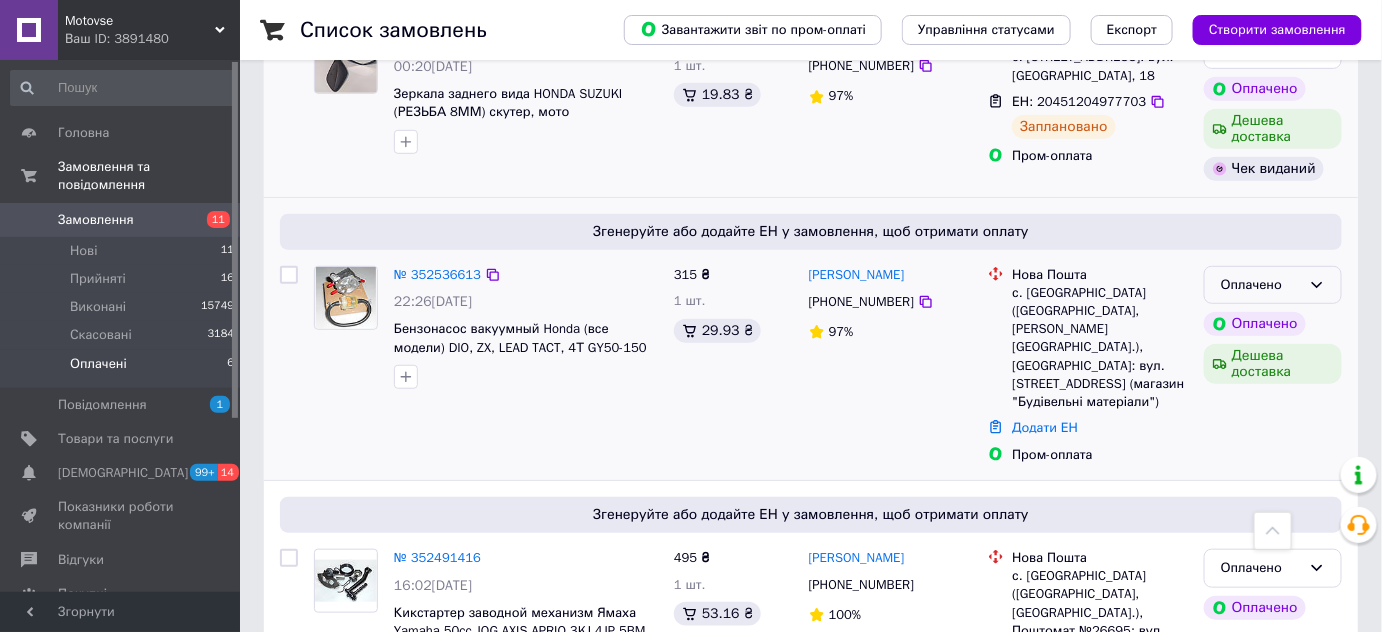 click 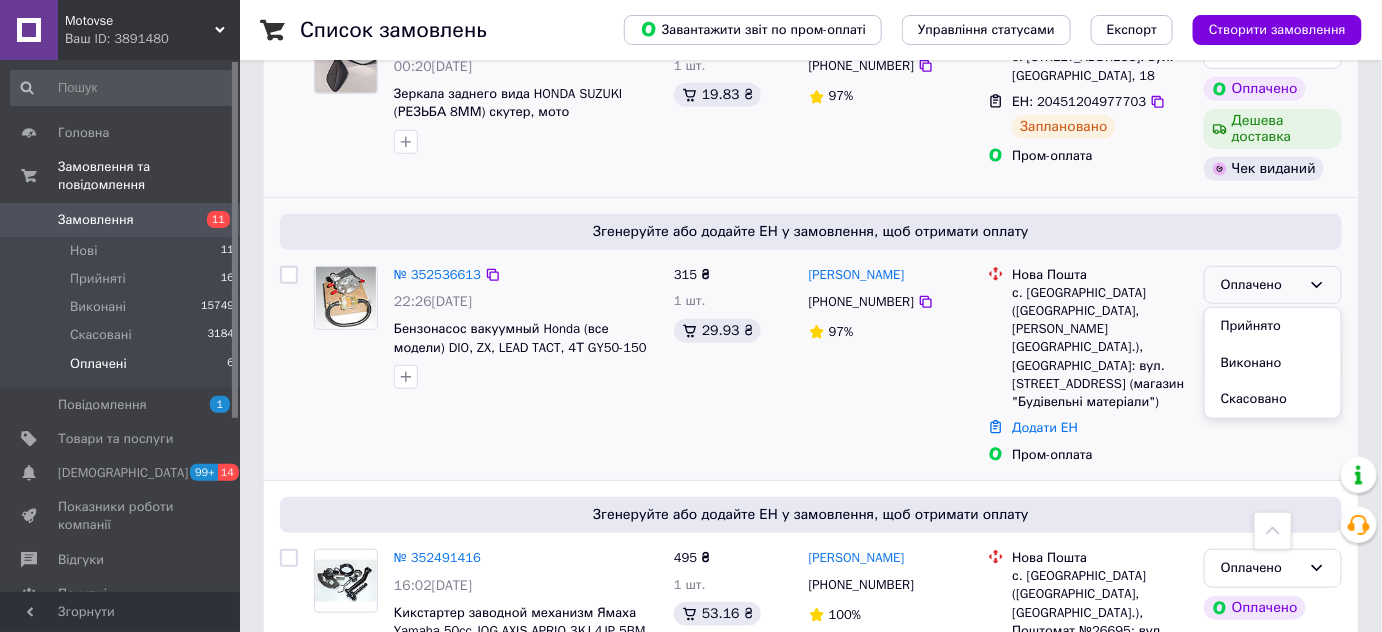 click on "Виконано" at bounding box center [1273, 363] 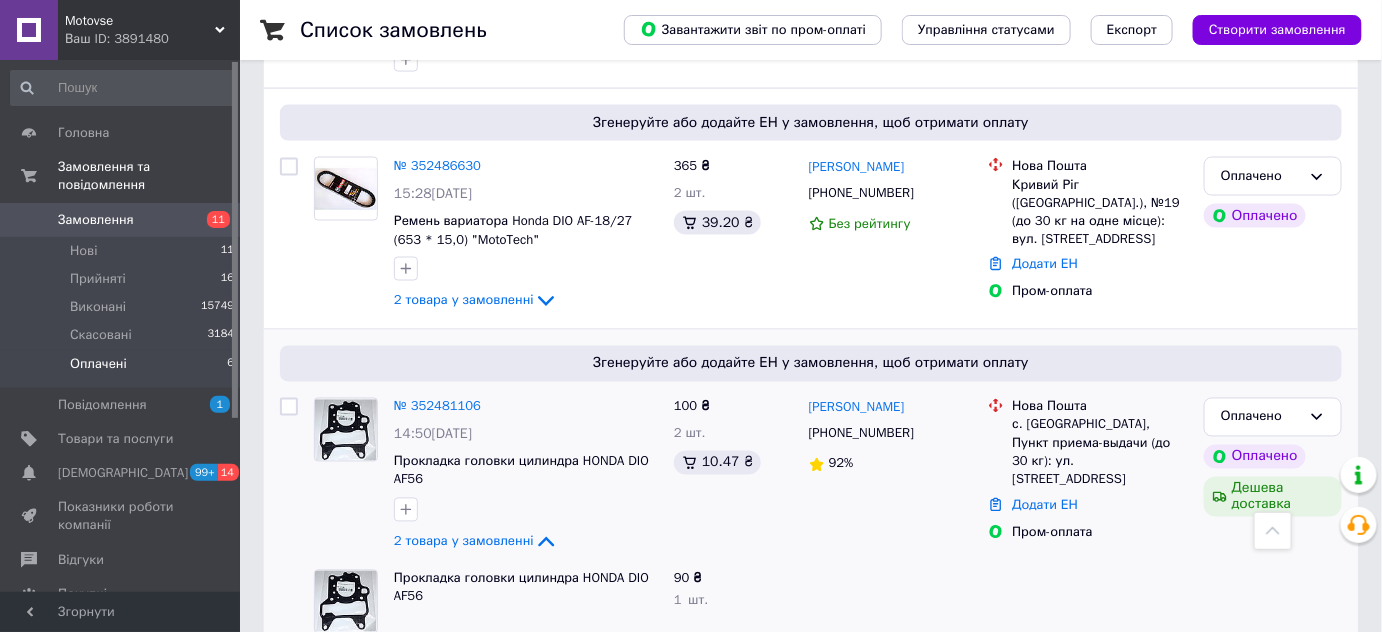 scroll, scrollTop: 904, scrollLeft: 0, axis: vertical 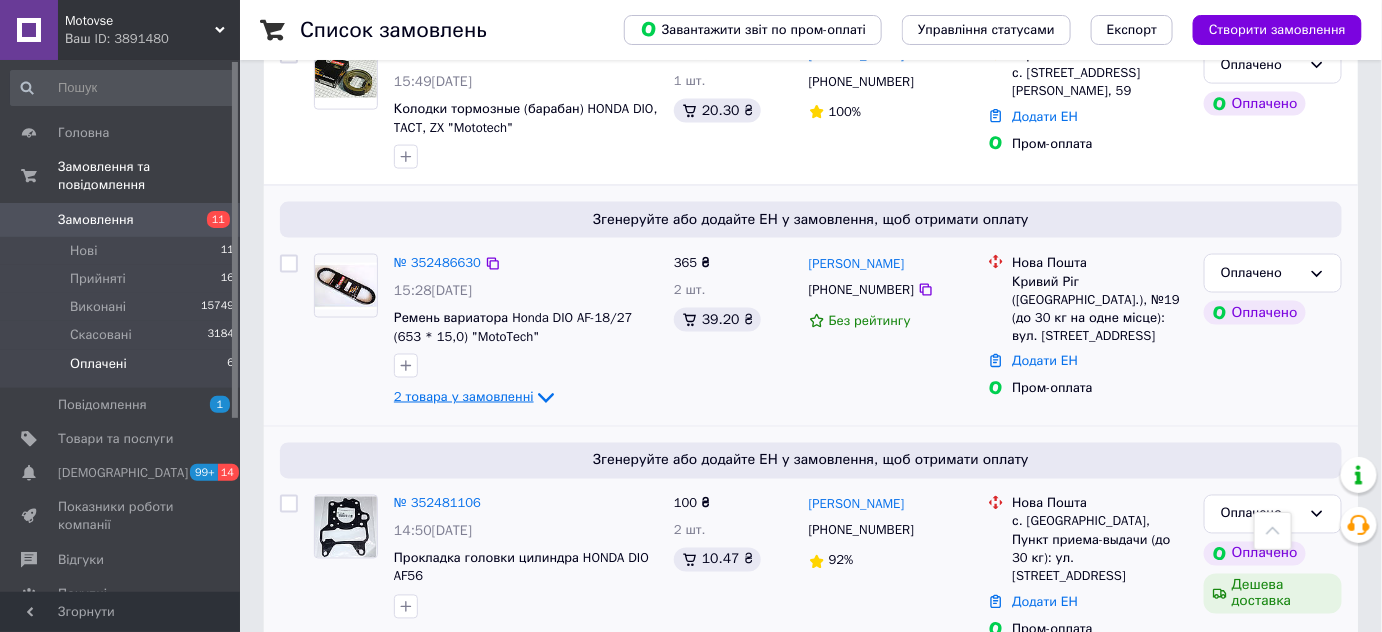 click on "2 товара у замовленні" at bounding box center [464, 397] 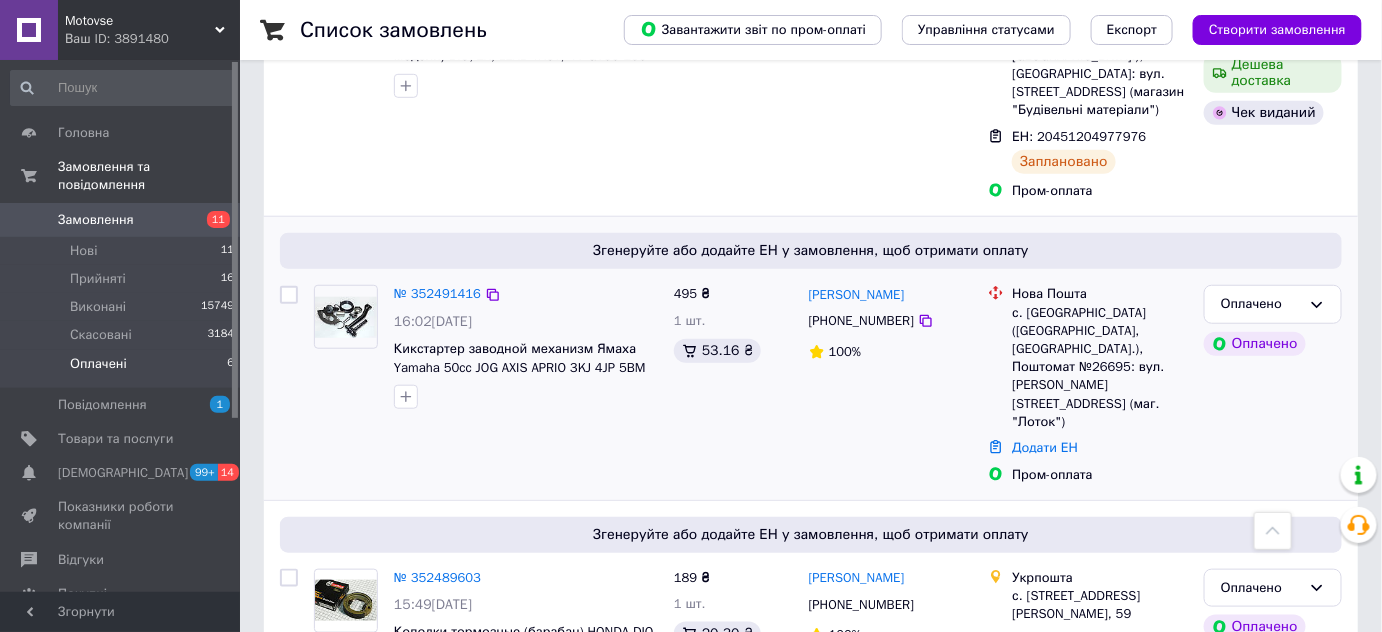 scroll, scrollTop: 363, scrollLeft: 0, axis: vertical 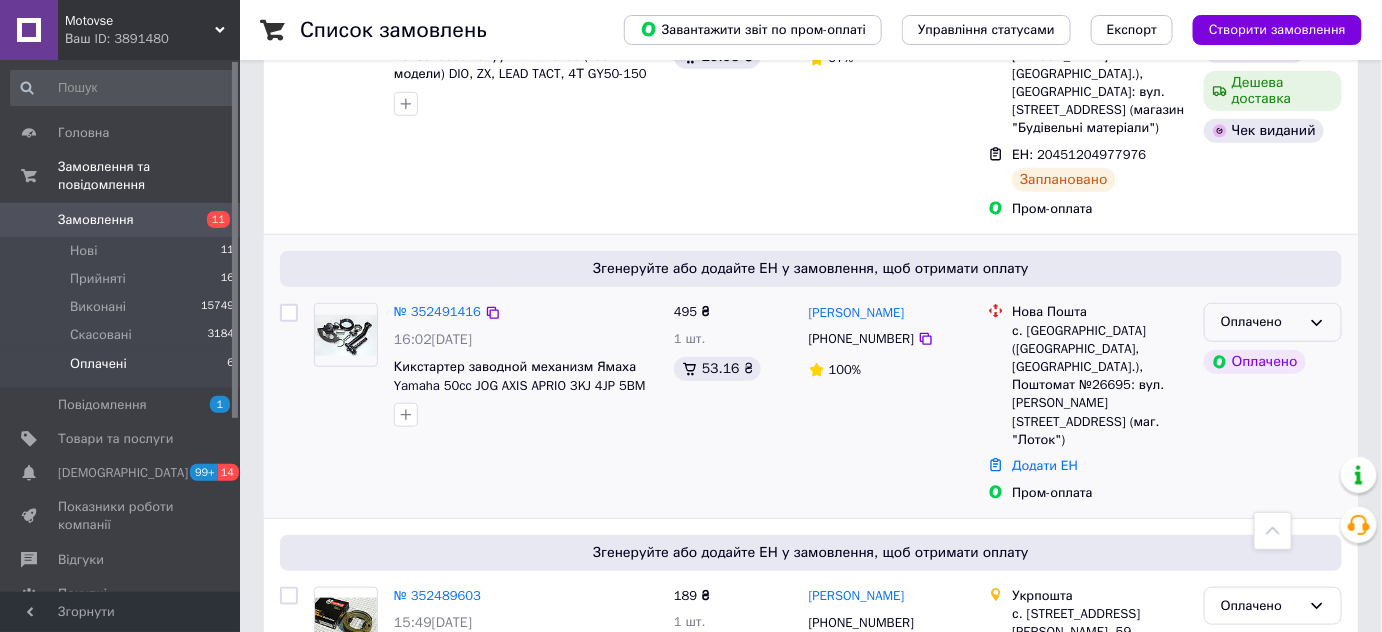 click on "Оплачено" at bounding box center (1273, 322) 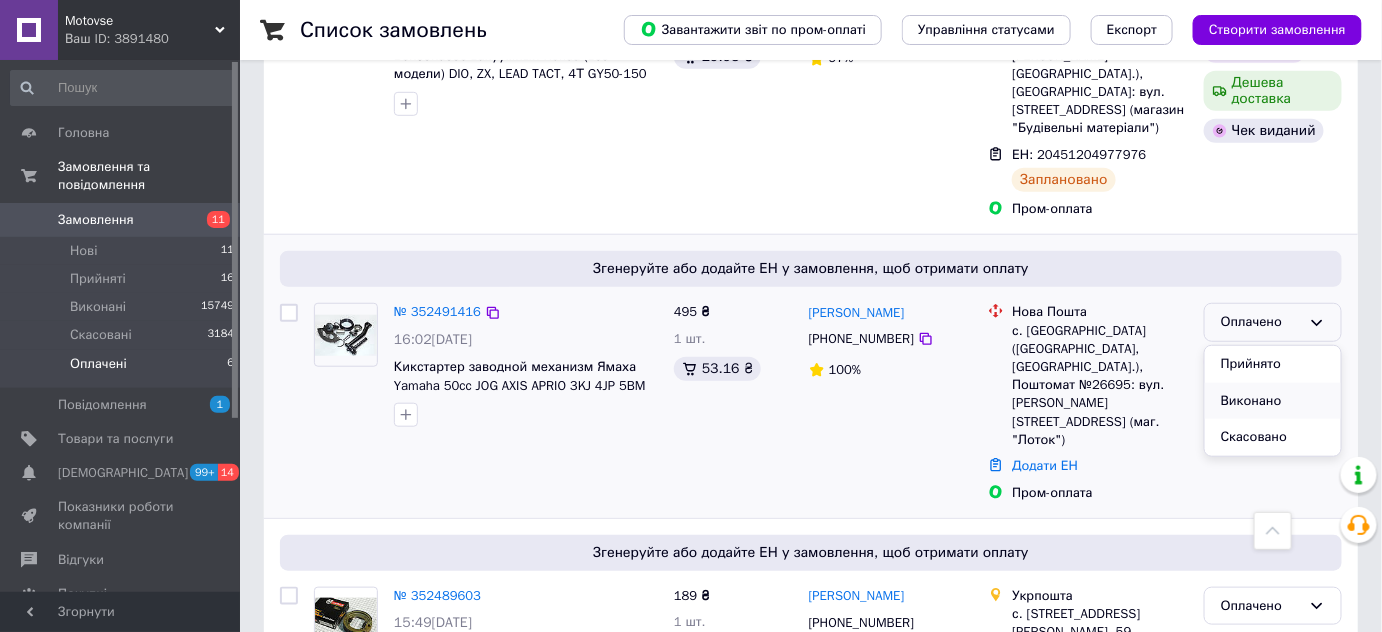 click on "Виконано" at bounding box center [1273, 401] 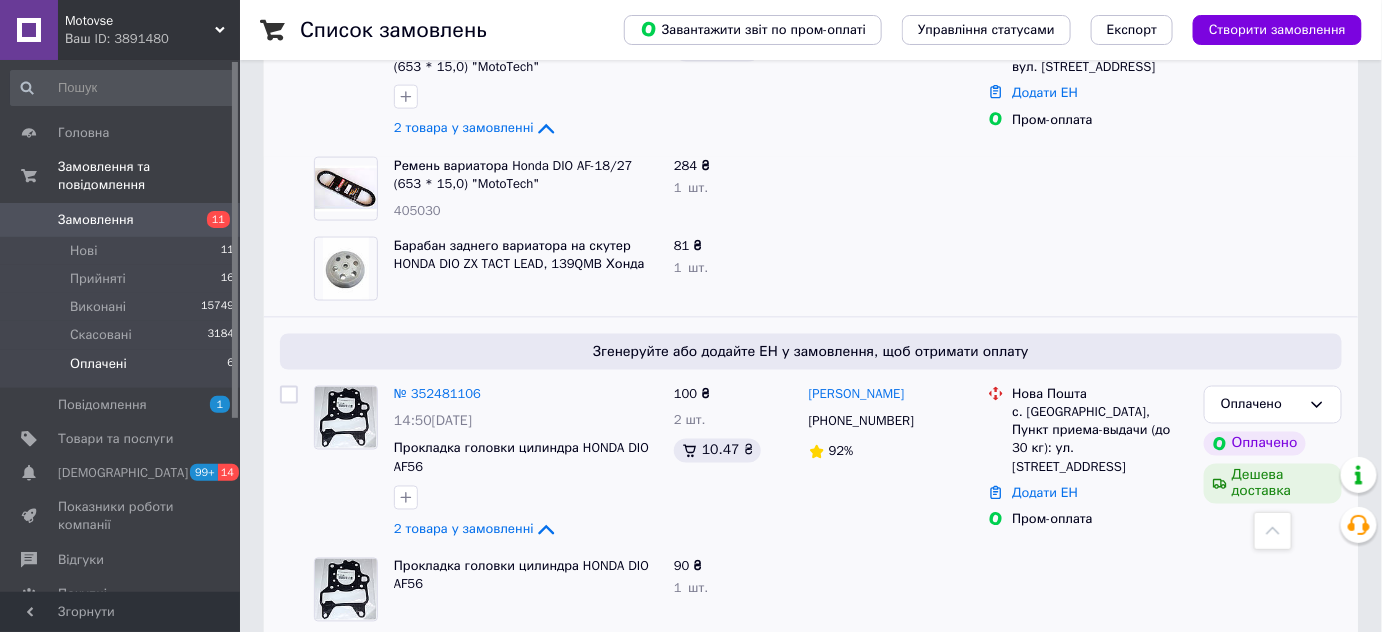 scroll, scrollTop: 981, scrollLeft: 0, axis: vertical 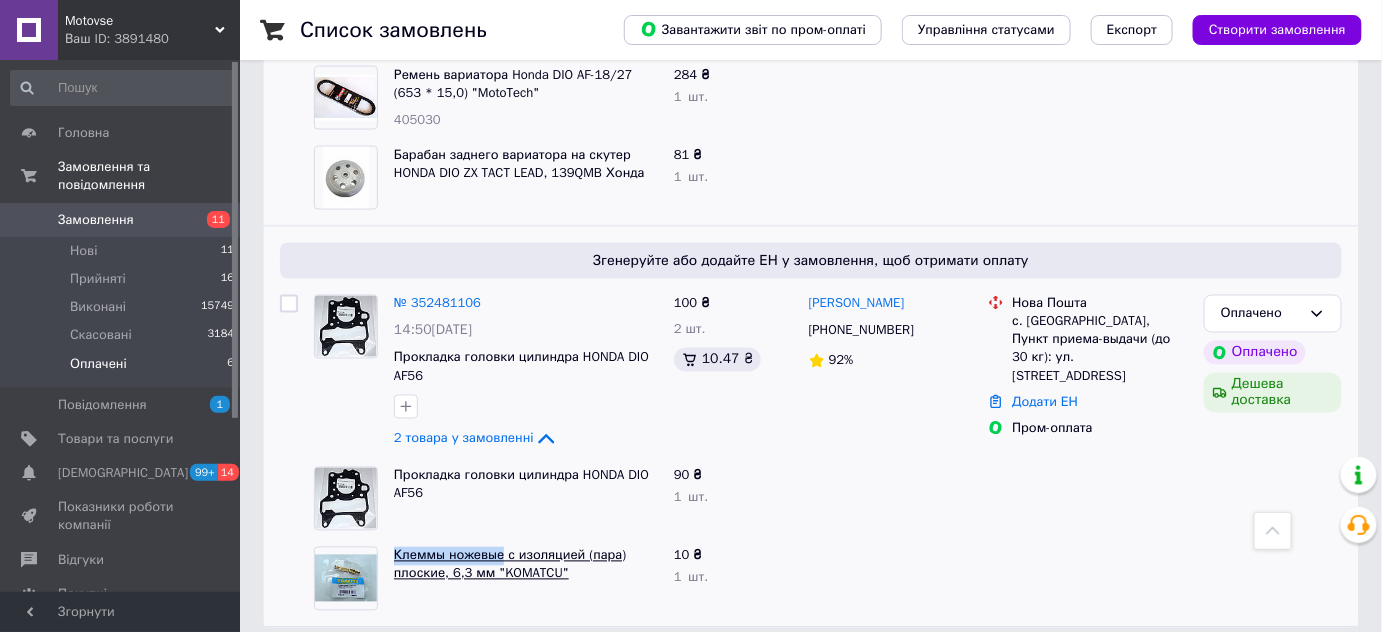 drag, startPoint x: 386, startPoint y: 505, endPoint x: 498, endPoint y: 512, distance: 112.21854 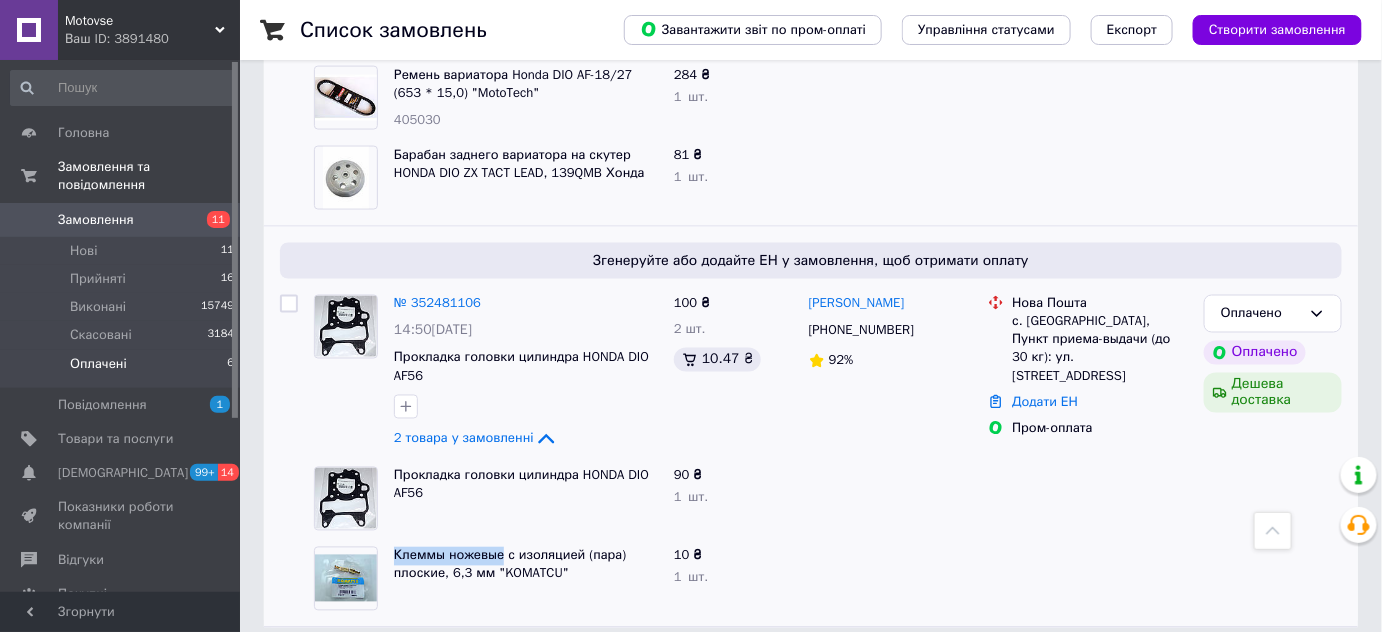 copy on "Клеммы ножевые" 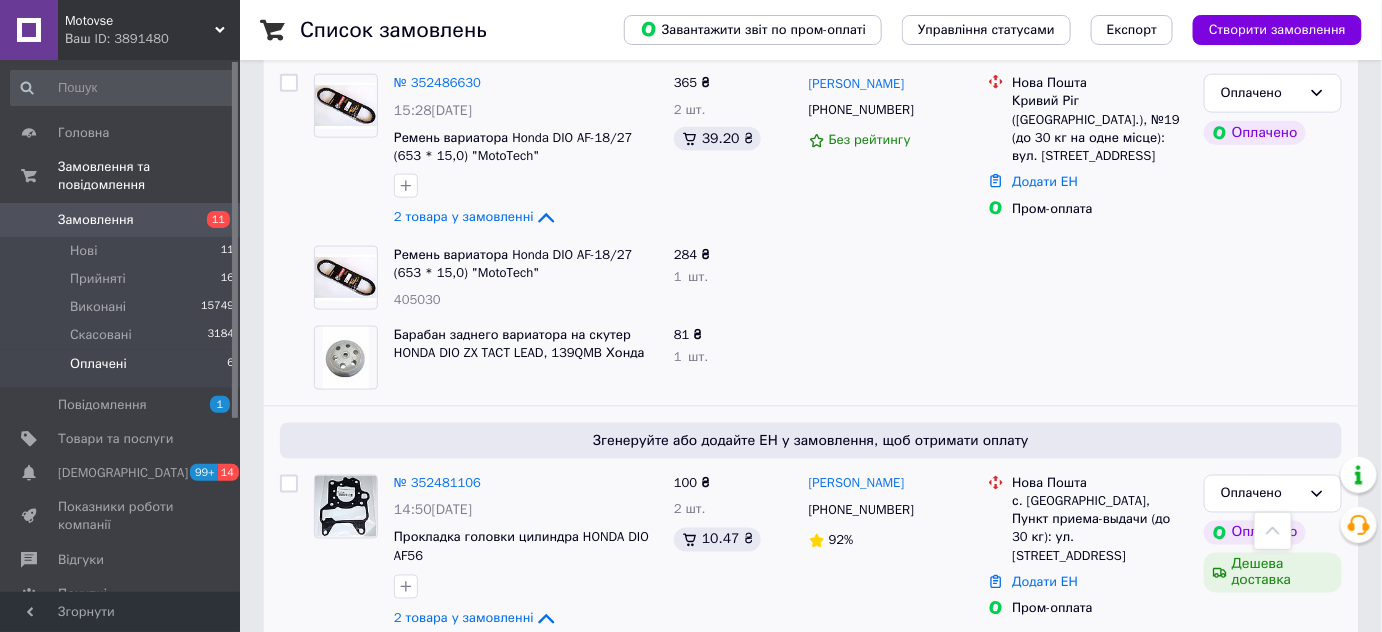 scroll, scrollTop: 890, scrollLeft: 0, axis: vertical 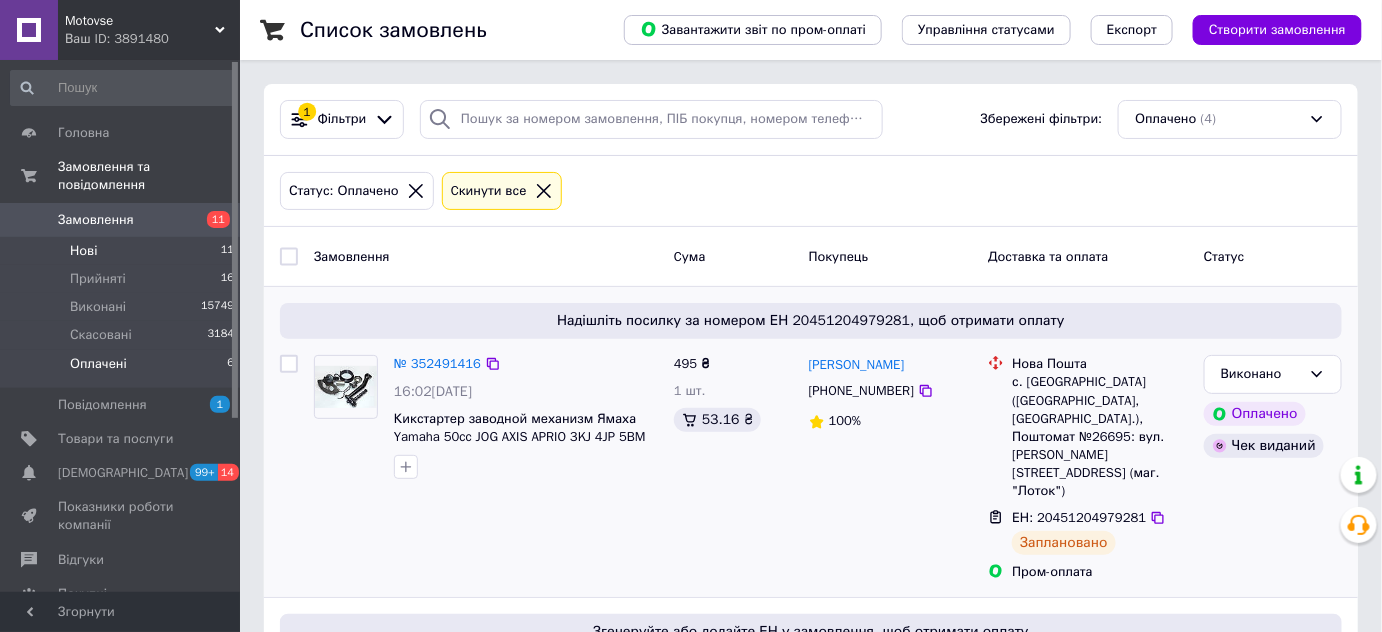 click on "Нові 11" at bounding box center [123, 251] 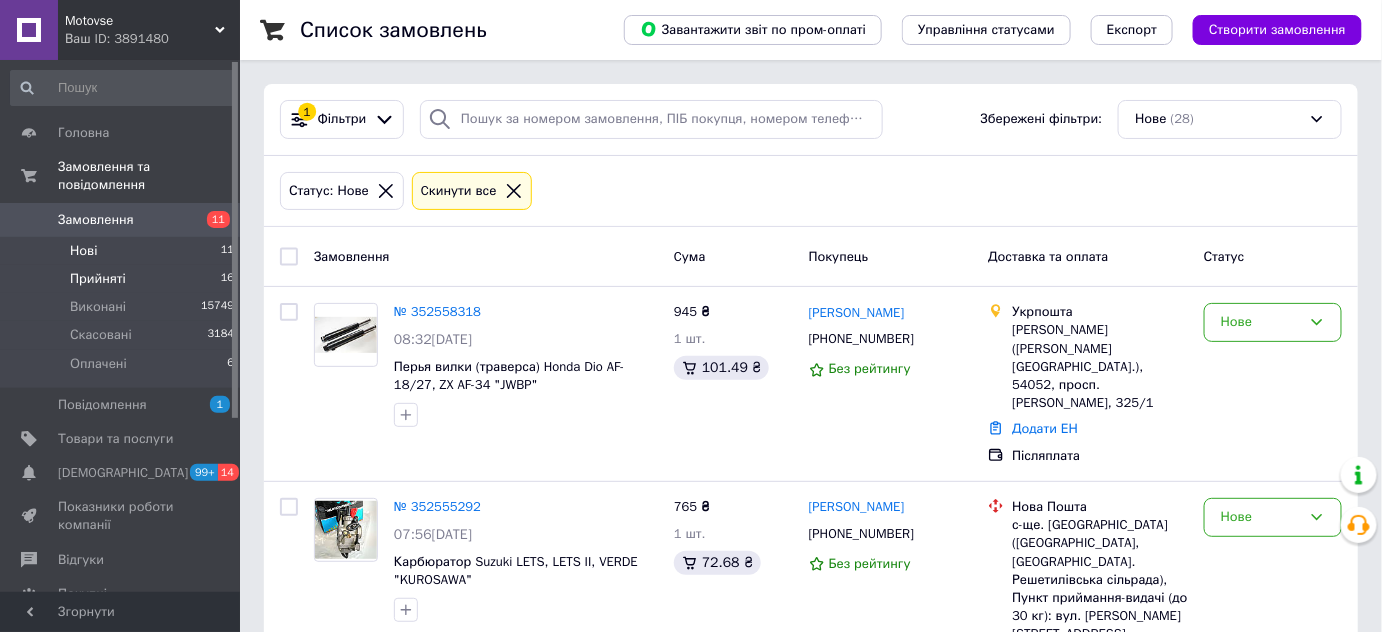 click on "Прийняті" at bounding box center [98, 279] 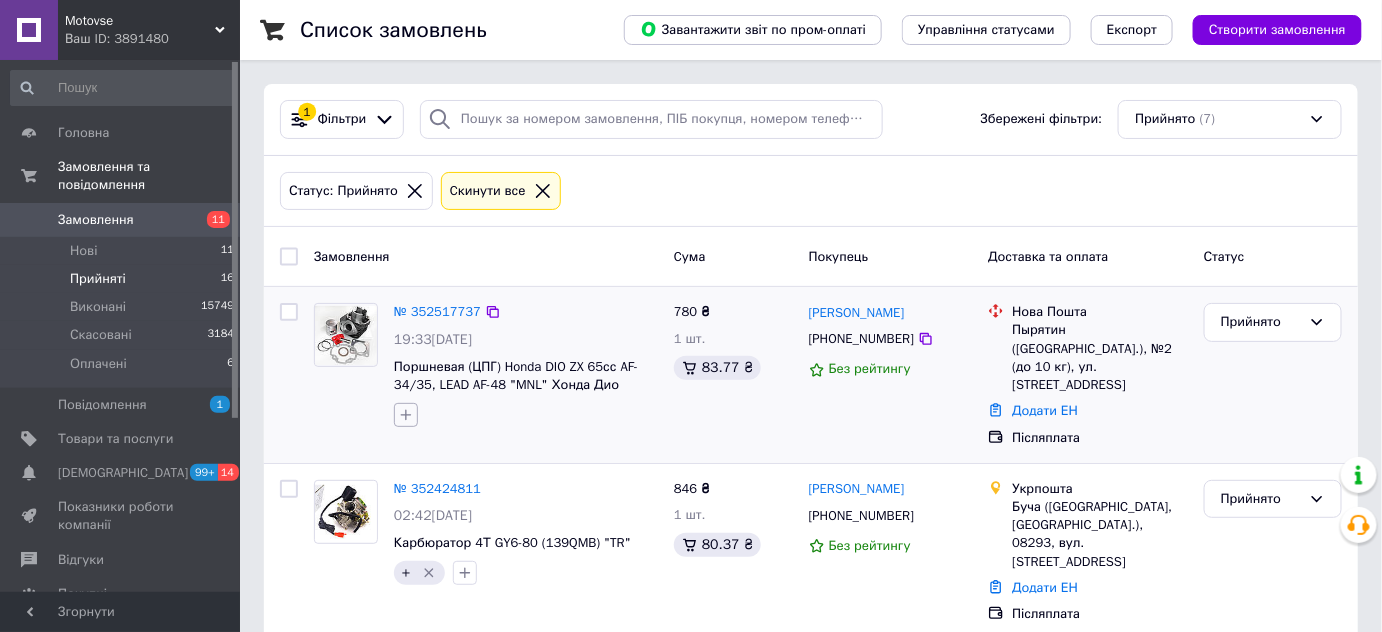click 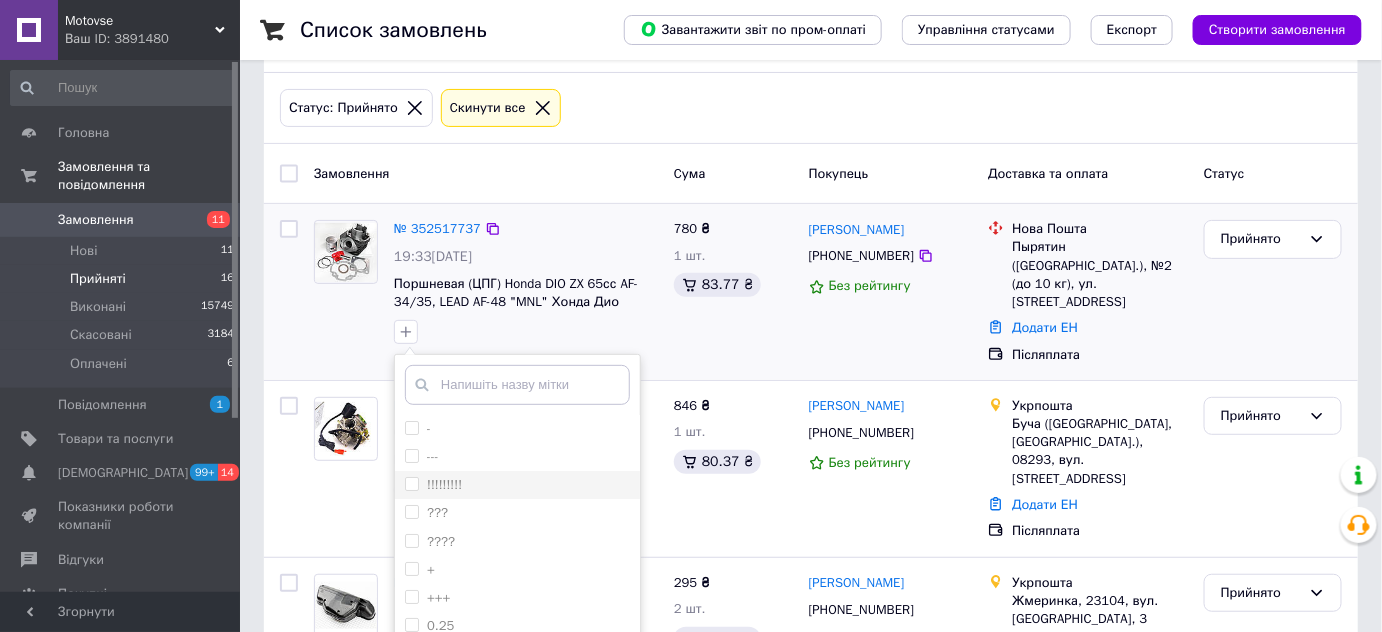 scroll, scrollTop: 181, scrollLeft: 0, axis: vertical 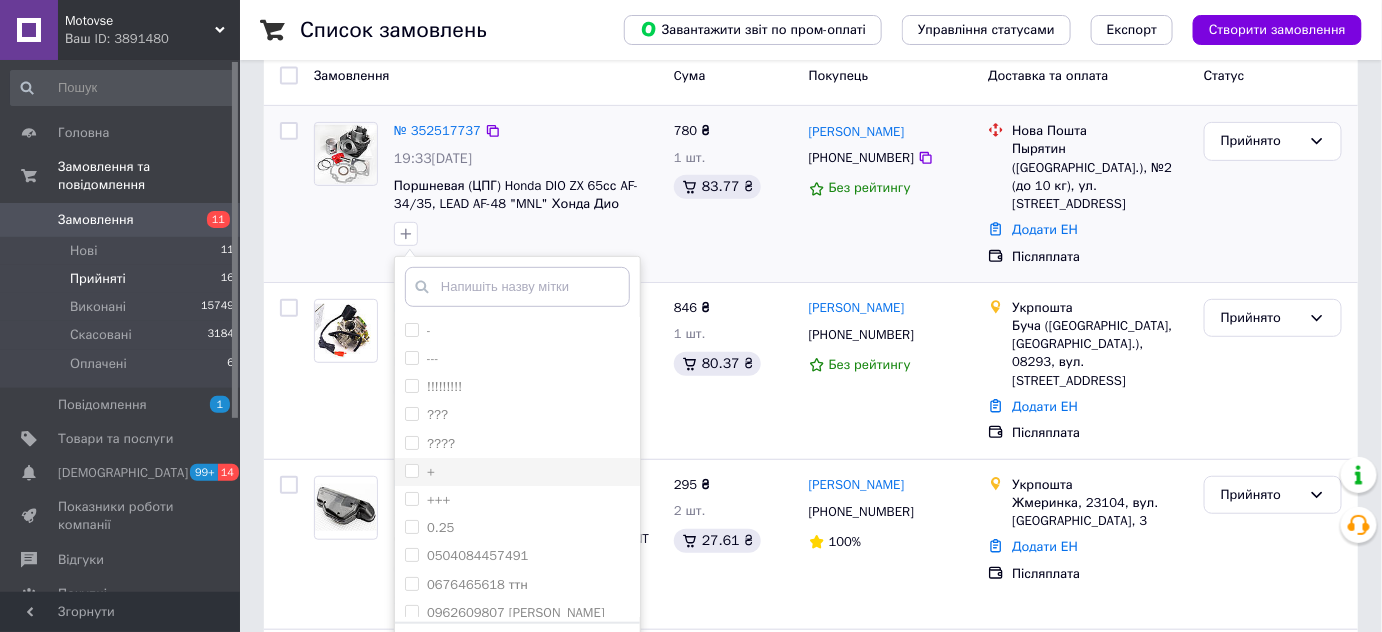 drag, startPoint x: 491, startPoint y: 473, endPoint x: 565, endPoint y: 468, distance: 74.168724 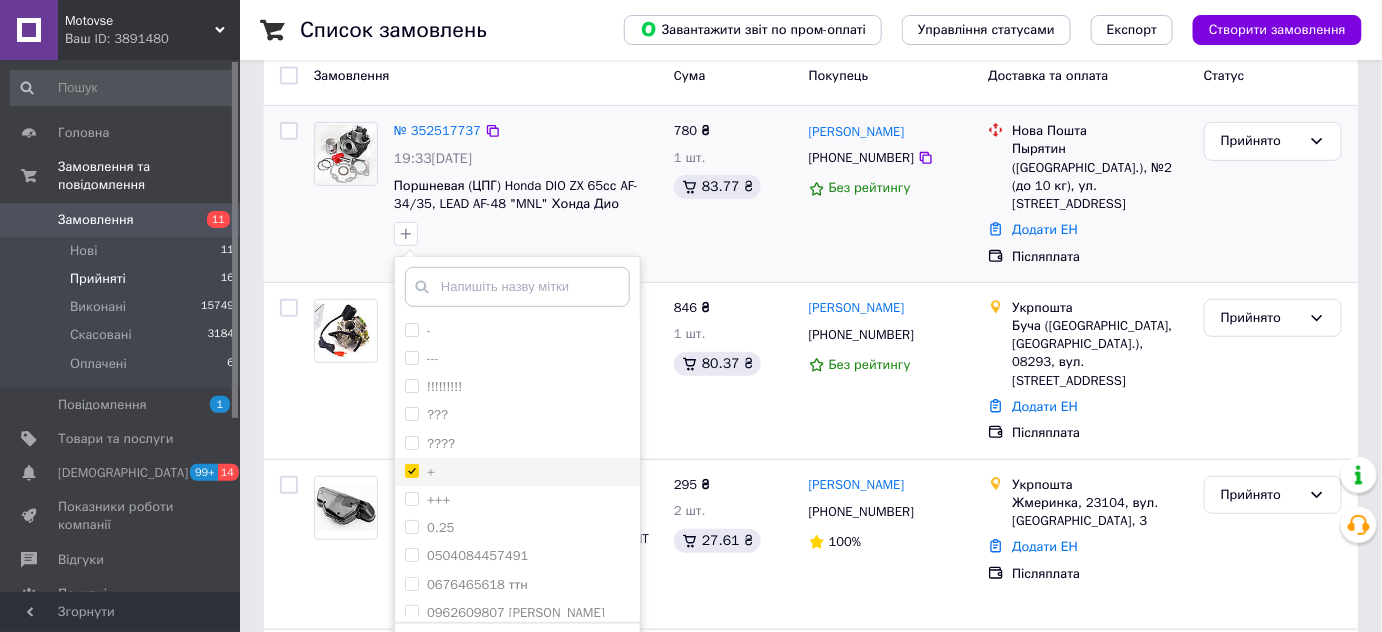checkbox on "true" 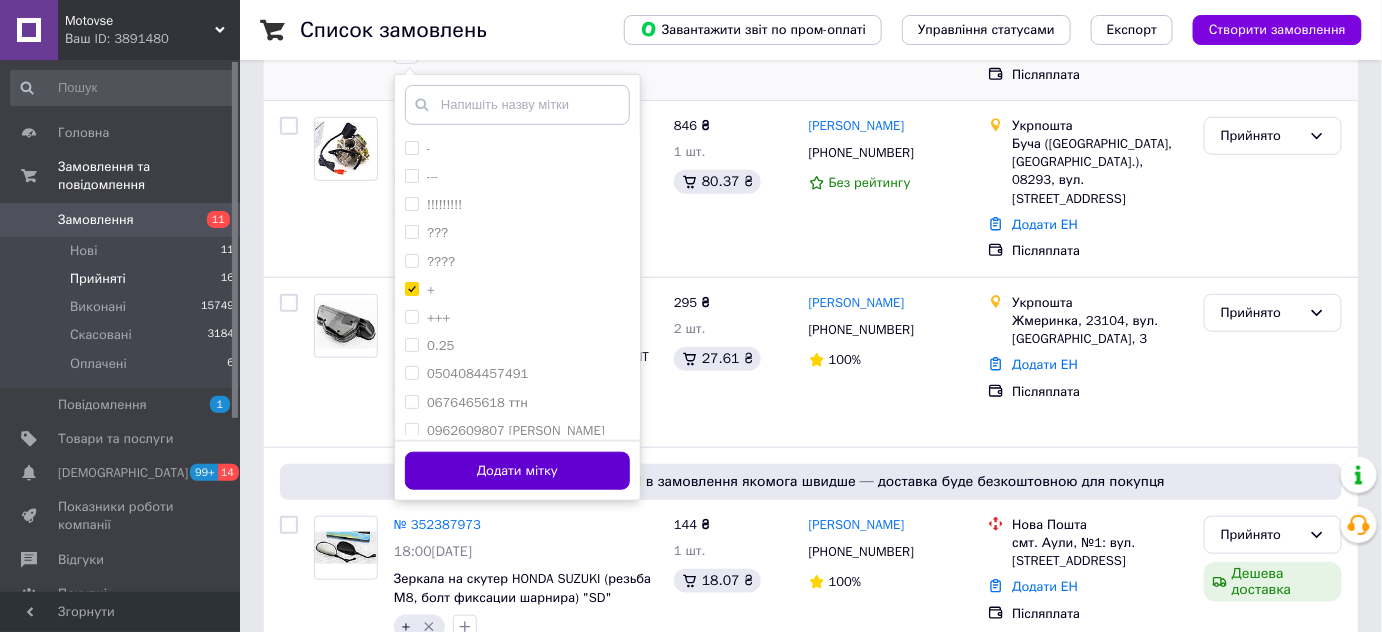 click on "Додати мітку" at bounding box center (517, 471) 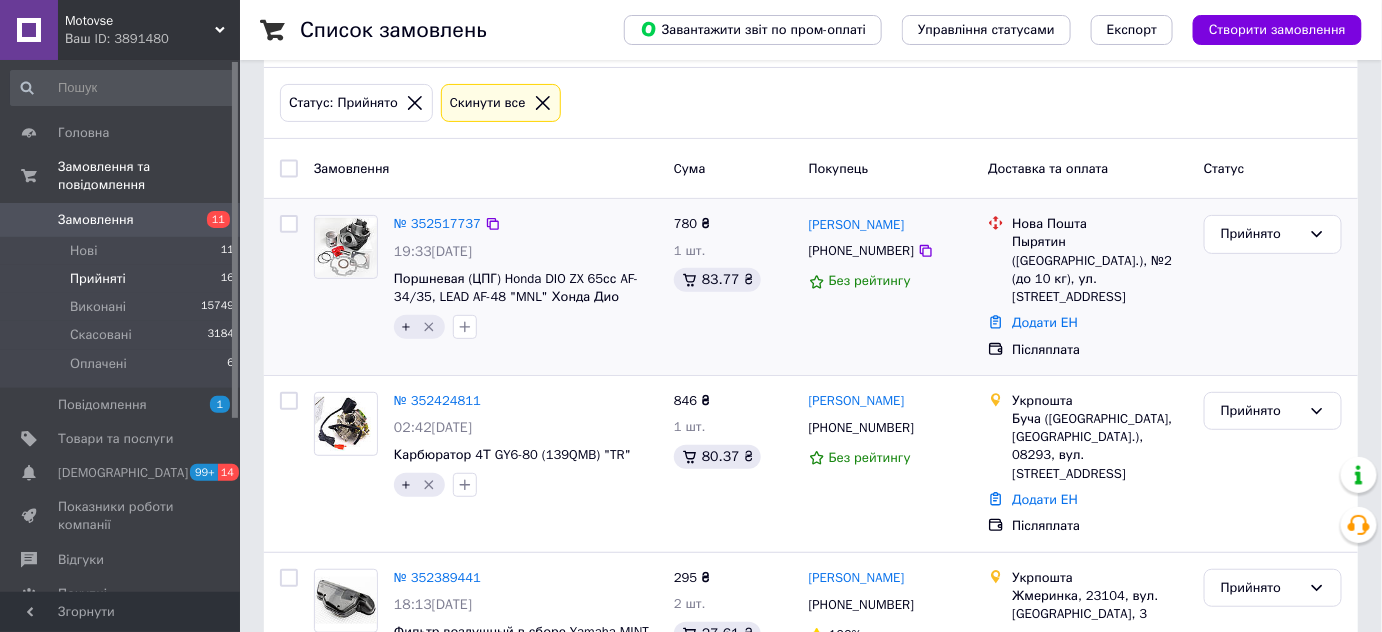scroll, scrollTop: 56, scrollLeft: 0, axis: vertical 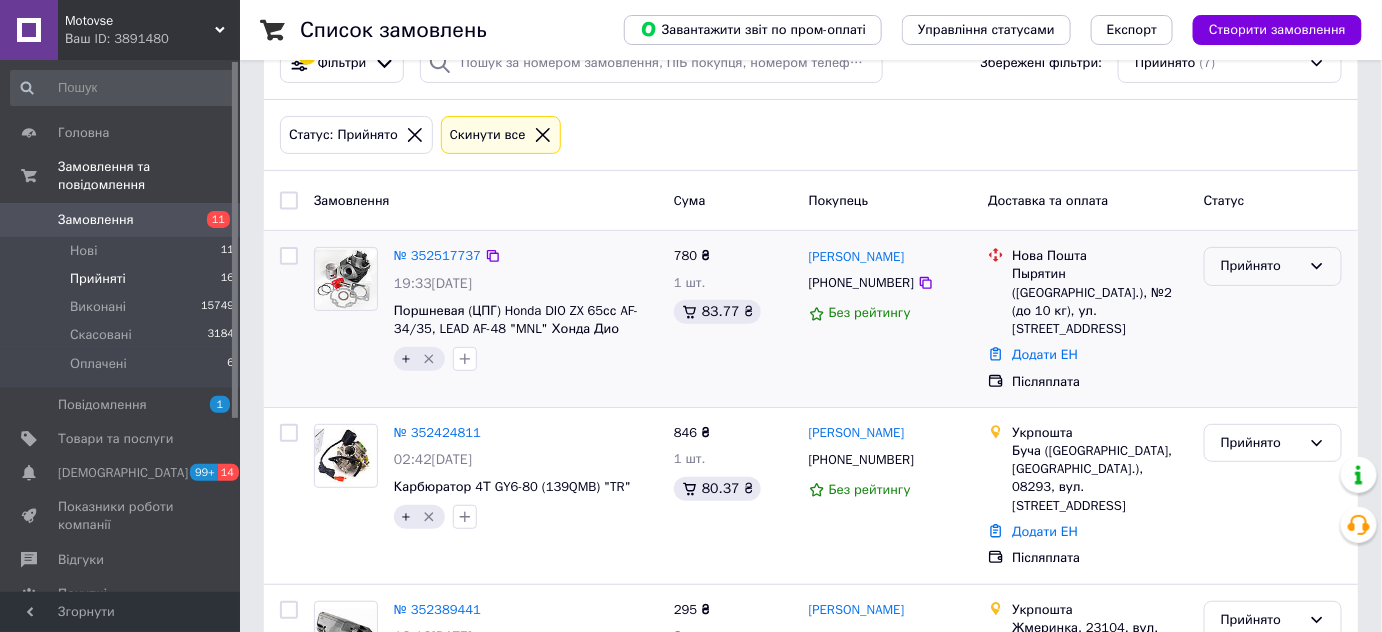 click on "Прийнято" at bounding box center (1261, 266) 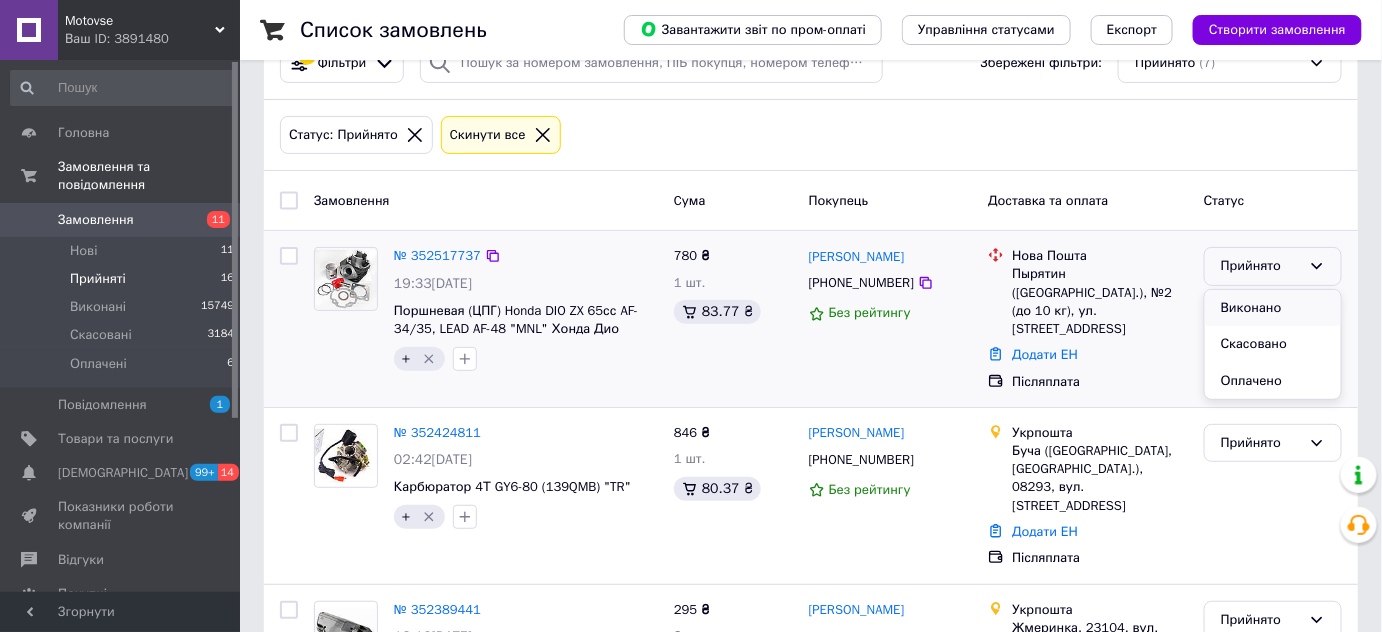 click on "Виконано" at bounding box center [1273, 308] 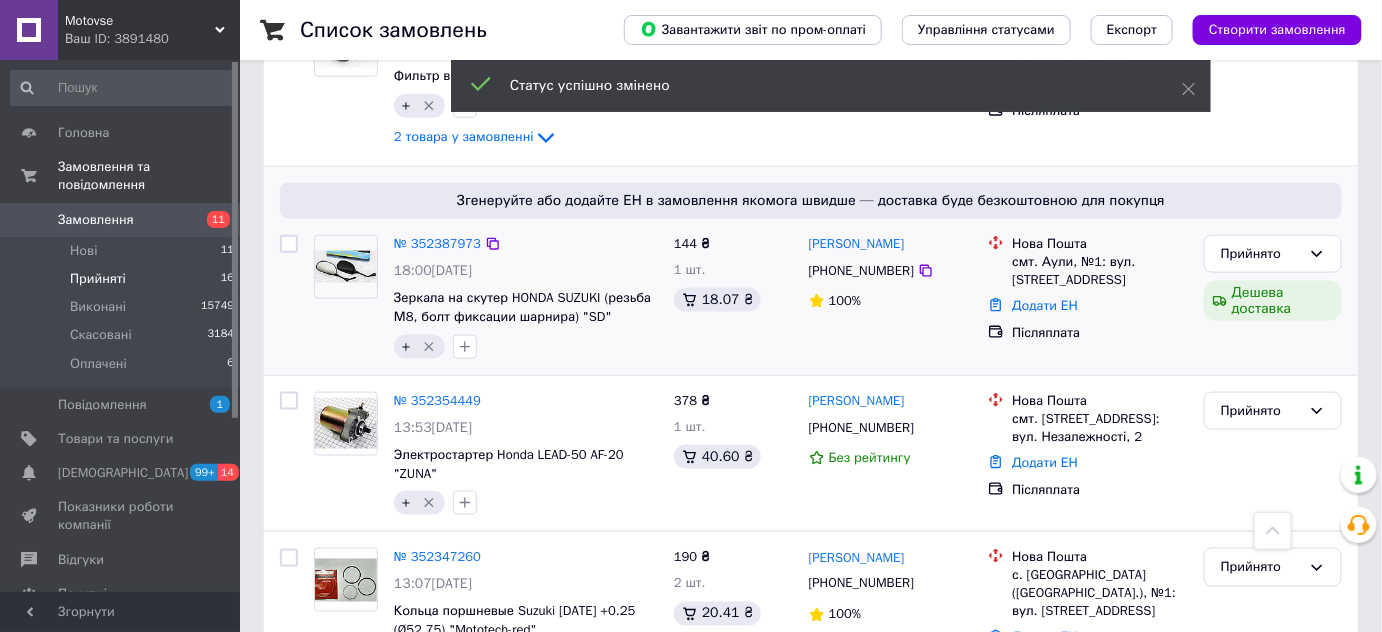 scroll, scrollTop: 693, scrollLeft: 0, axis: vertical 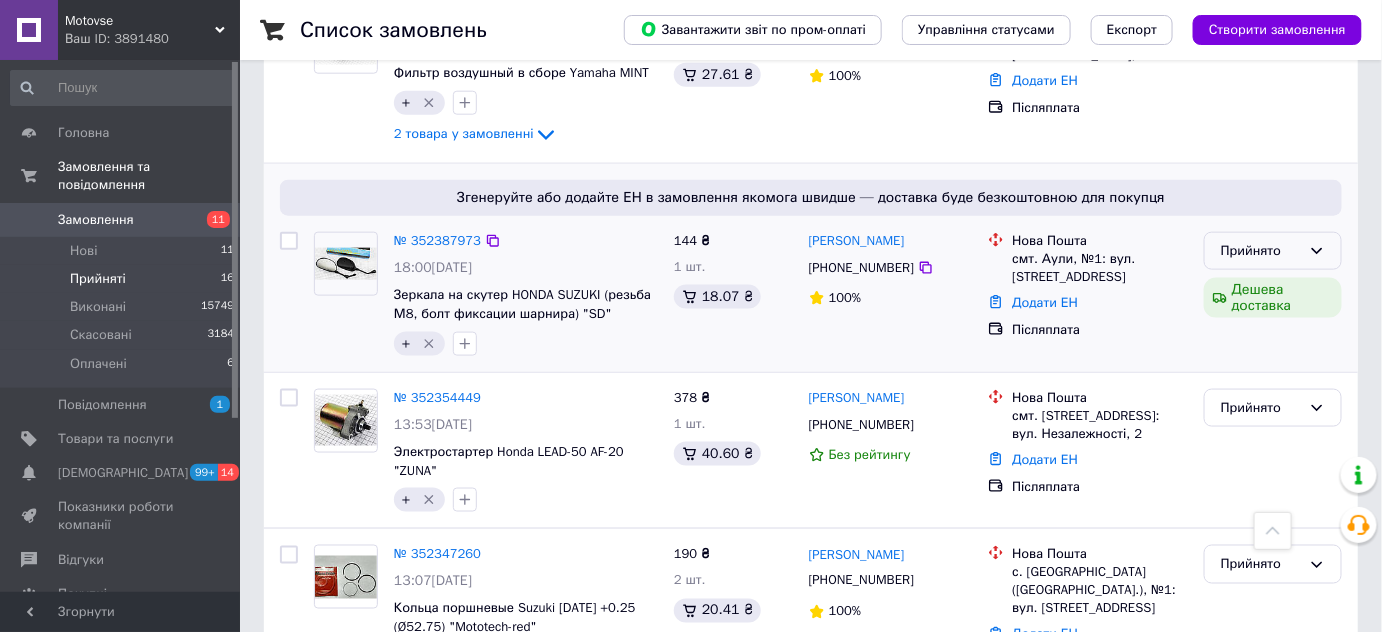 click on "Прийнято" at bounding box center [1273, 251] 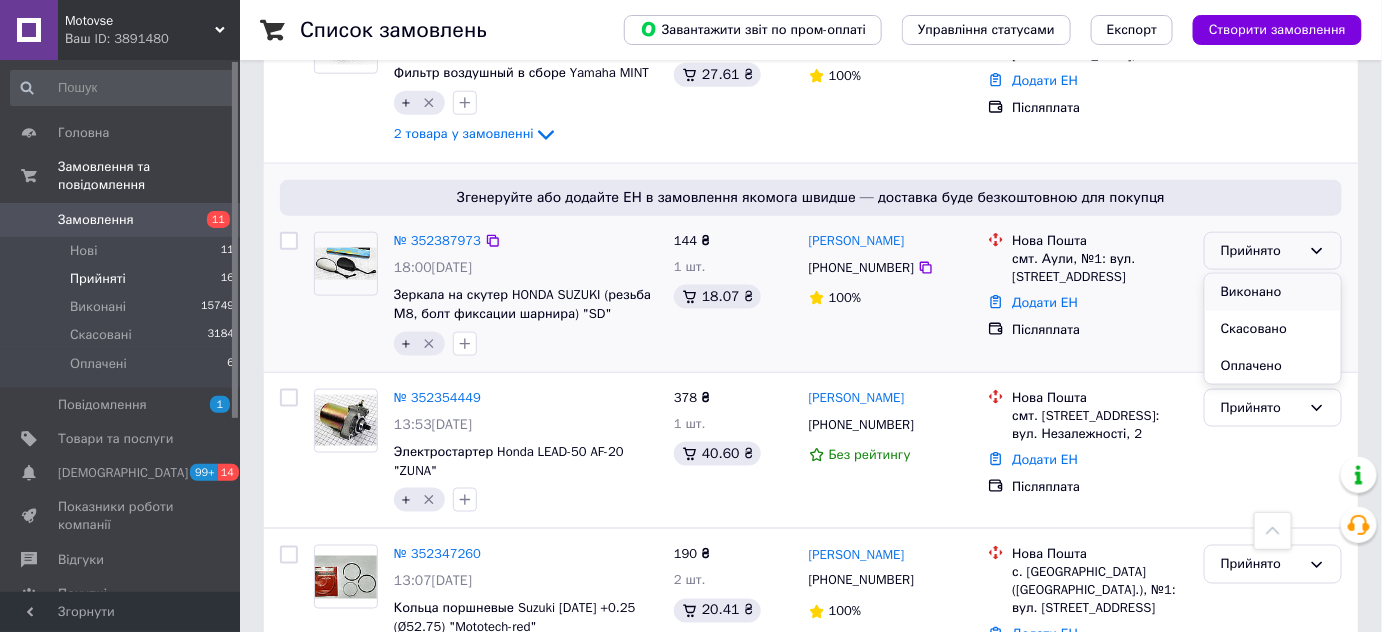 click on "Виконано" at bounding box center (1273, 292) 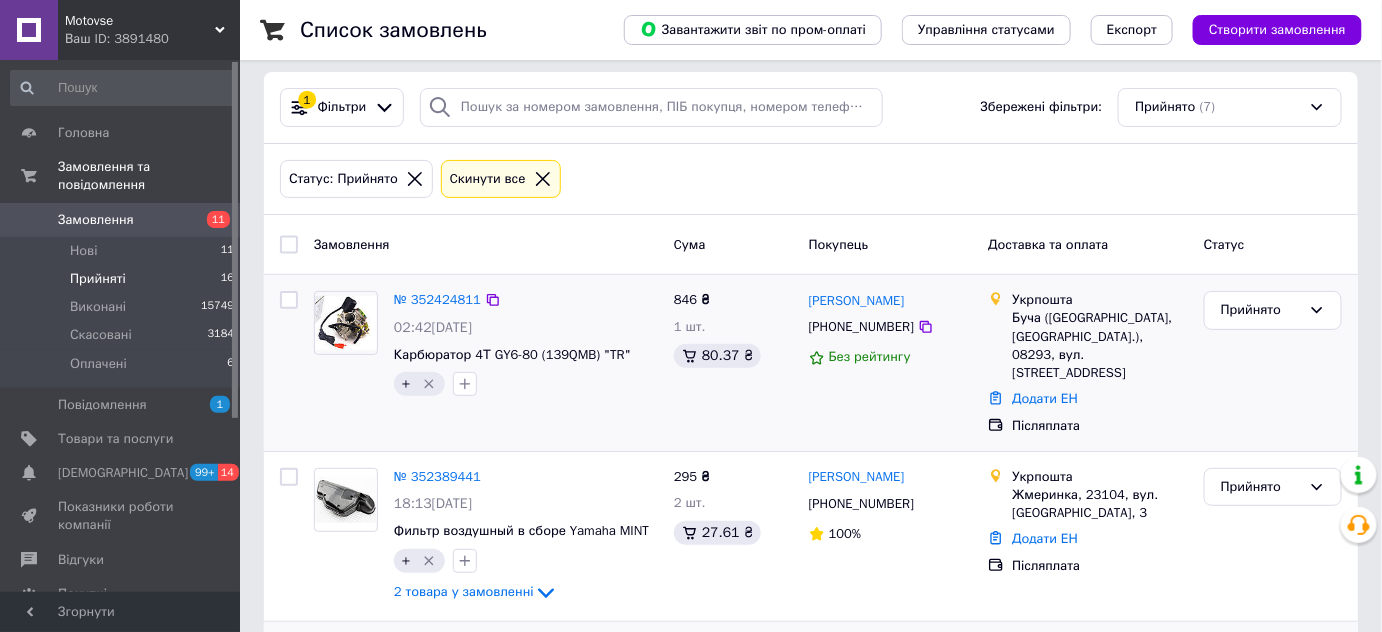 scroll, scrollTop: 0, scrollLeft: 0, axis: both 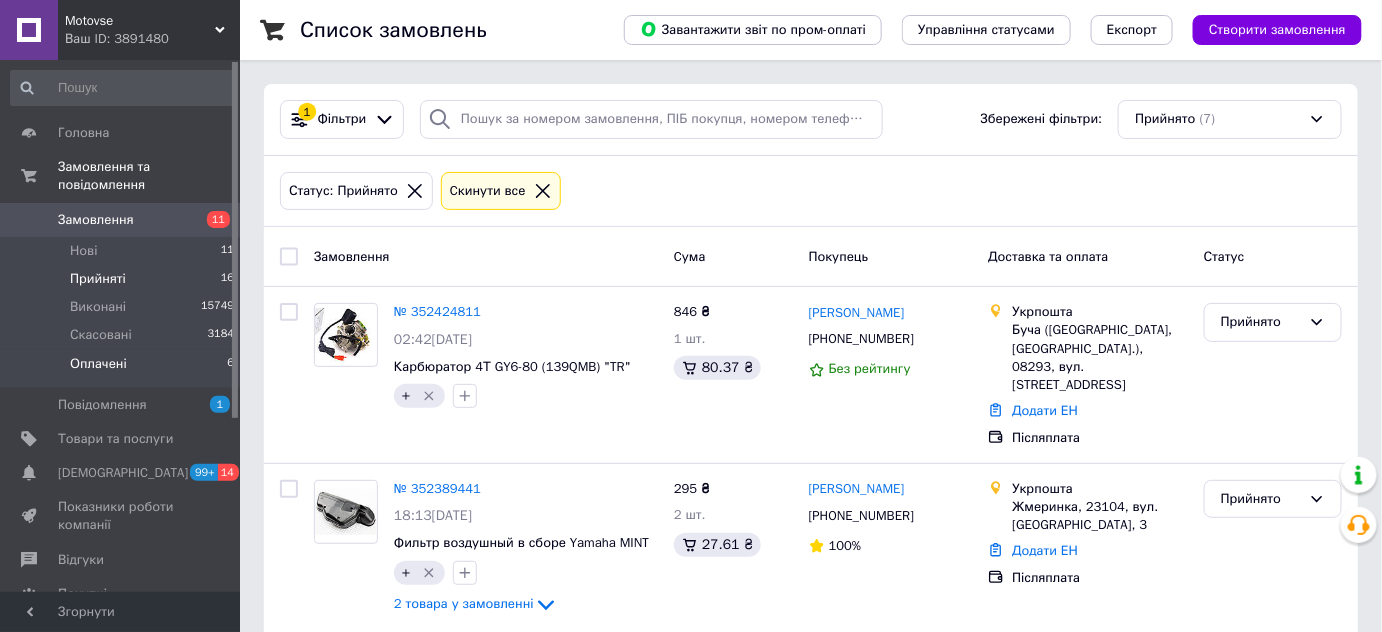 click on "Оплачені 6" at bounding box center (123, 369) 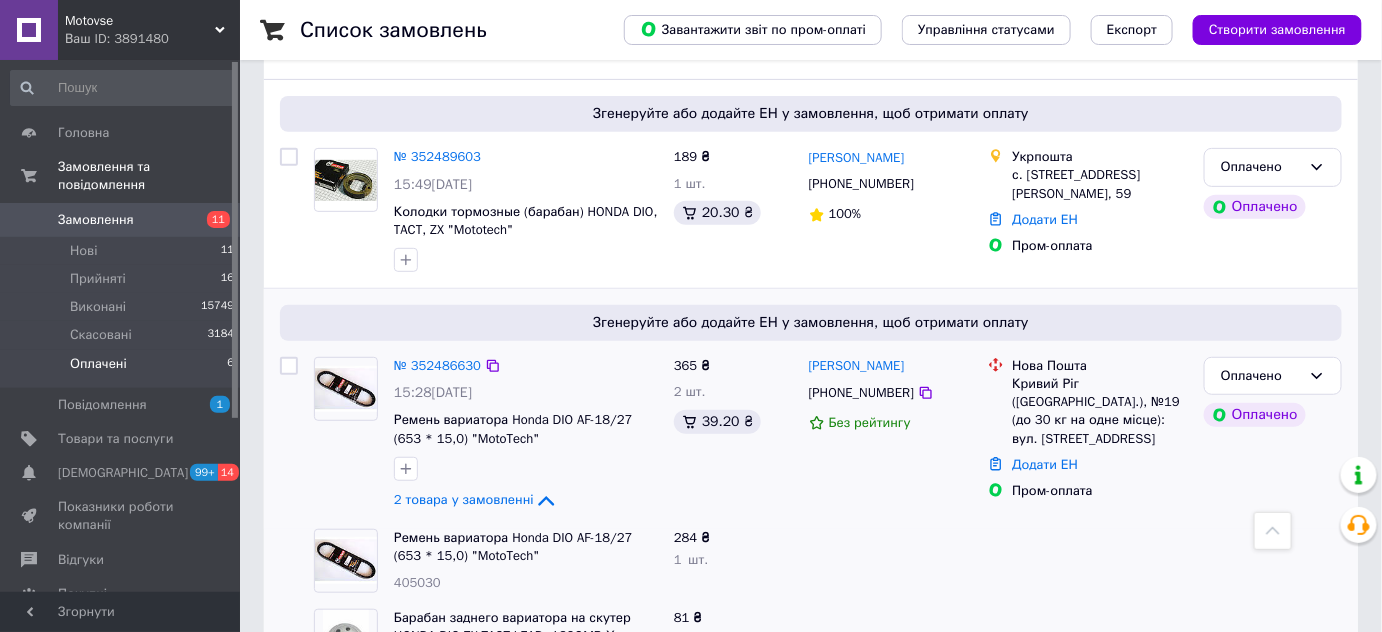 scroll, scrollTop: 70, scrollLeft: 0, axis: vertical 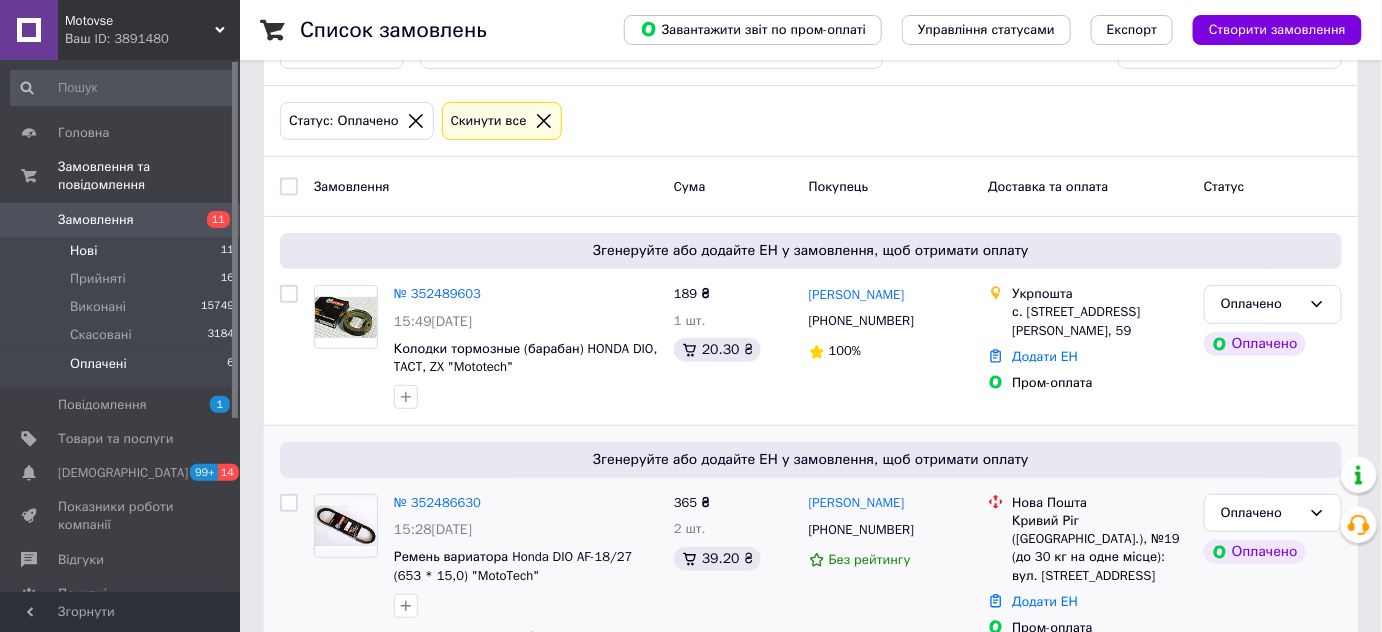 click on "Нові 11" at bounding box center [123, 251] 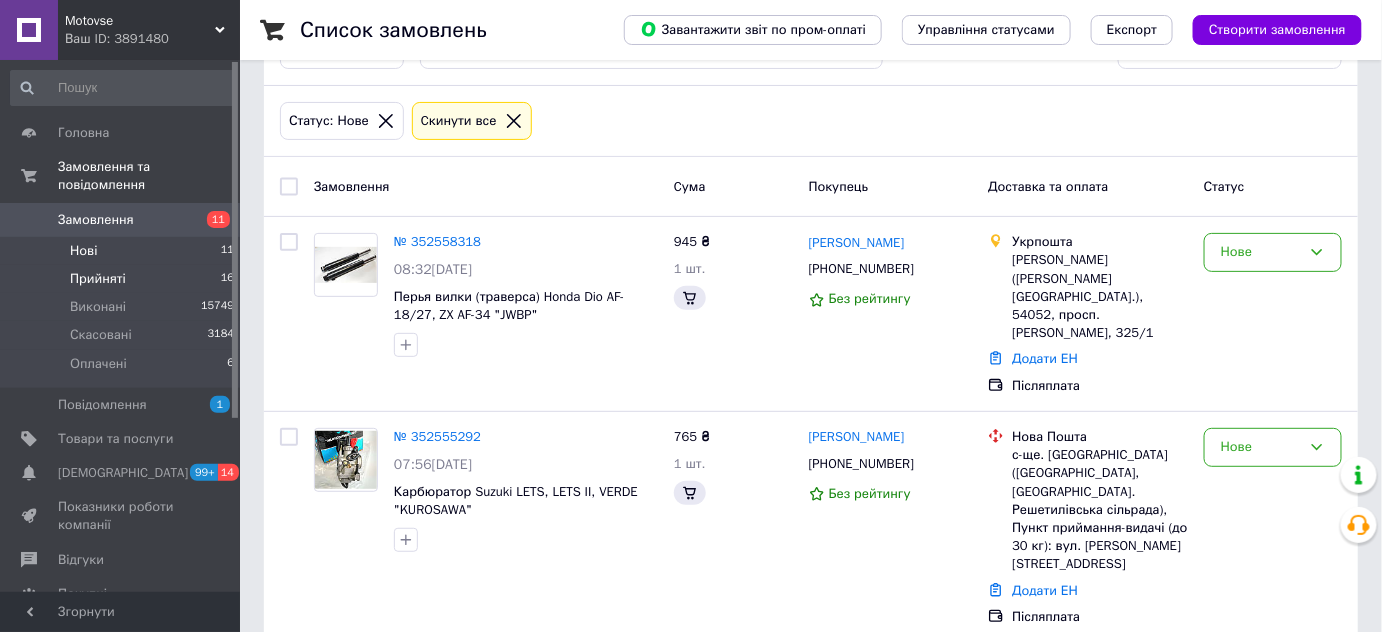 scroll, scrollTop: 0, scrollLeft: 0, axis: both 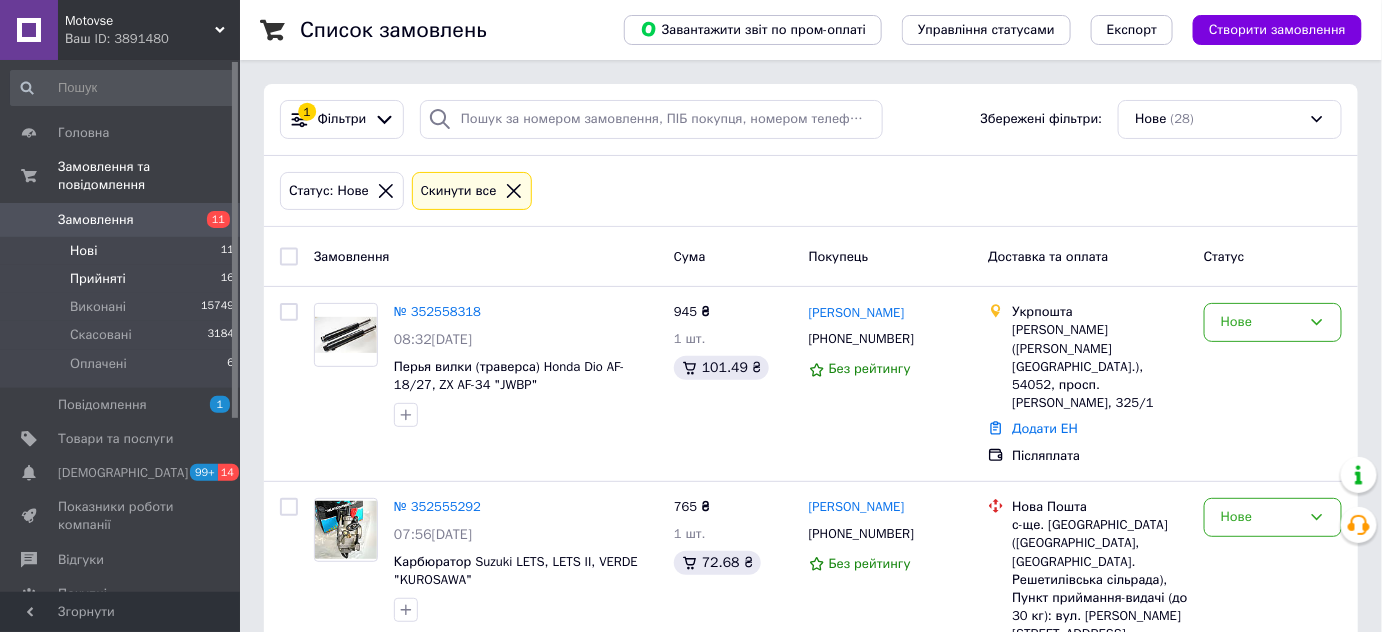 click on "Прийняті" at bounding box center [98, 279] 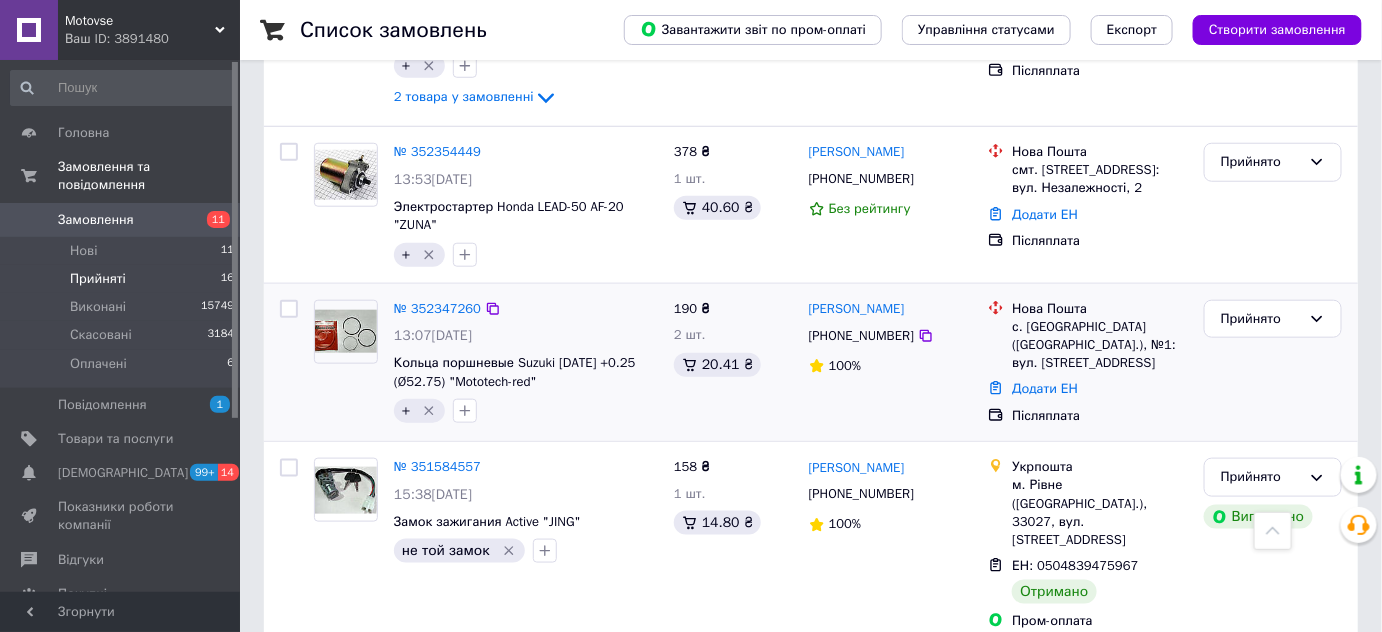 scroll, scrollTop: 144, scrollLeft: 0, axis: vertical 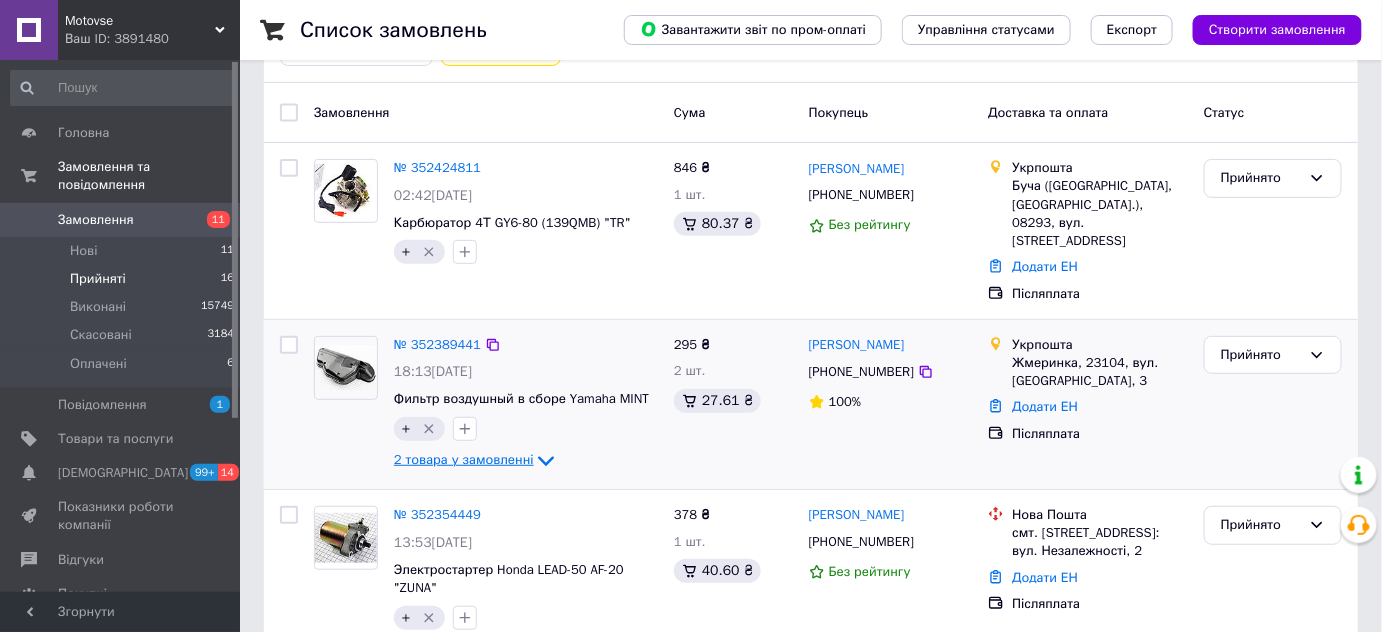 click on "2 товара у замовленні" at bounding box center (464, 460) 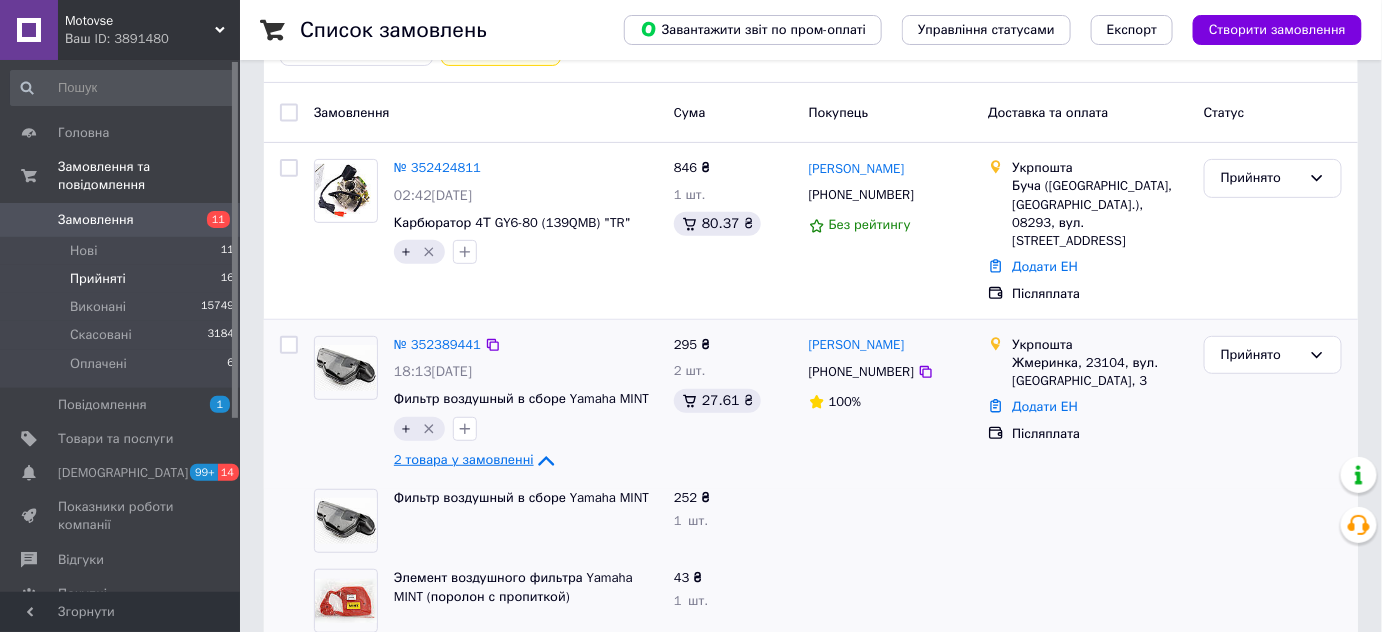 click on "2 товара у замовленні" at bounding box center (464, 460) 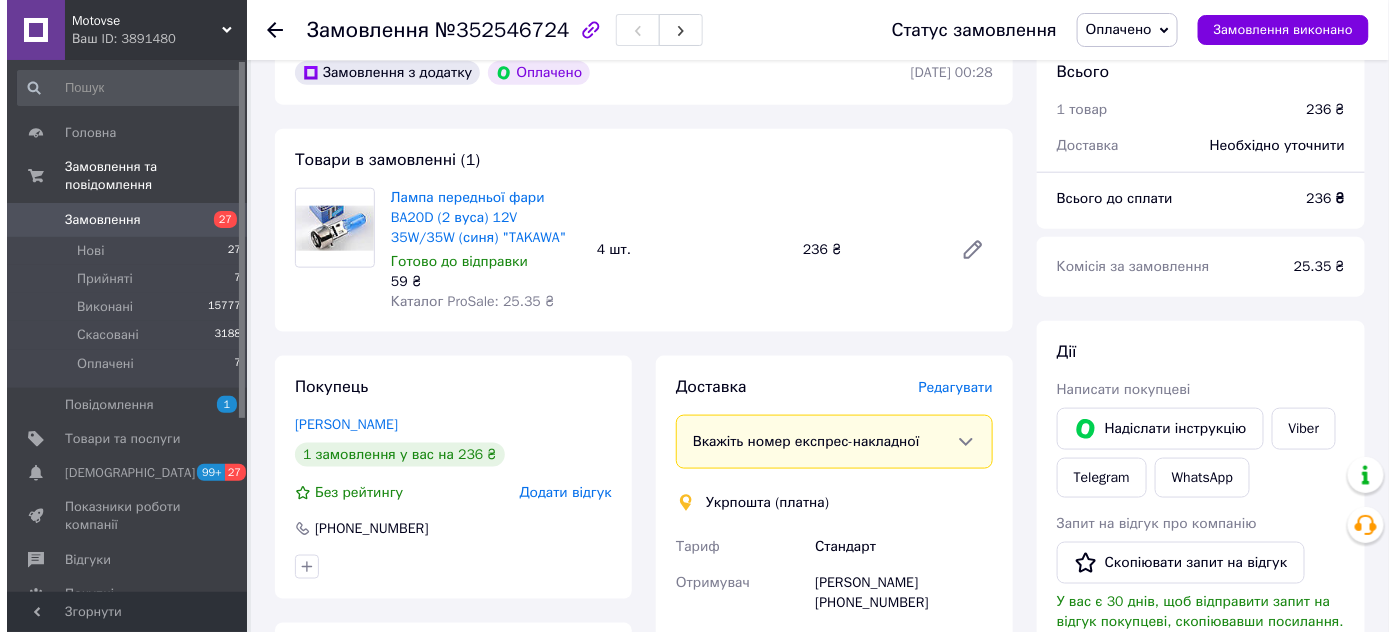 scroll, scrollTop: 727, scrollLeft: 0, axis: vertical 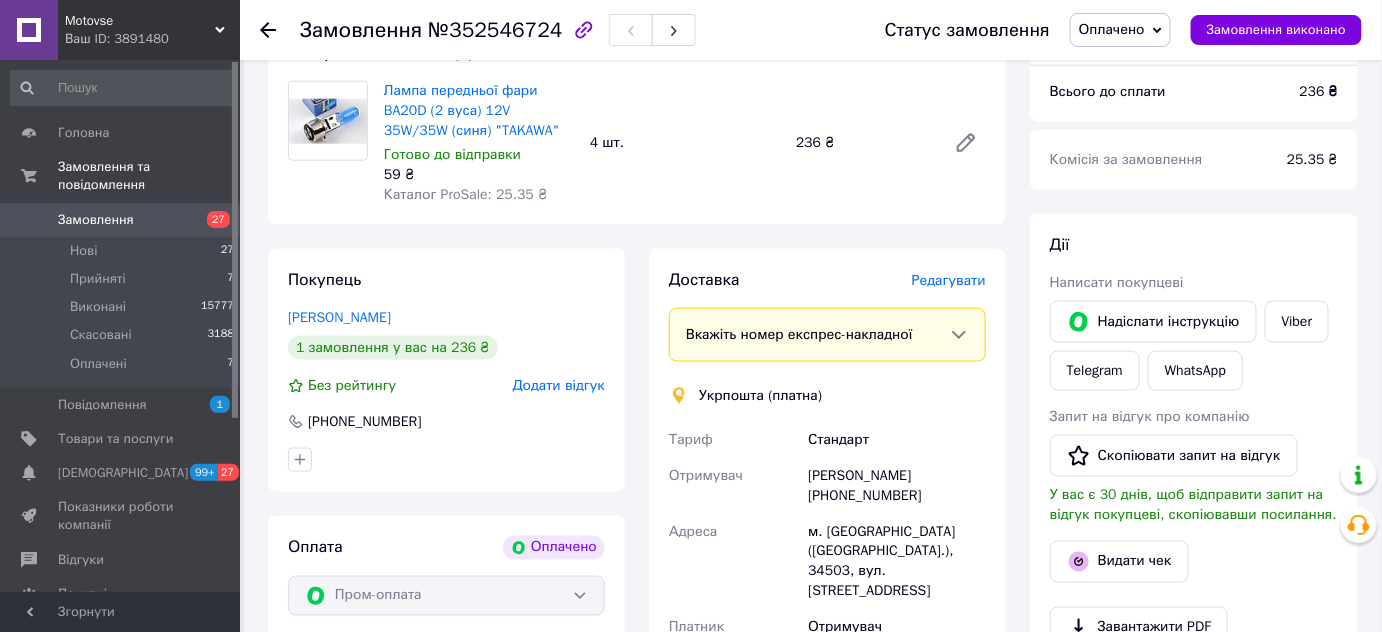 click on "Редагувати" at bounding box center [949, 280] 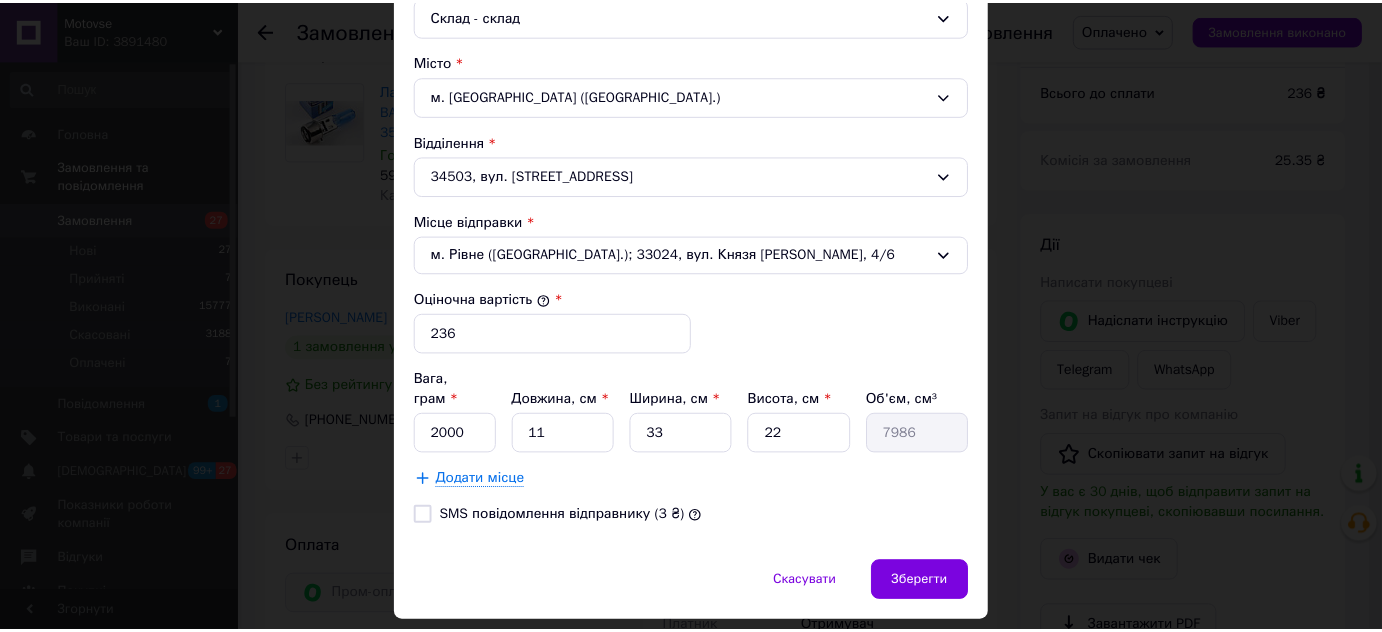 scroll, scrollTop: 612, scrollLeft: 0, axis: vertical 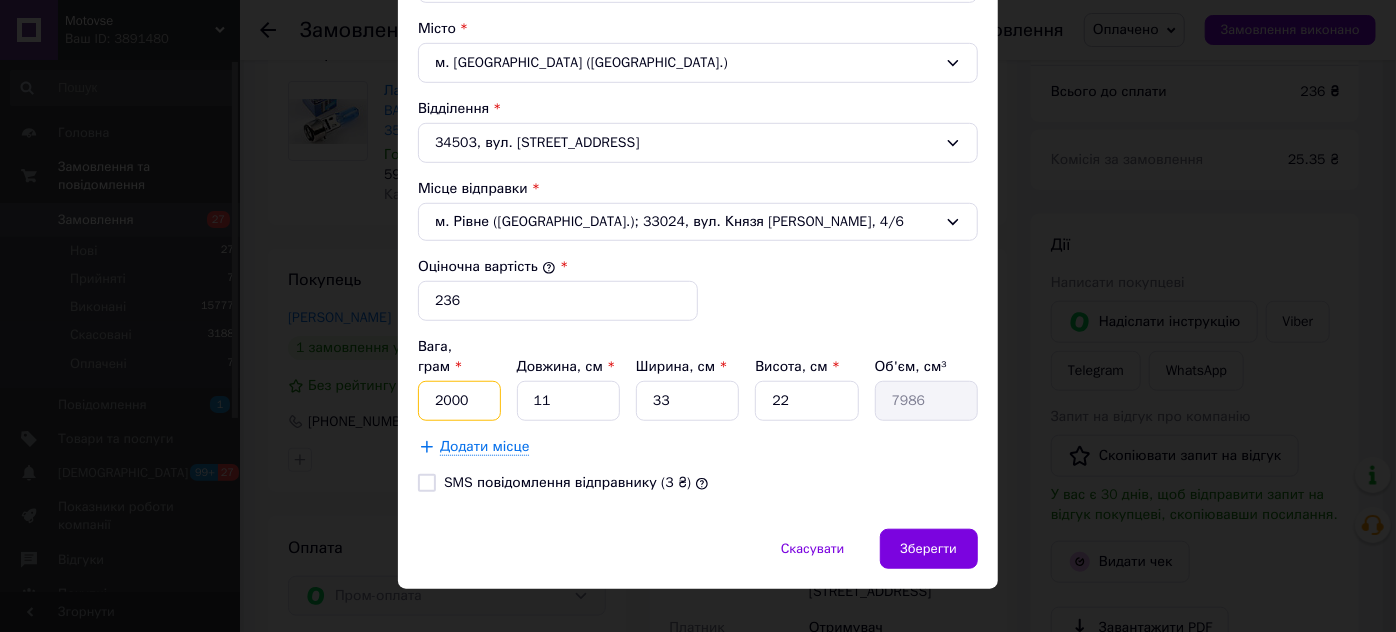 click on "2000" at bounding box center (459, 401) 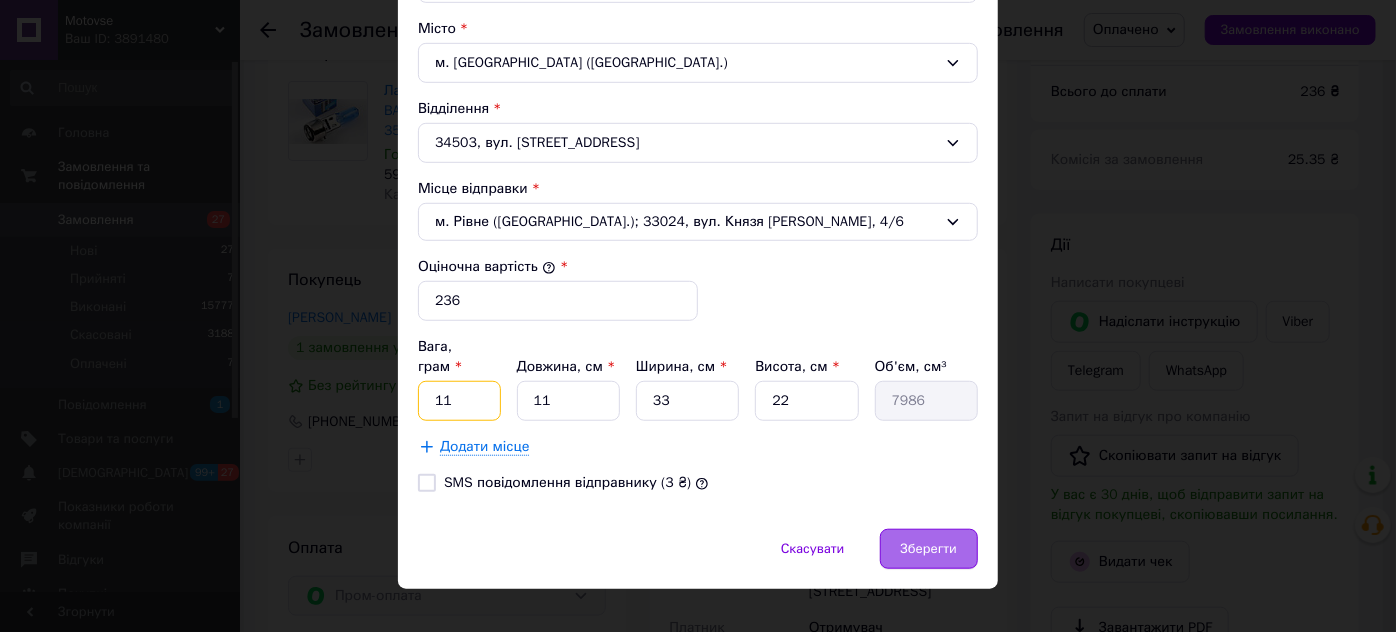 type on "11" 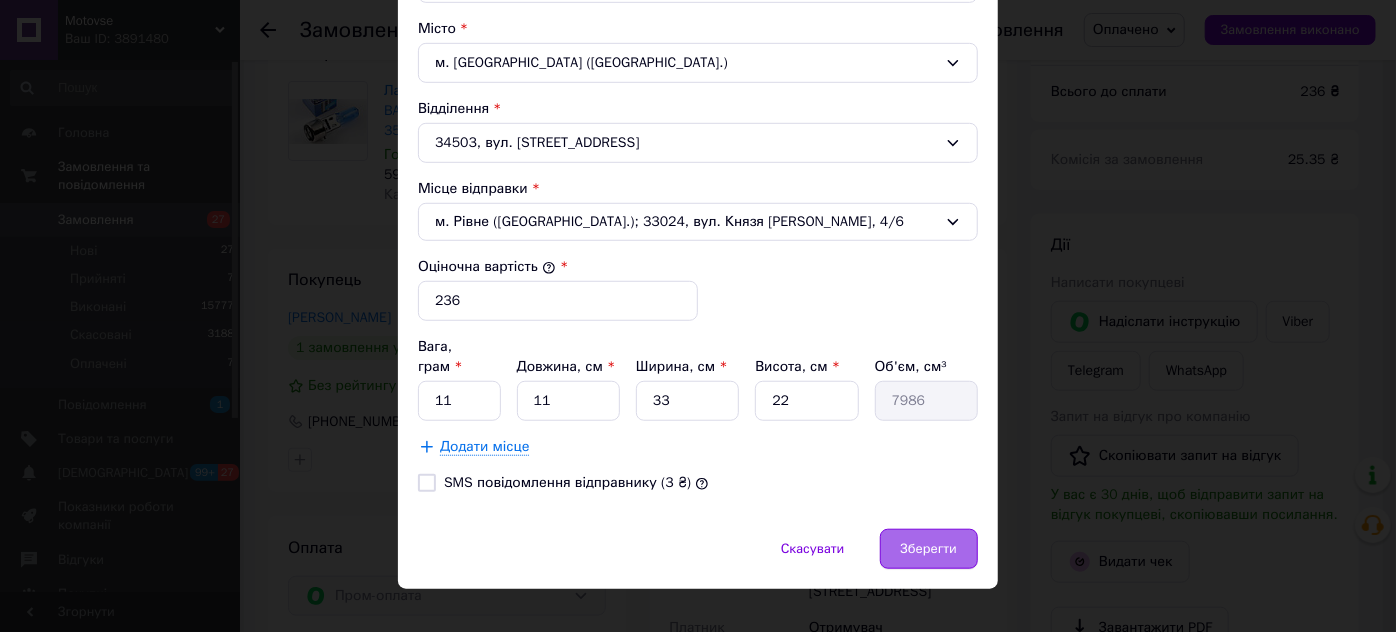 click on "Зберегти" at bounding box center (929, 549) 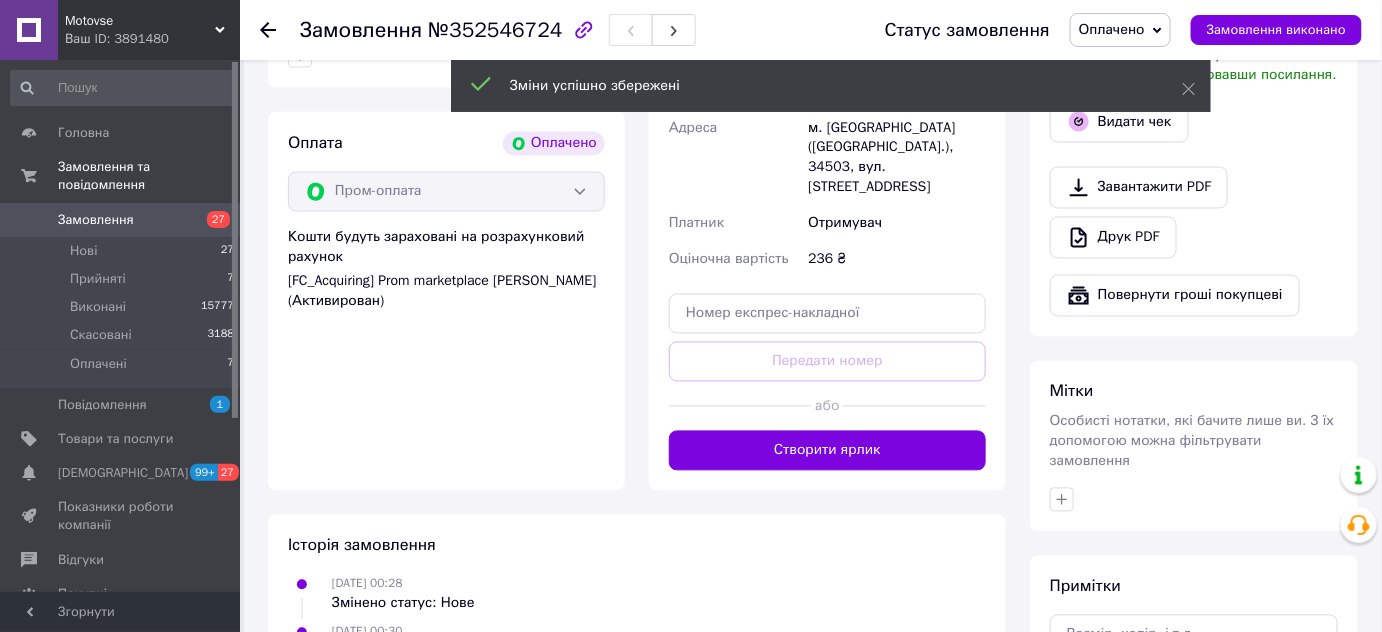 scroll, scrollTop: 1181, scrollLeft: 0, axis: vertical 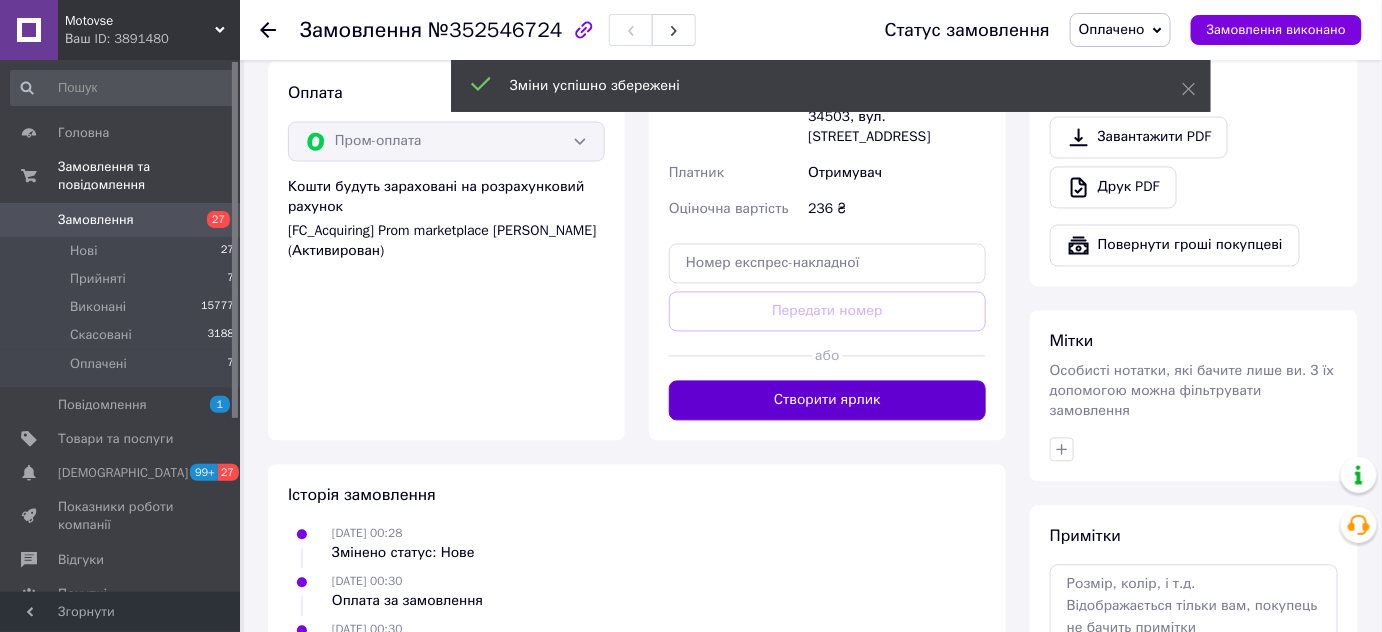 click on "Створити ярлик" at bounding box center (827, 401) 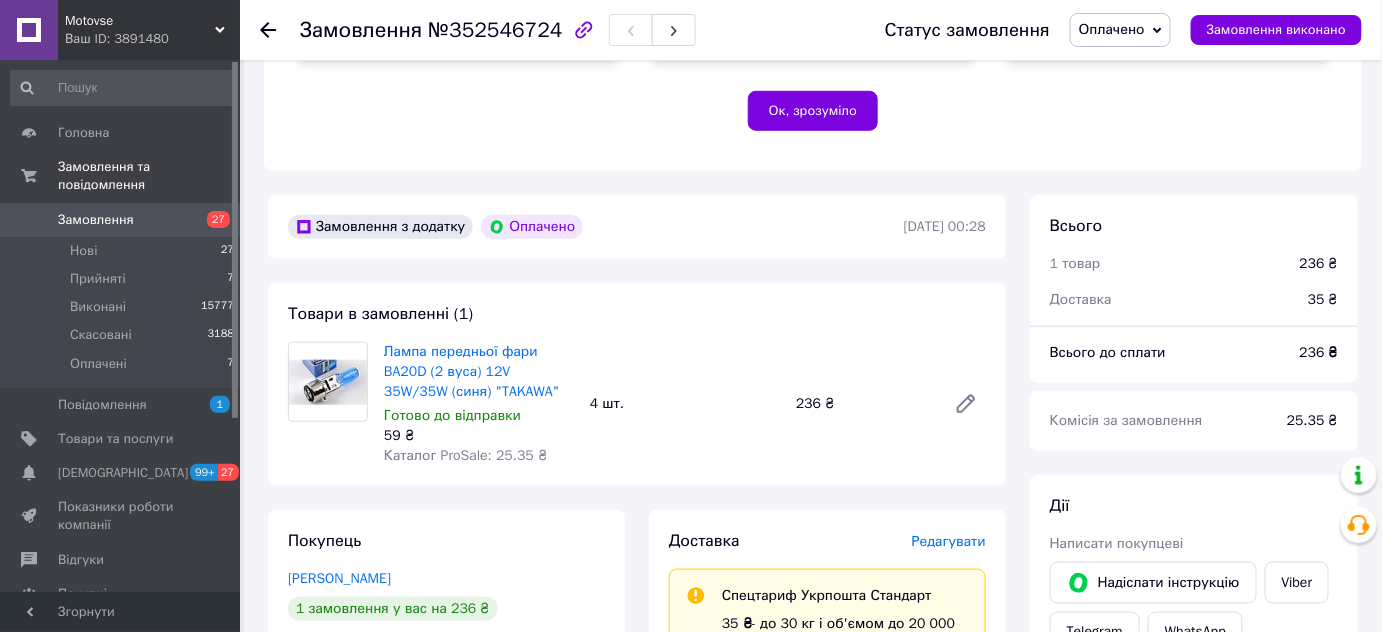 scroll, scrollTop: 454, scrollLeft: 0, axis: vertical 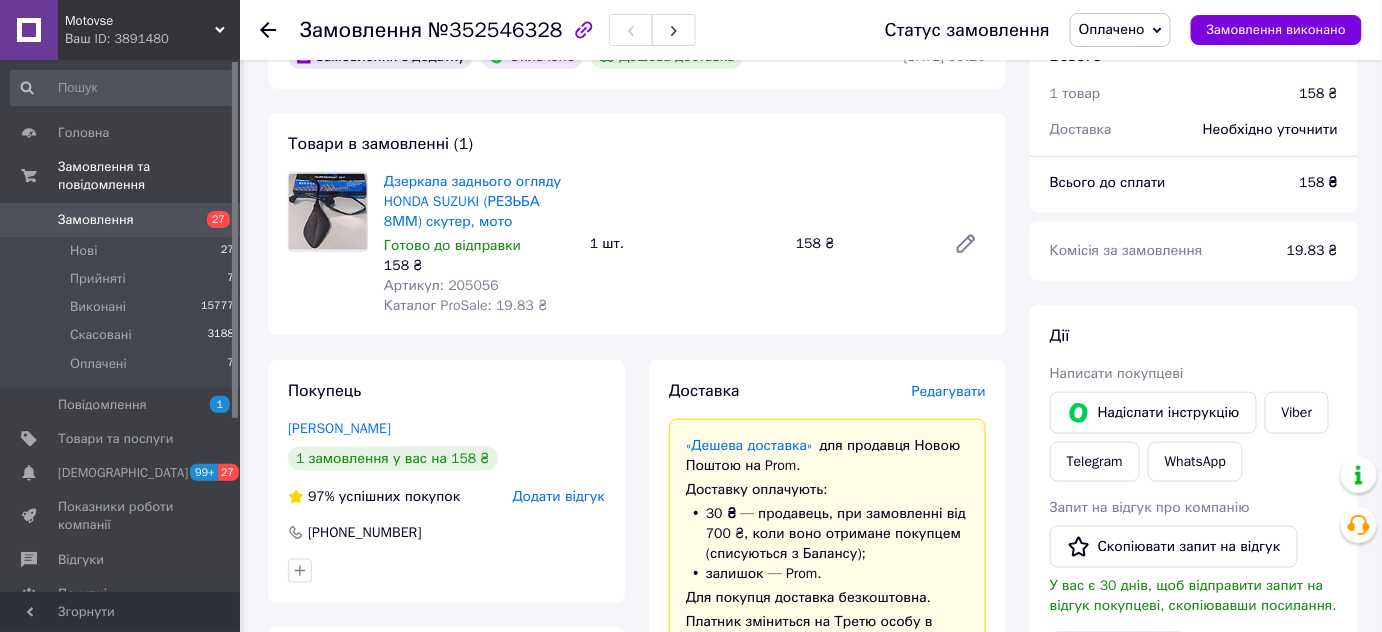 click on "Редагувати" at bounding box center (949, 391) 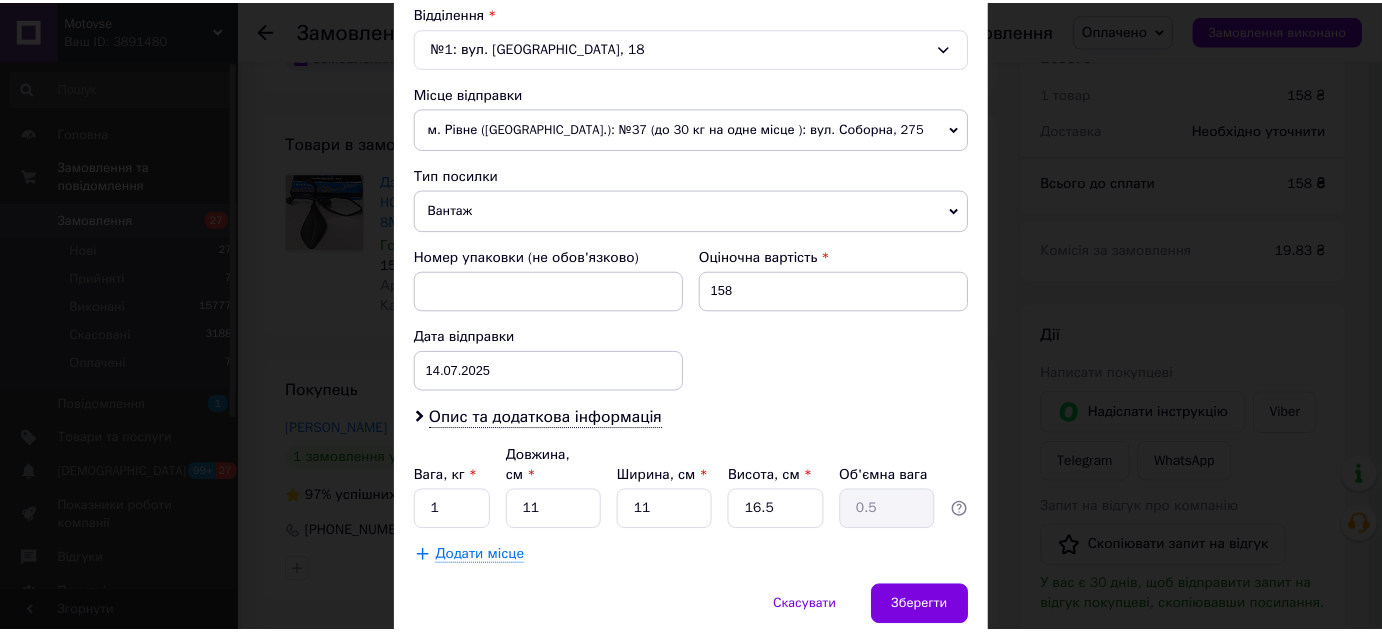 scroll, scrollTop: 688, scrollLeft: 0, axis: vertical 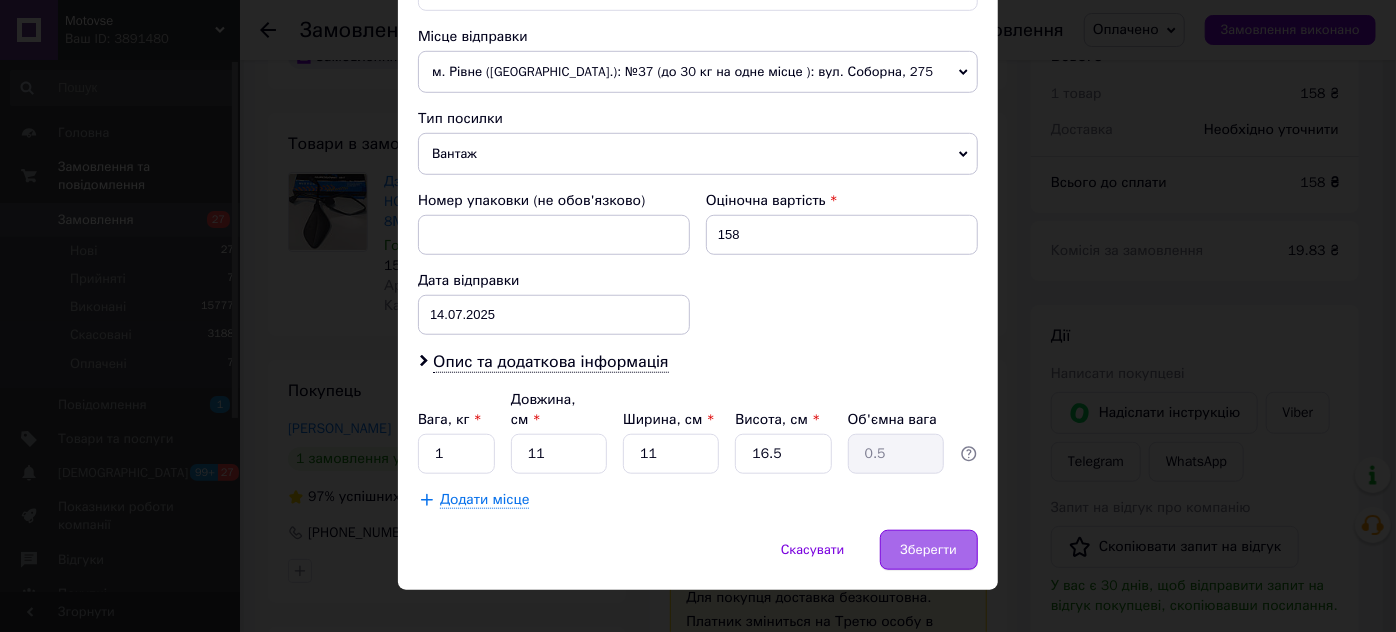 click on "Зберегти" at bounding box center [929, 550] 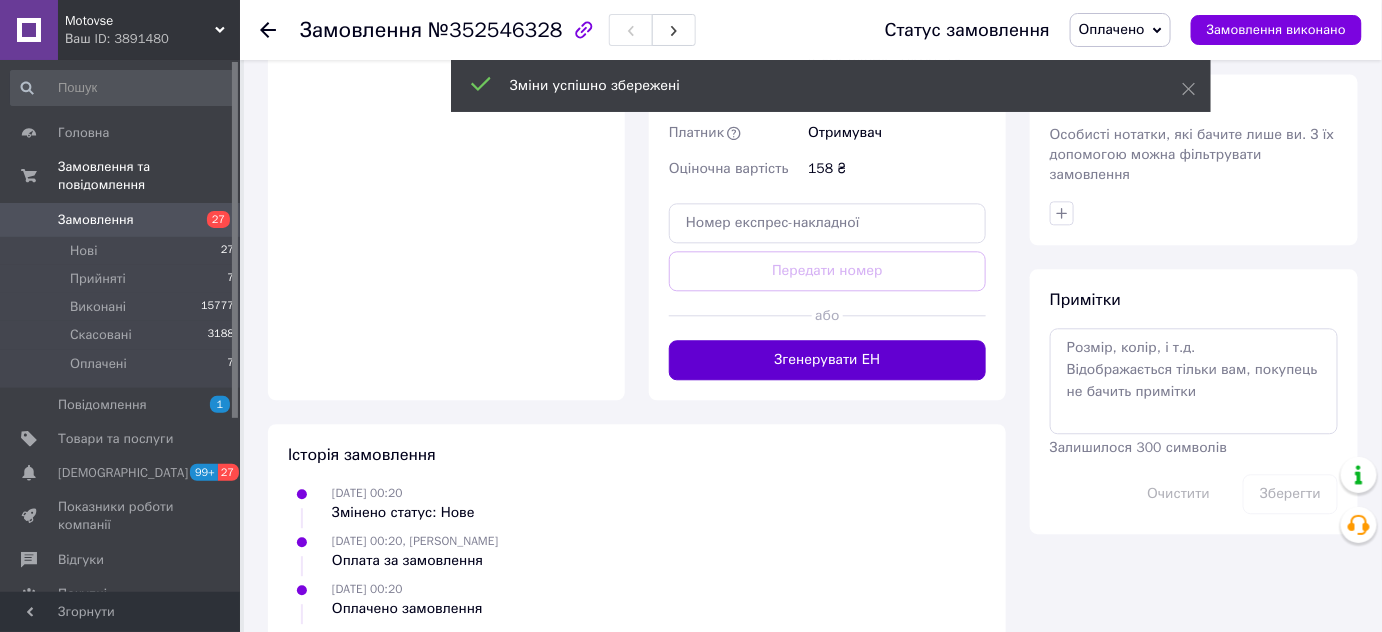 click on "Згенерувати ЕН" at bounding box center (827, 360) 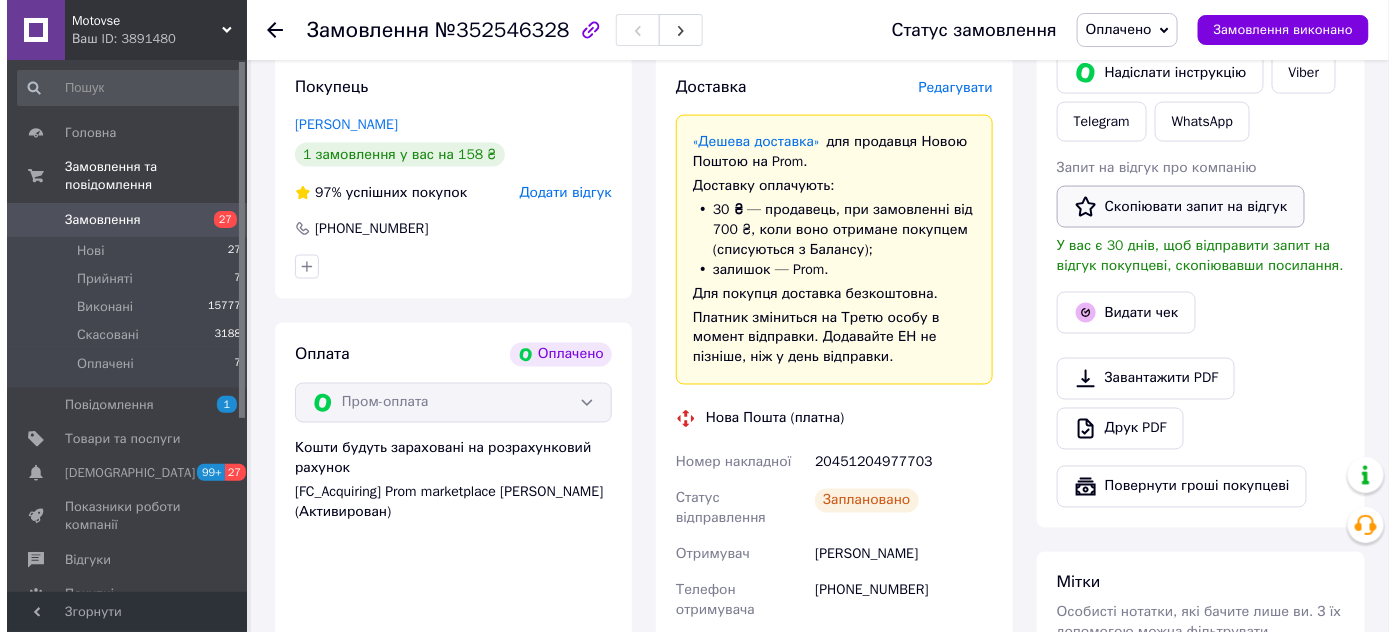 scroll, scrollTop: 909, scrollLeft: 0, axis: vertical 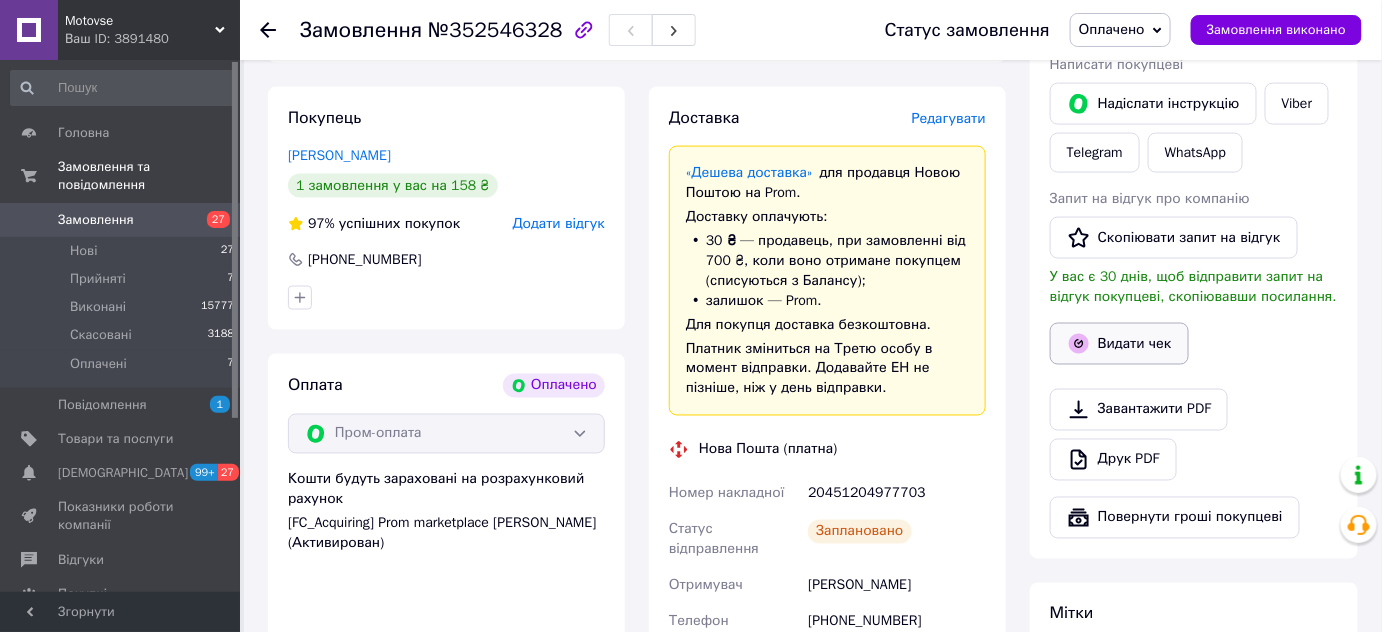 click on "Видати чек" at bounding box center [1119, 344] 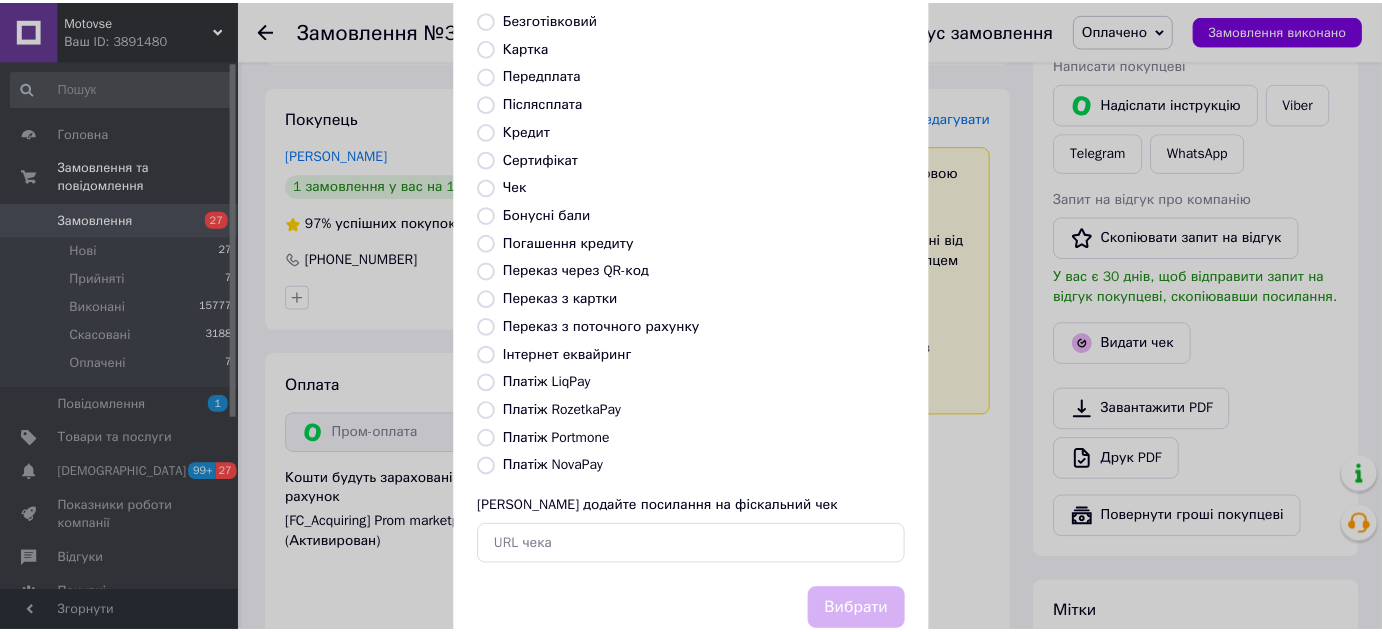 scroll, scrollTop: 226, scrollLeft: 0, axis: vertical 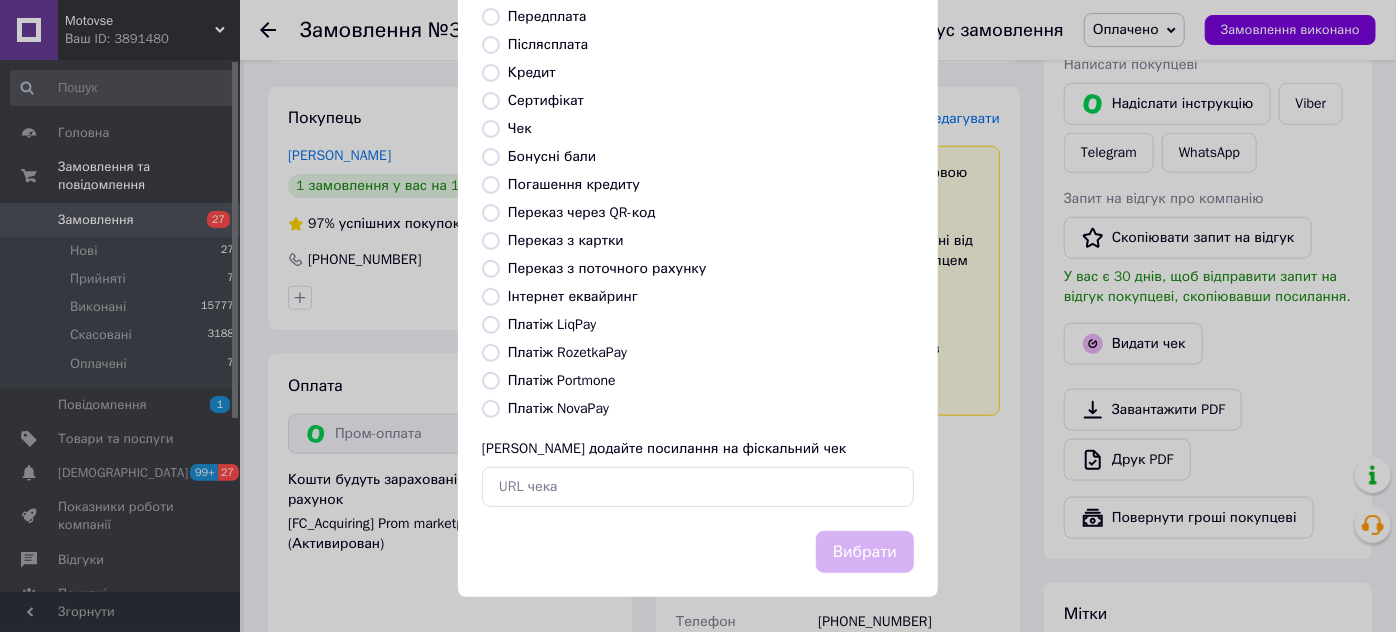 click on "Платіж NovaPay" at bounding box center [558, 408] 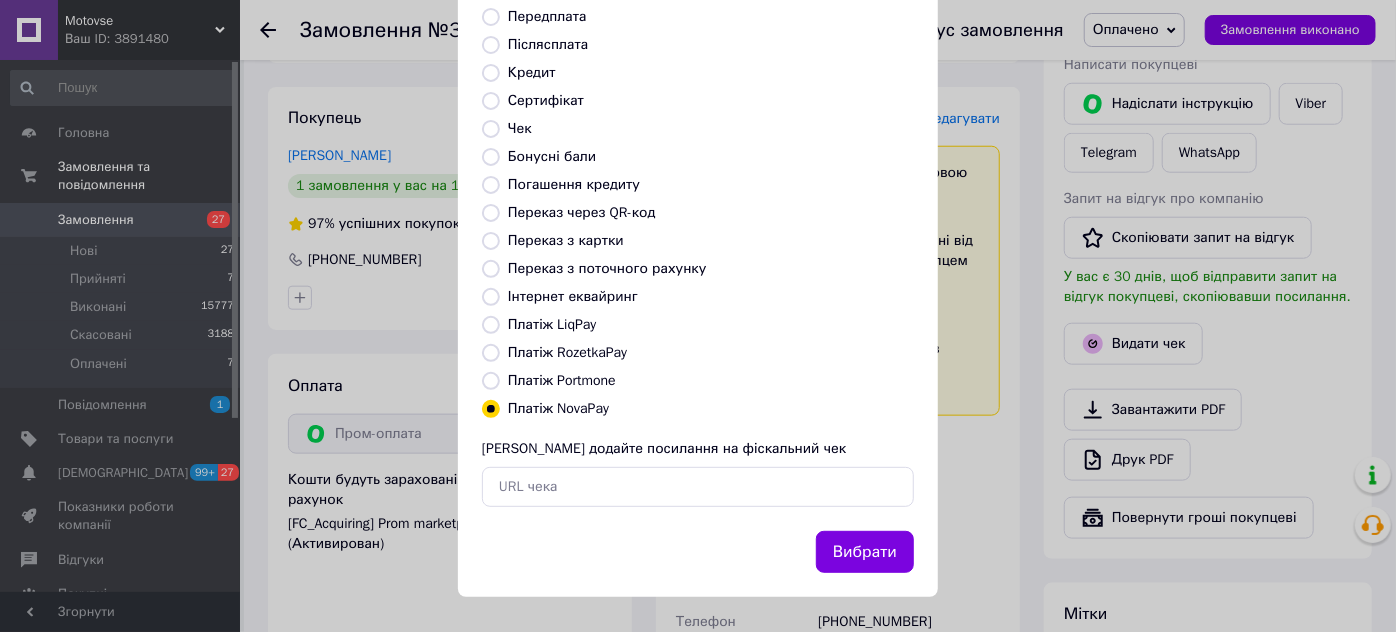 click on "Вибрати" at bounding box center (865, 552) 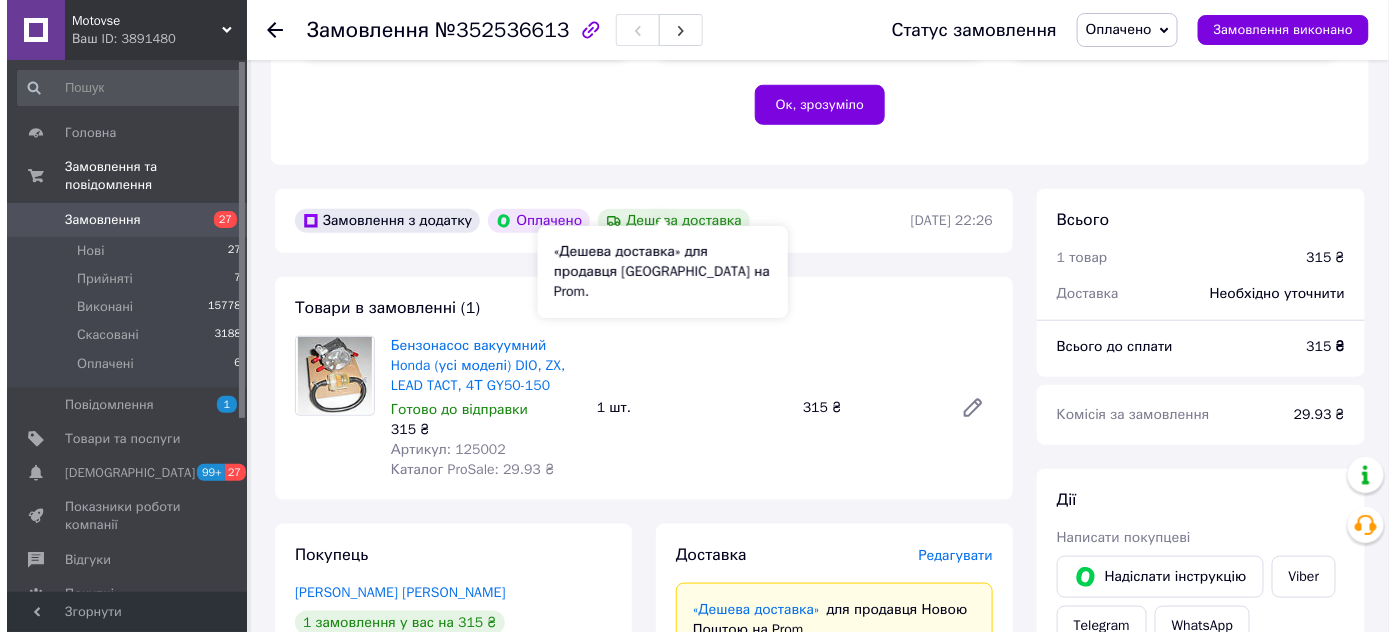 scroll, scrollTop: 545, scrollLeft: 0, axis: vertical 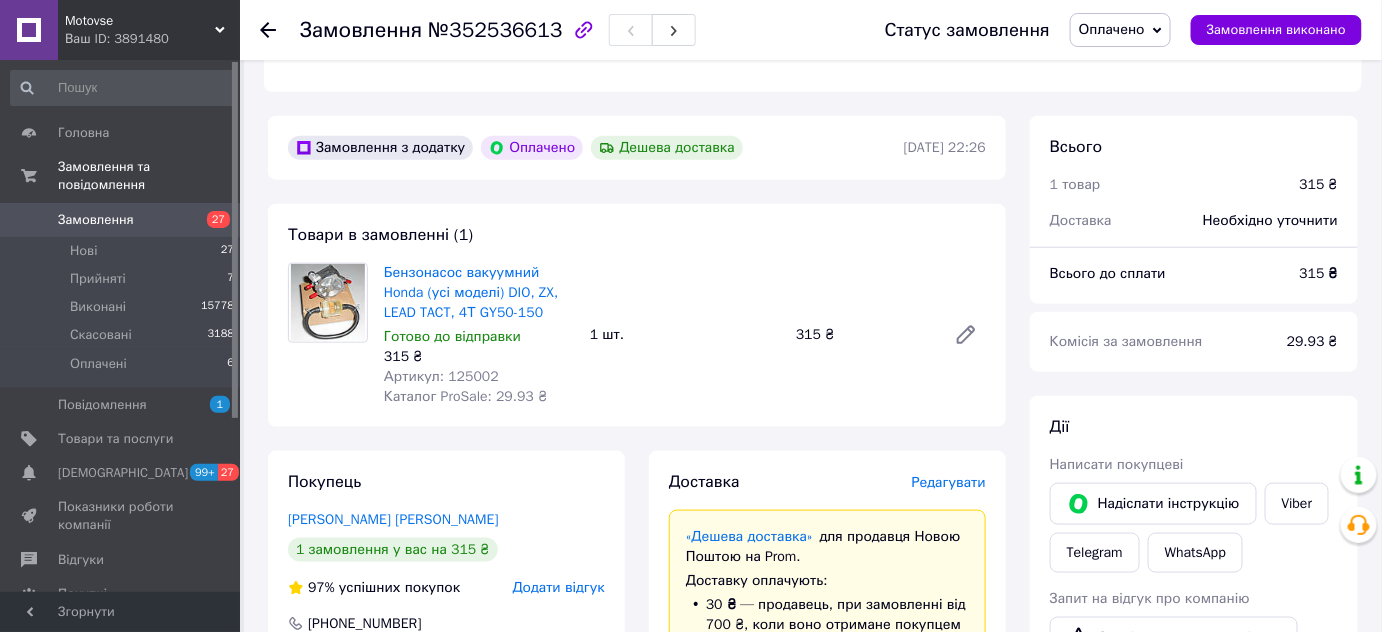 click on "Редагувати" at bounding box center (949, 482) 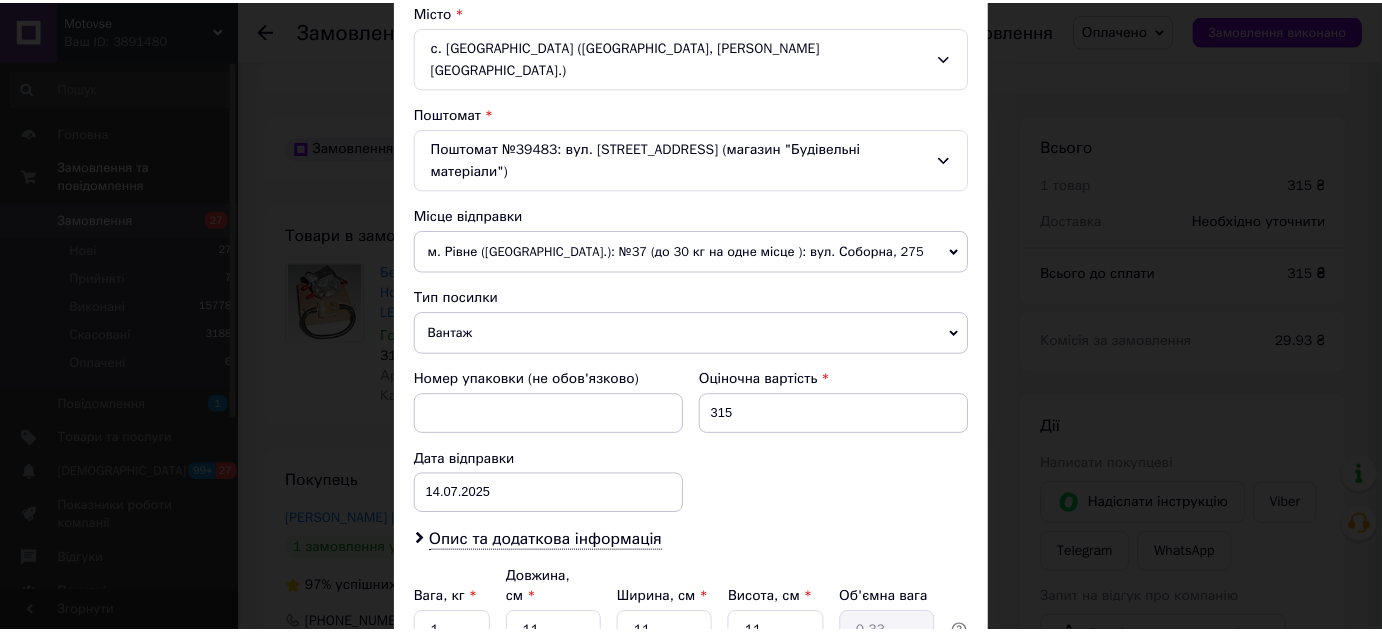 scroll, scrollTop: 688, scrollLeft: 0, axis: vertical 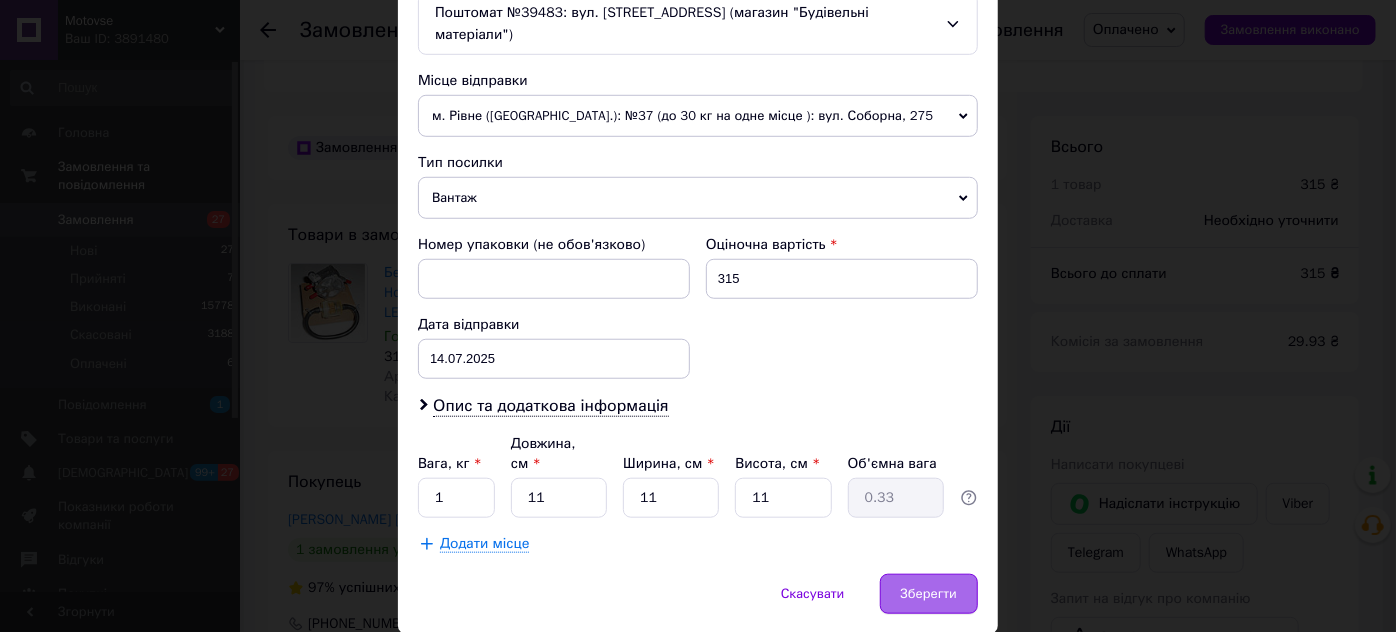 click on "Зберегти" at bounding box center [929, 594] 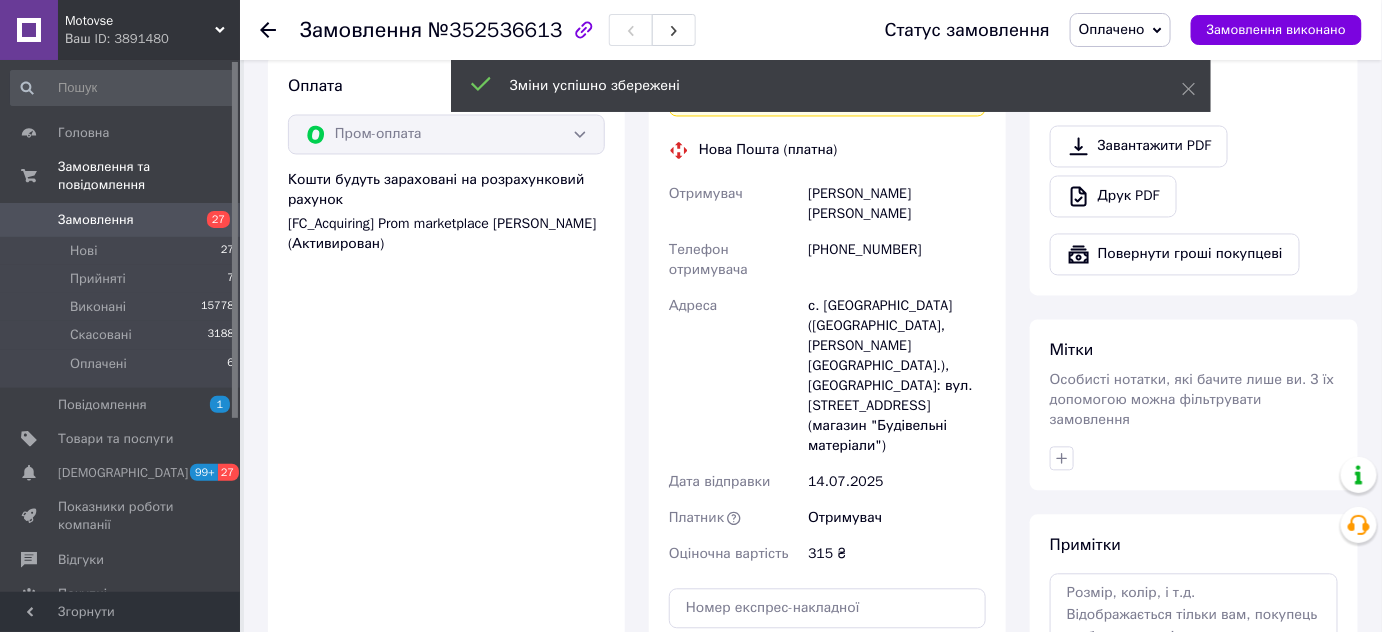 scroll, scrollTop: 1363, scrollLeft: 0, axis: vertical 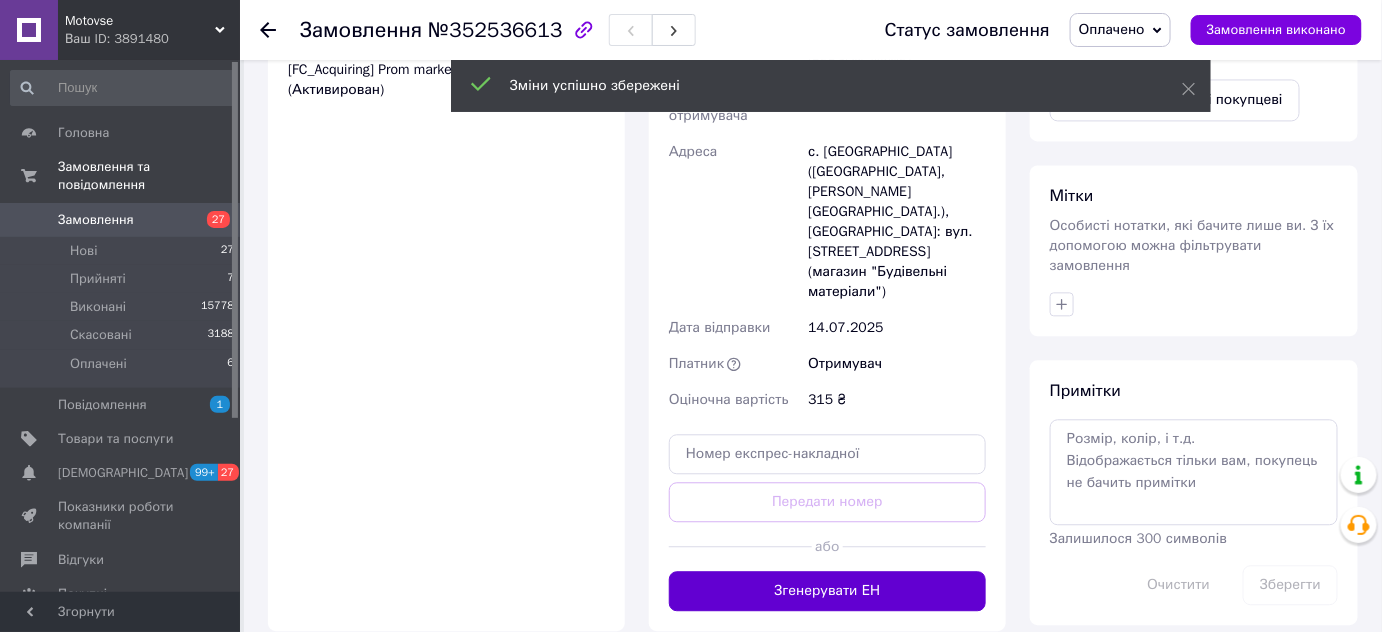 click on "Згенерувати ЕН" at bounding box center (827, 591) 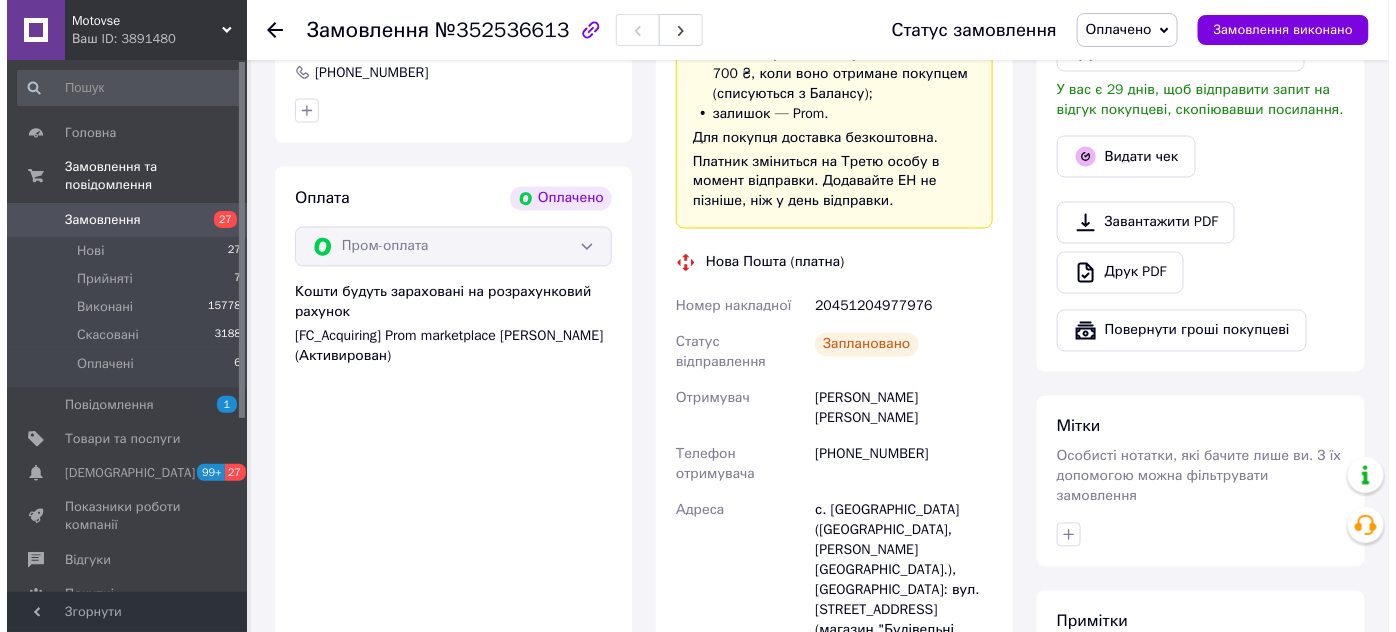 scroll, scrollTop: 1090, scrollLeft: 0, axis: vertical 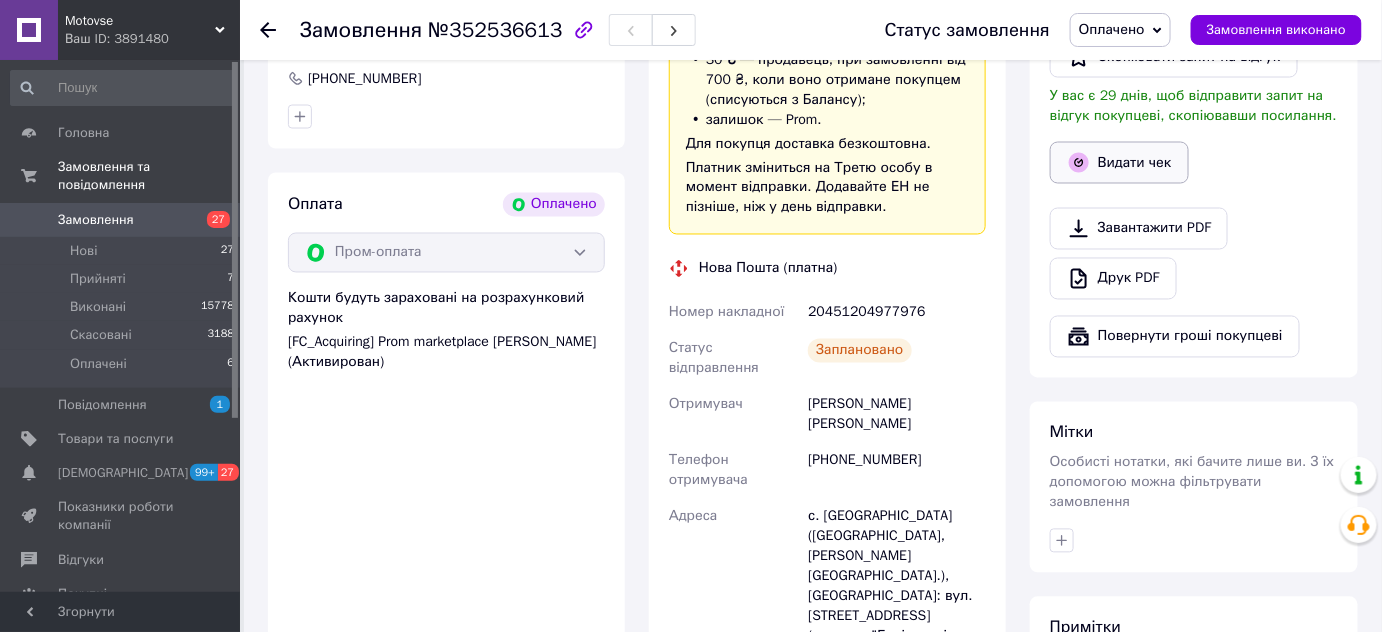 click on "Видати чек" at bounding box center [1119, 163] 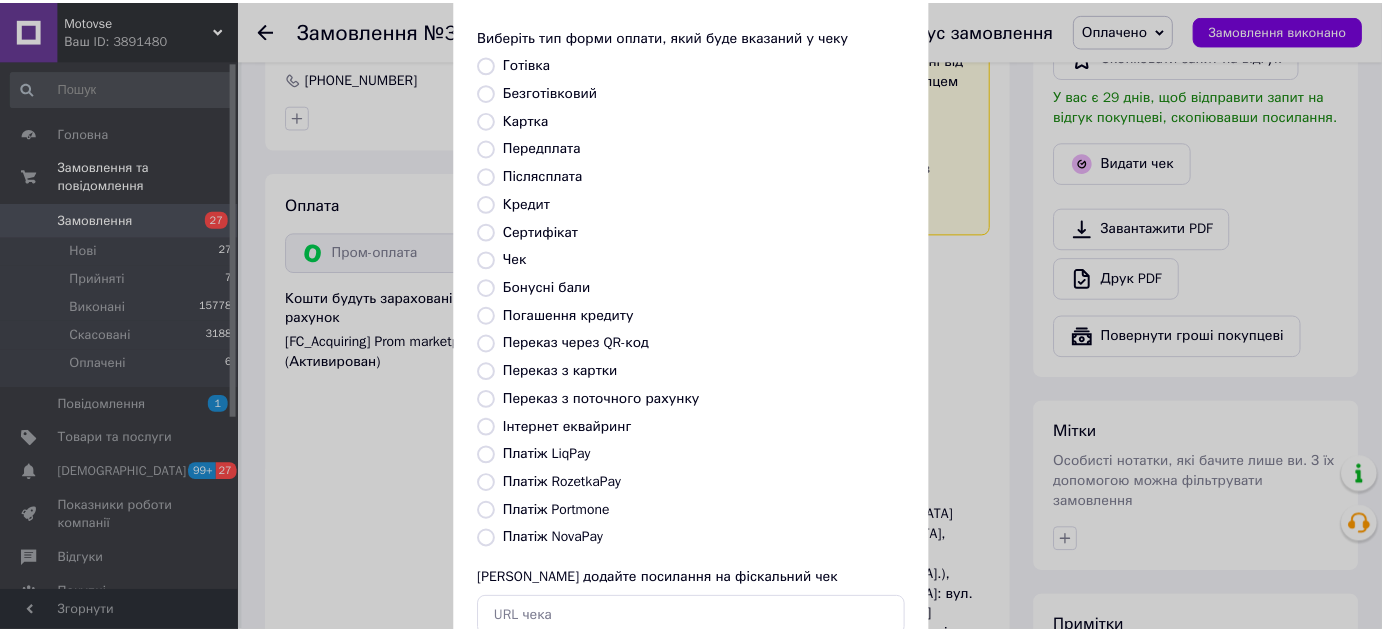 scroll, scrollTop: 181, scrollLeft: 0, axis: vertical 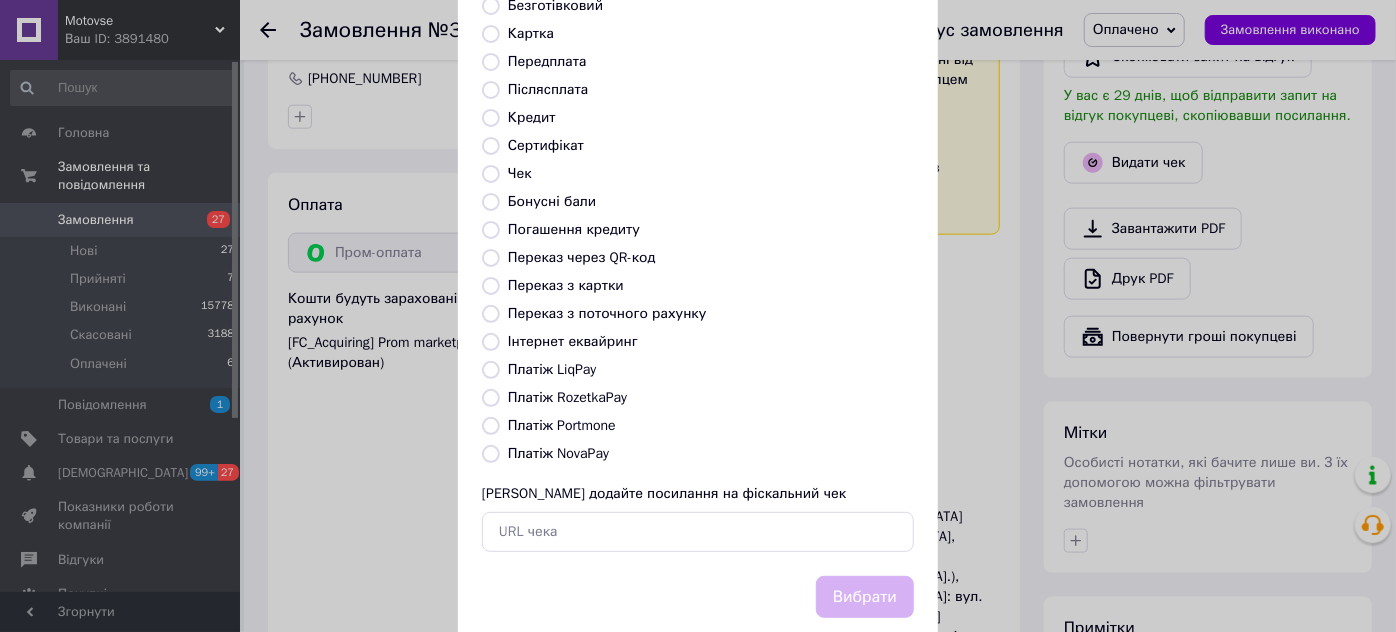 click on "Платіж RozetkaPay" at bounding box center (567, 397) 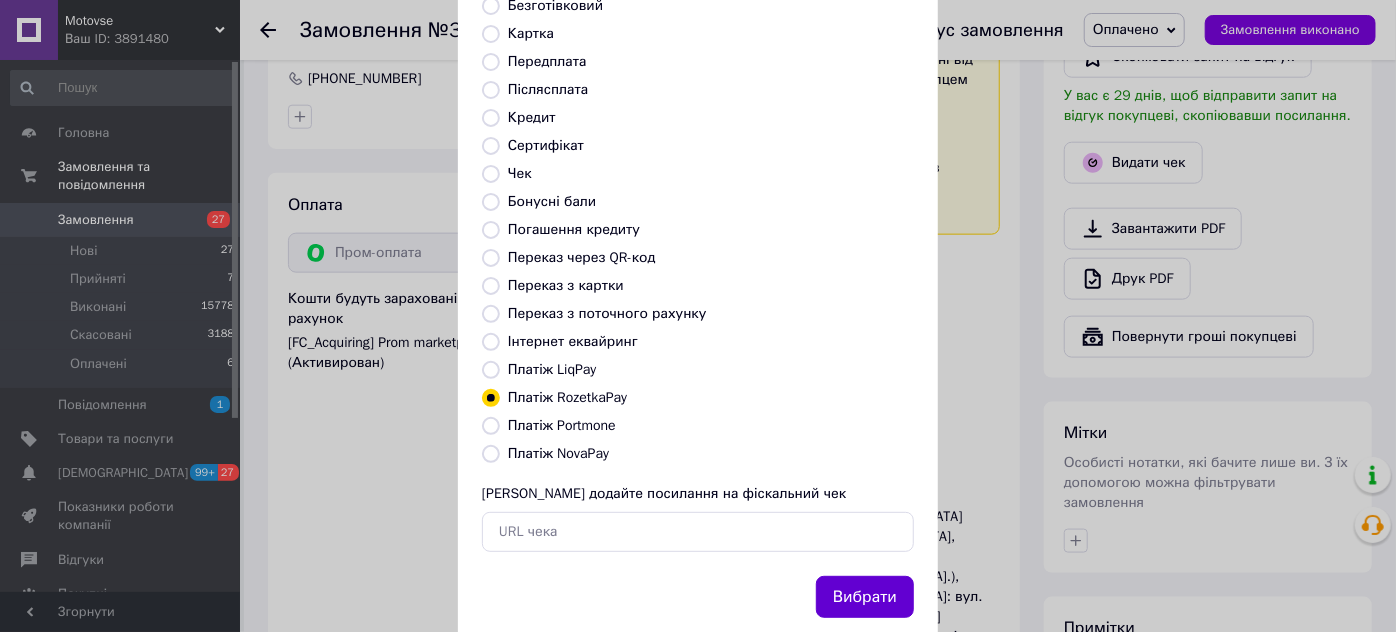 click on "Вибрати" at bounding box center (865, 597) 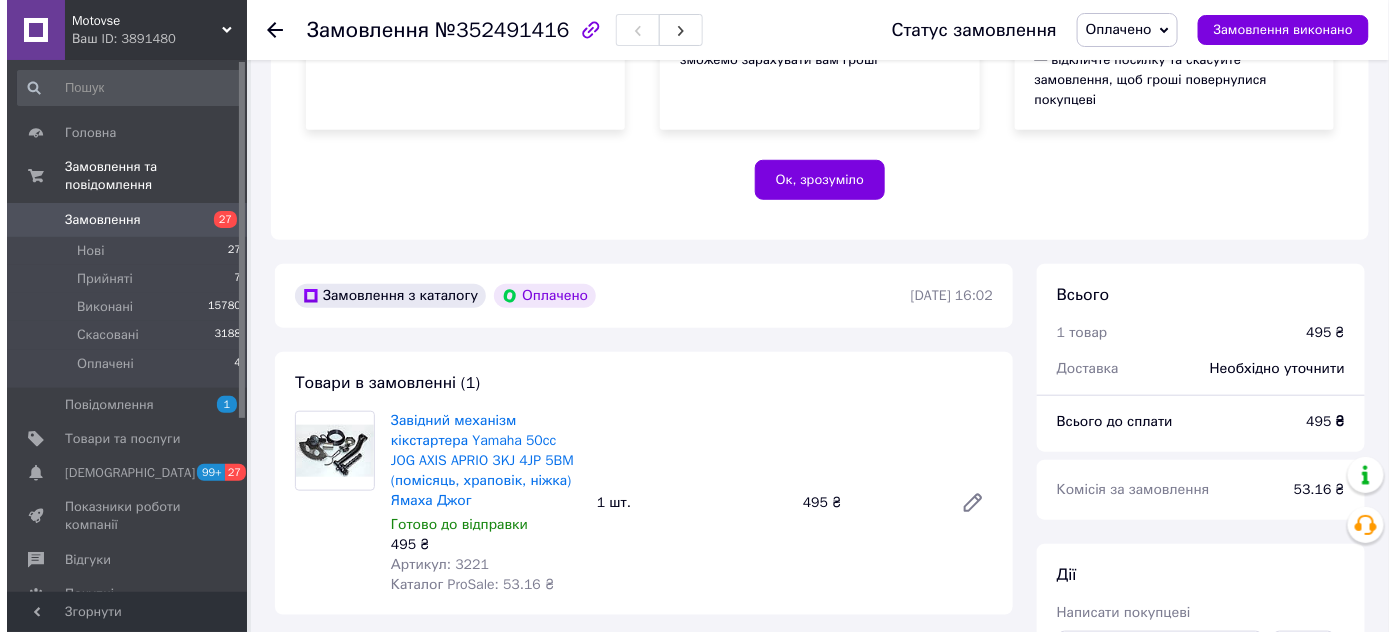 scroll, scrollTop: 545, scrollLeft: 0, axis: vertical 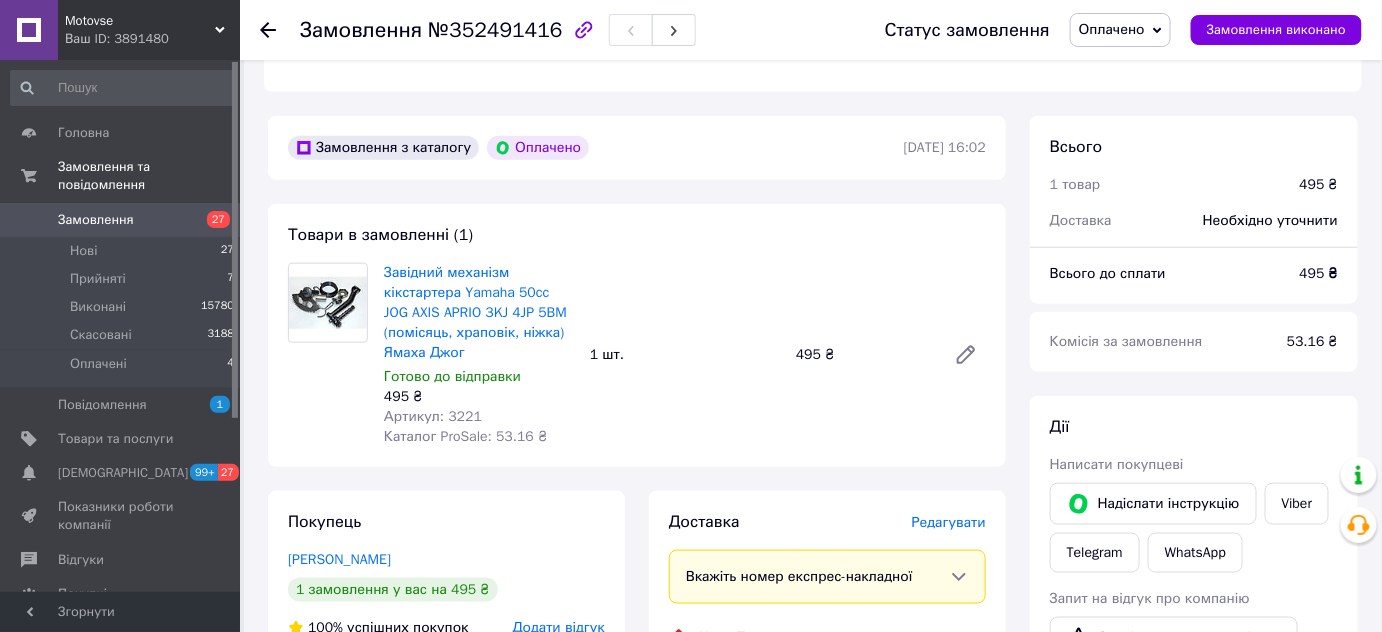 click on "Редагувати" at bounding box center (949, 522) 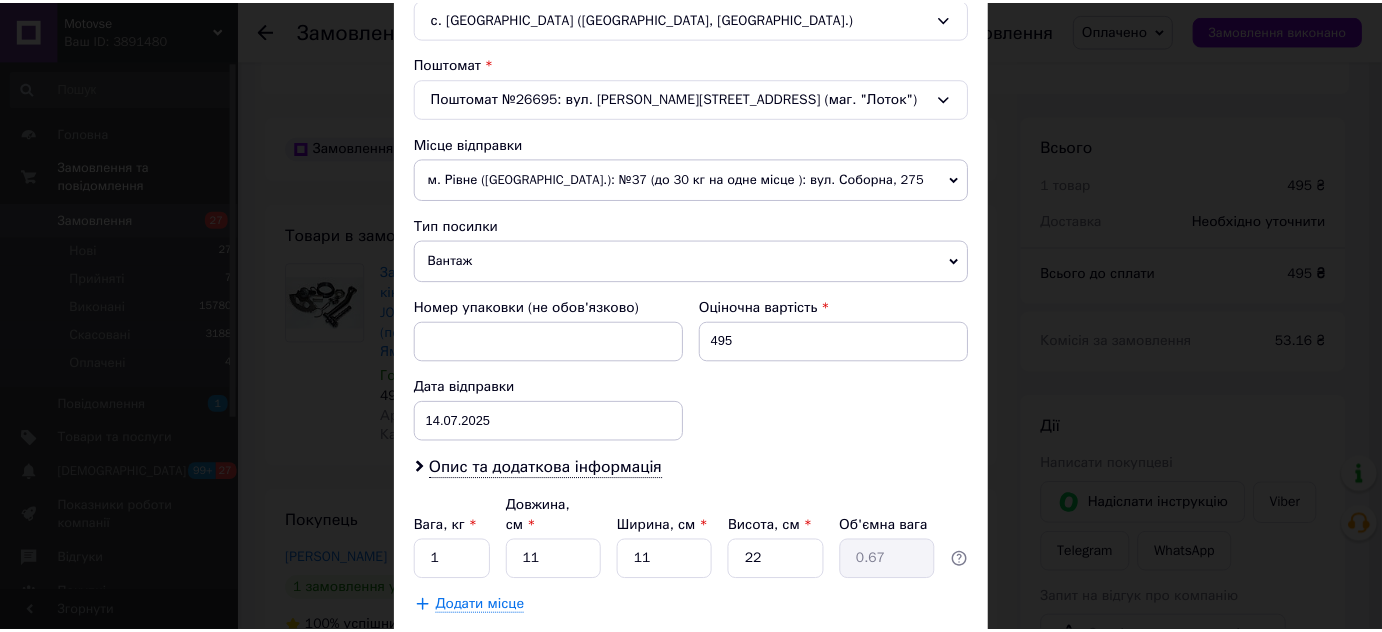 scroll, scrollTop: 636, scrollLeft: 0, axis: vertical 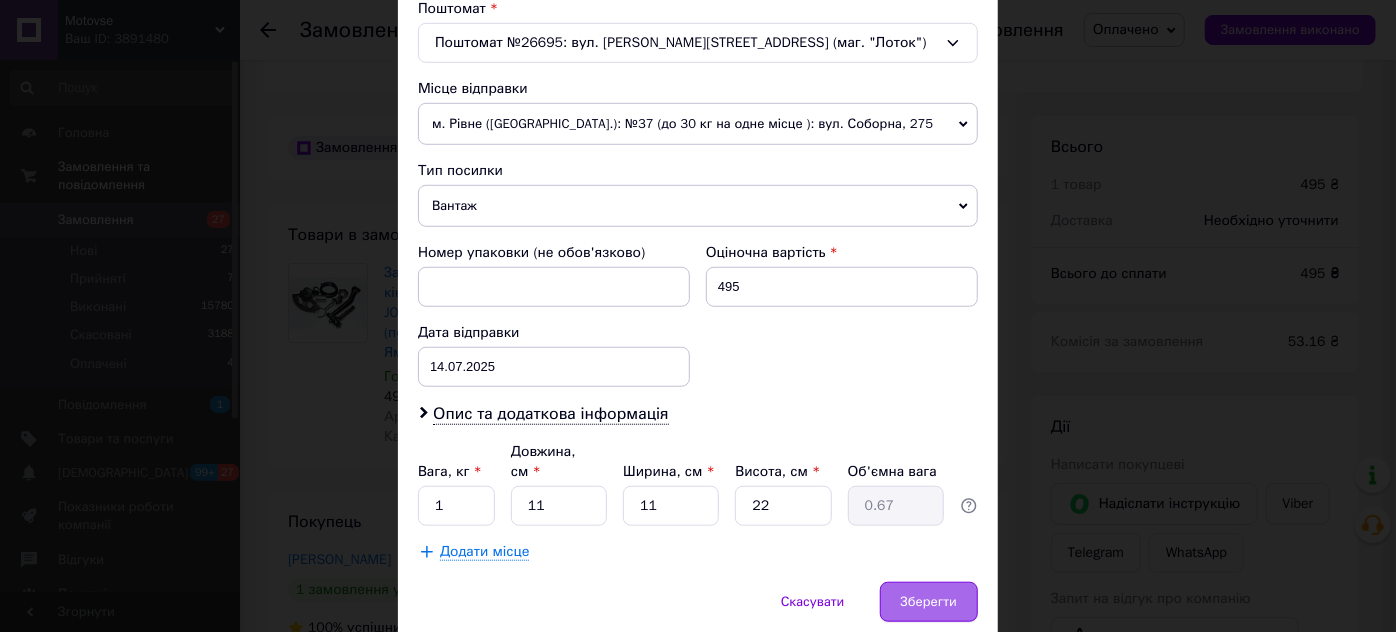 click on "Зберегти" at bounding box center [929, 602] 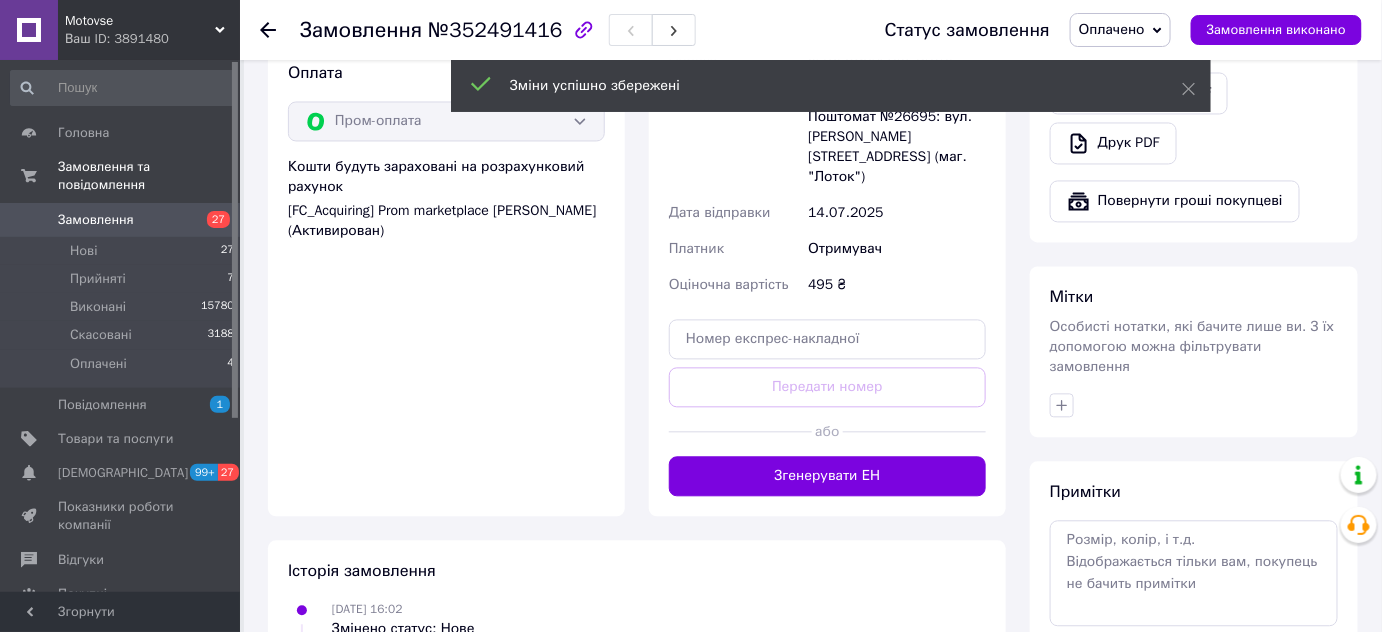 scroll, scrollTop: 1363, scrollLeft: 0, axis: vertical 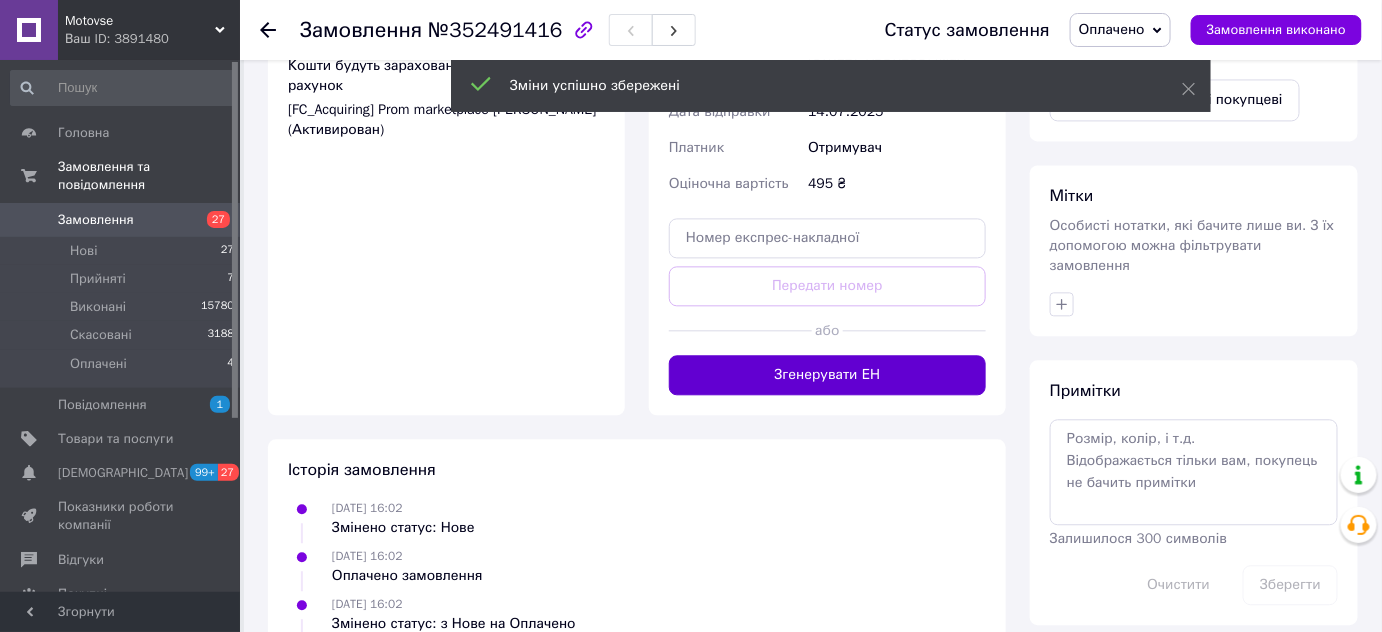 click on "Згенерувати ЕН" at bounding box center (827, 375) 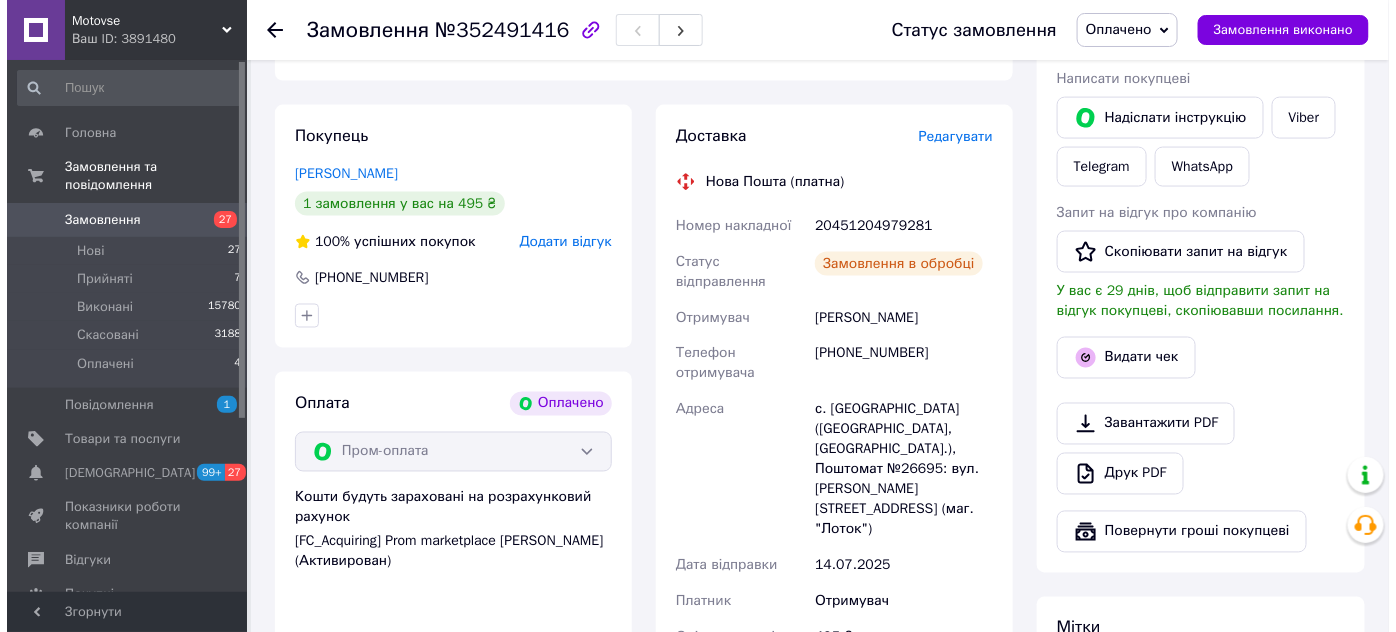 scroll, scrollTop: 909, scrollLeft: 0, axis: vertical 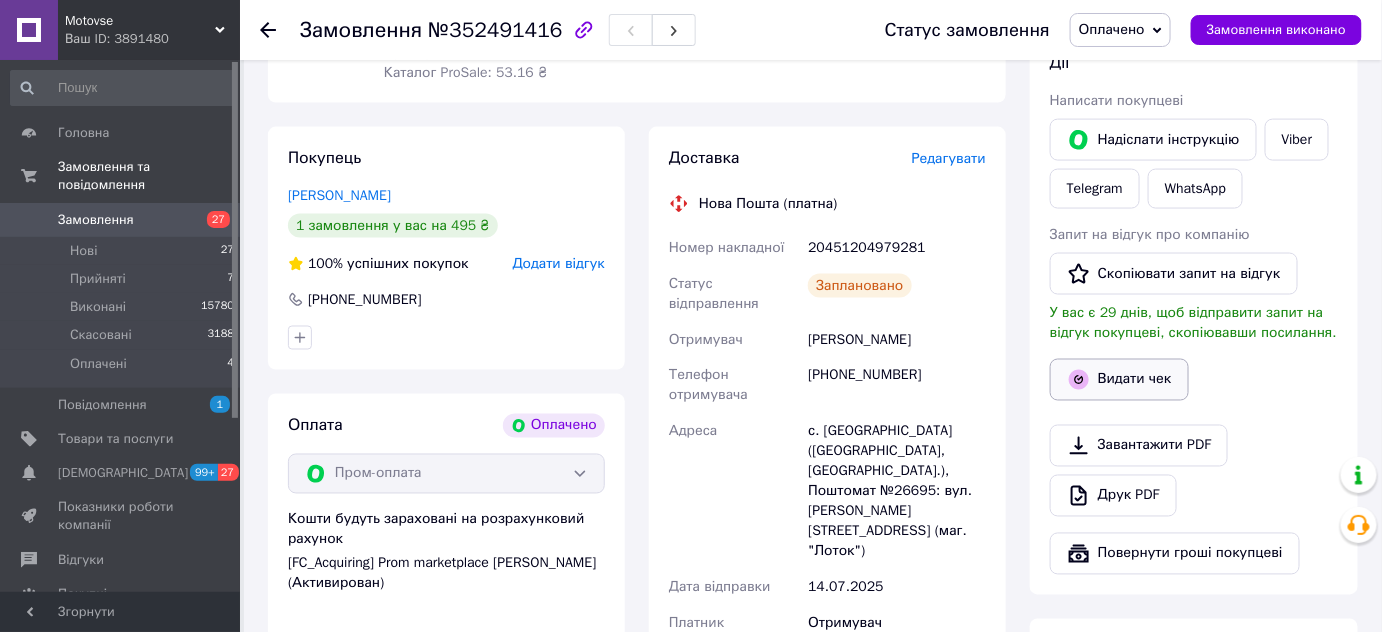 click on "Видати чек" at bounding box center (1119, 380) 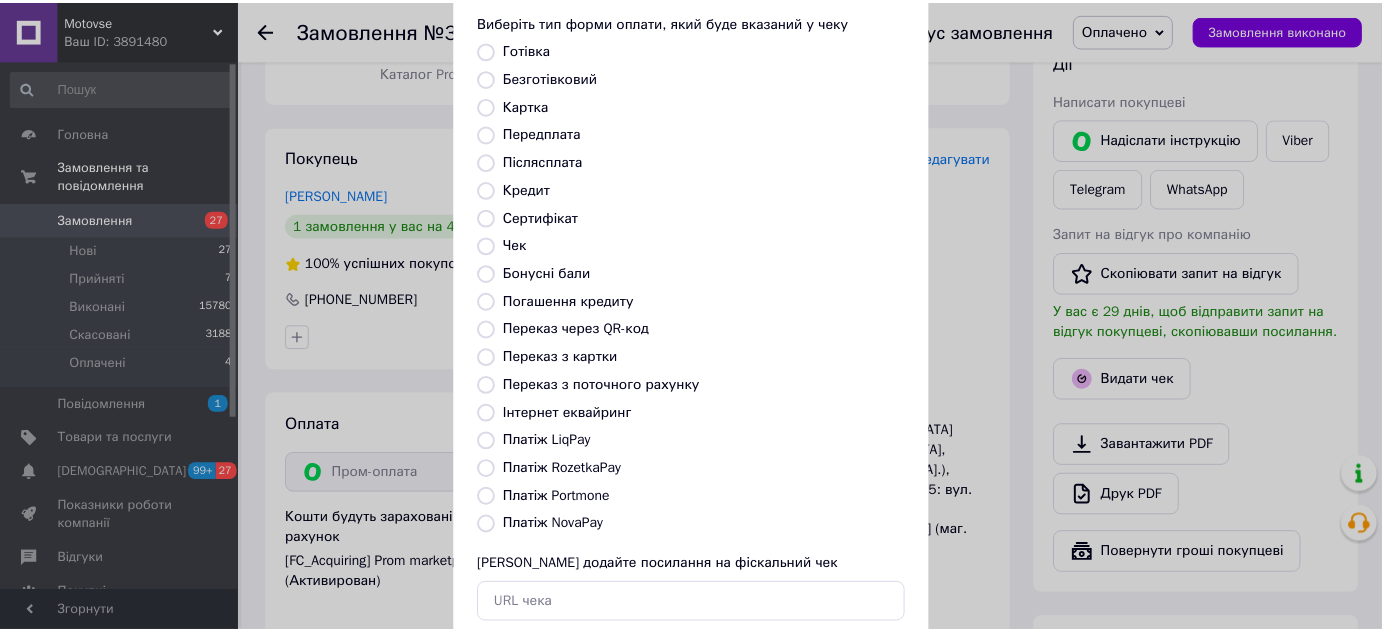 scroll, scrollTop: 226, scrollLeft: 0, axis: vertical 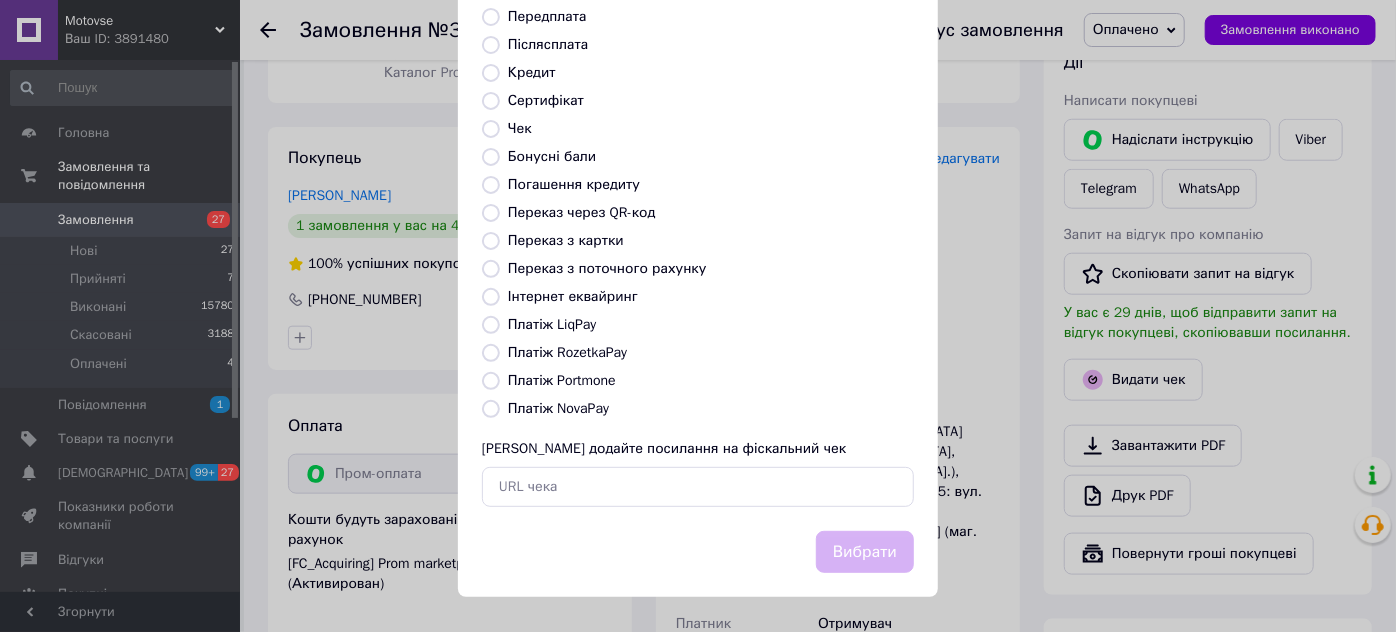 click on "Платіж NovaPay" at bounding box center [558, 408] 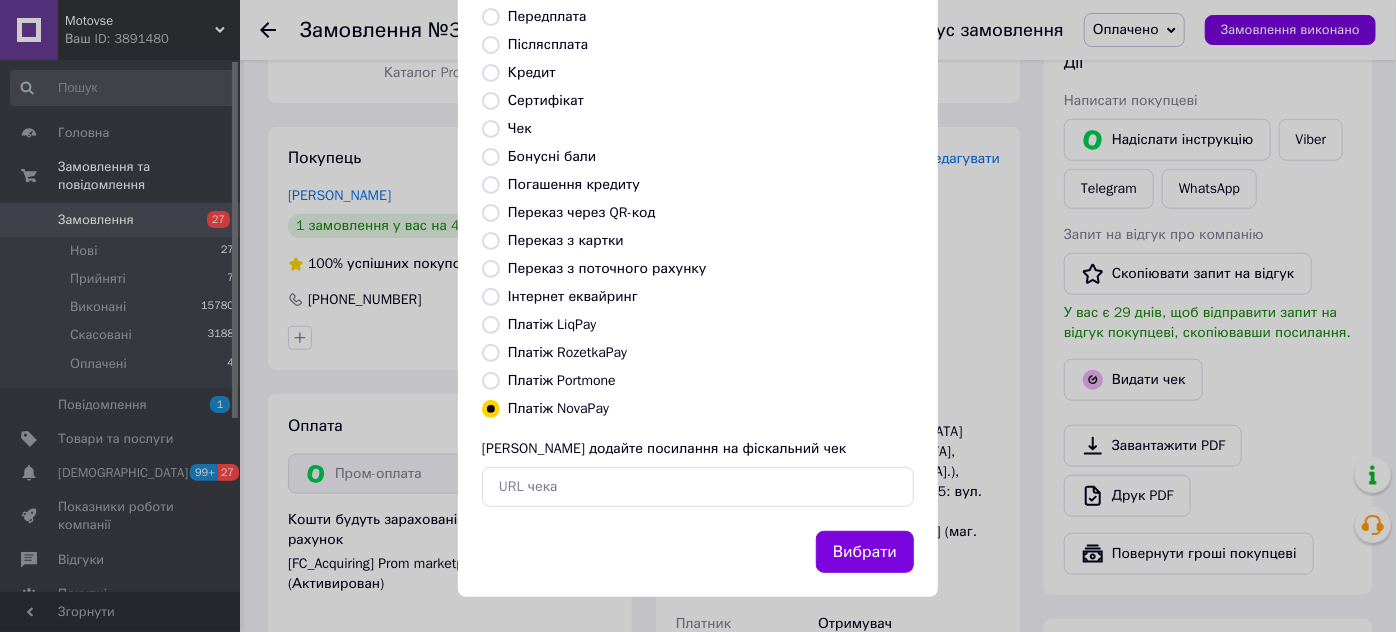 click on "Платіж RozetkaPay" at bounding box center [567, 352] 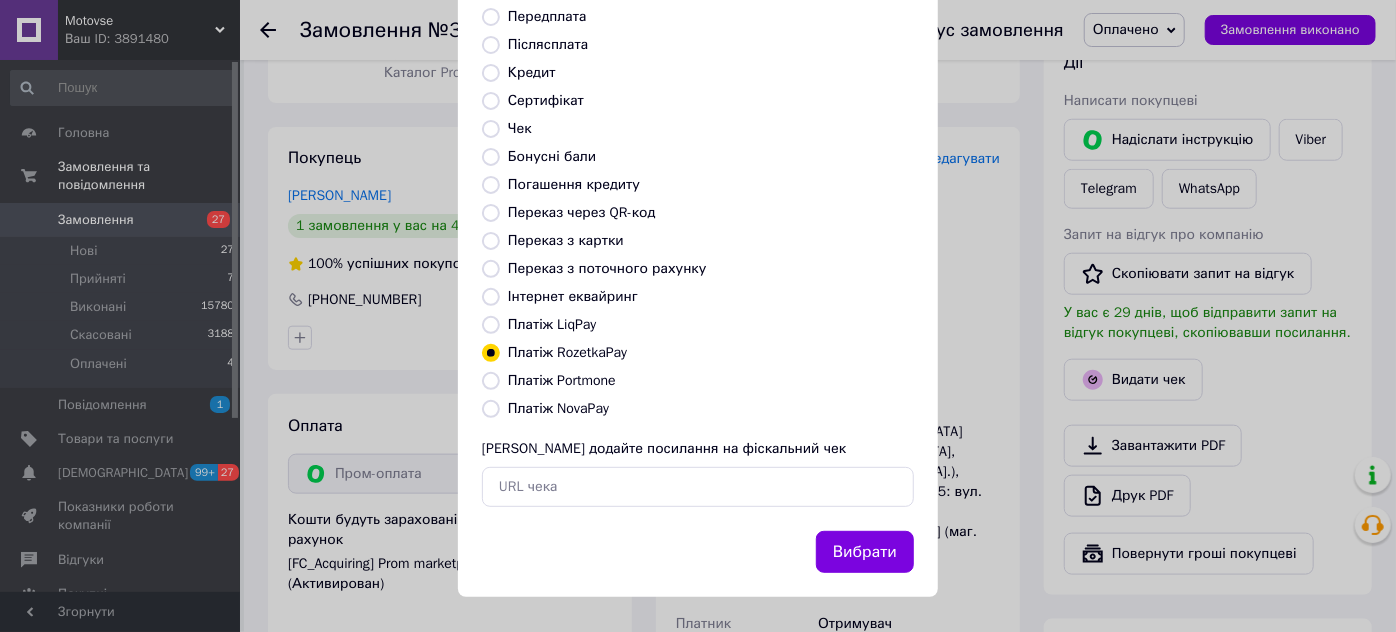 click on "Платіж NovaPay" at bounding box center [558, 408] 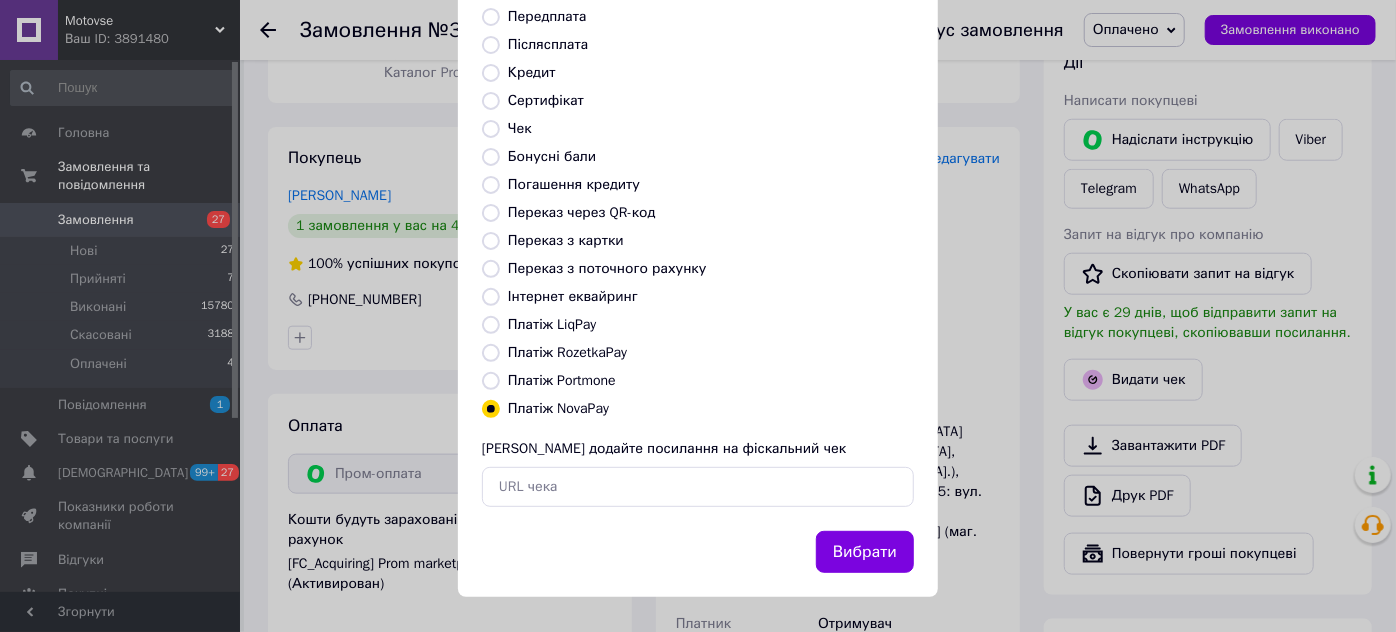 click on "Платіж RozetkaPay" at bounding box center [567, 352] 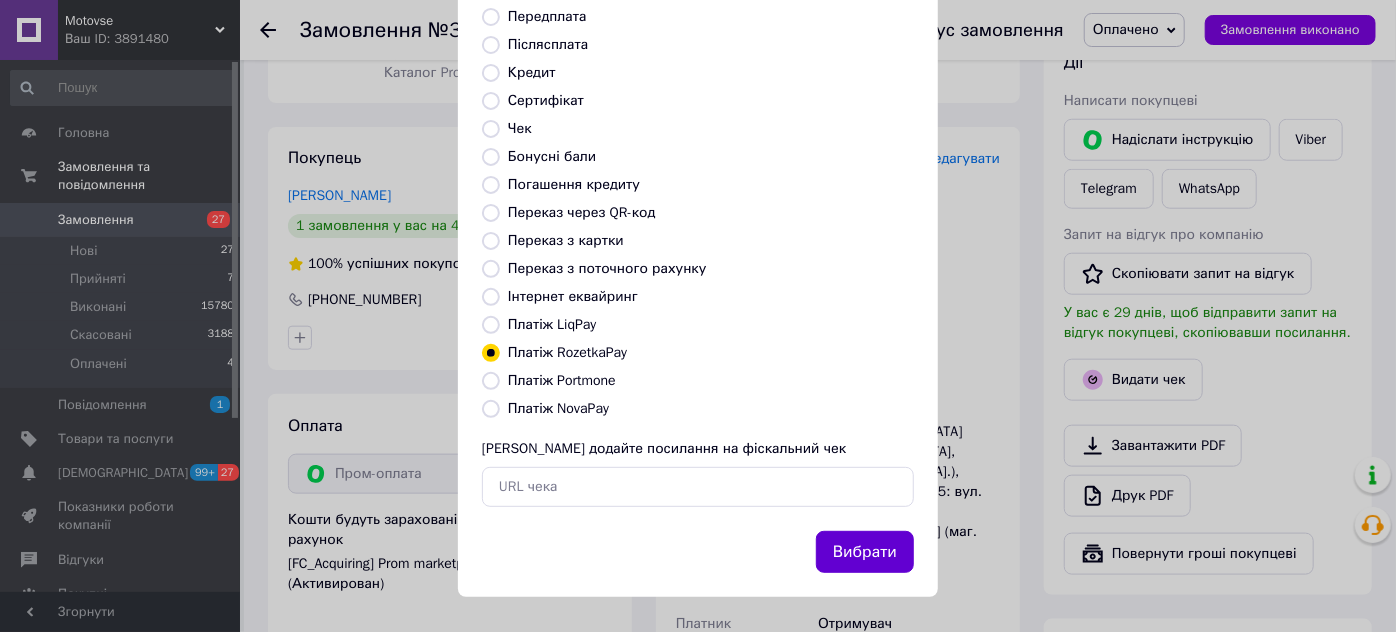 click on "Вибрати" at bounding box center (865, 552) 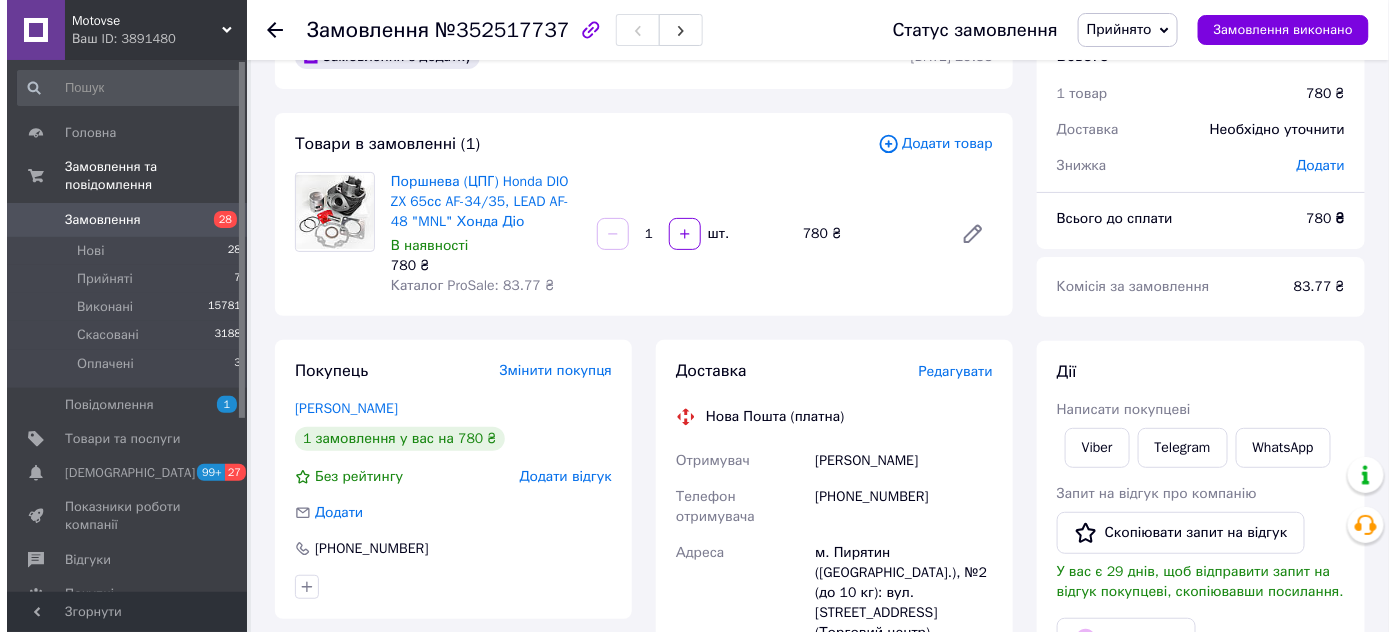 scroll, scrollTop: 90, scrollLeft: 0, axis: vertical 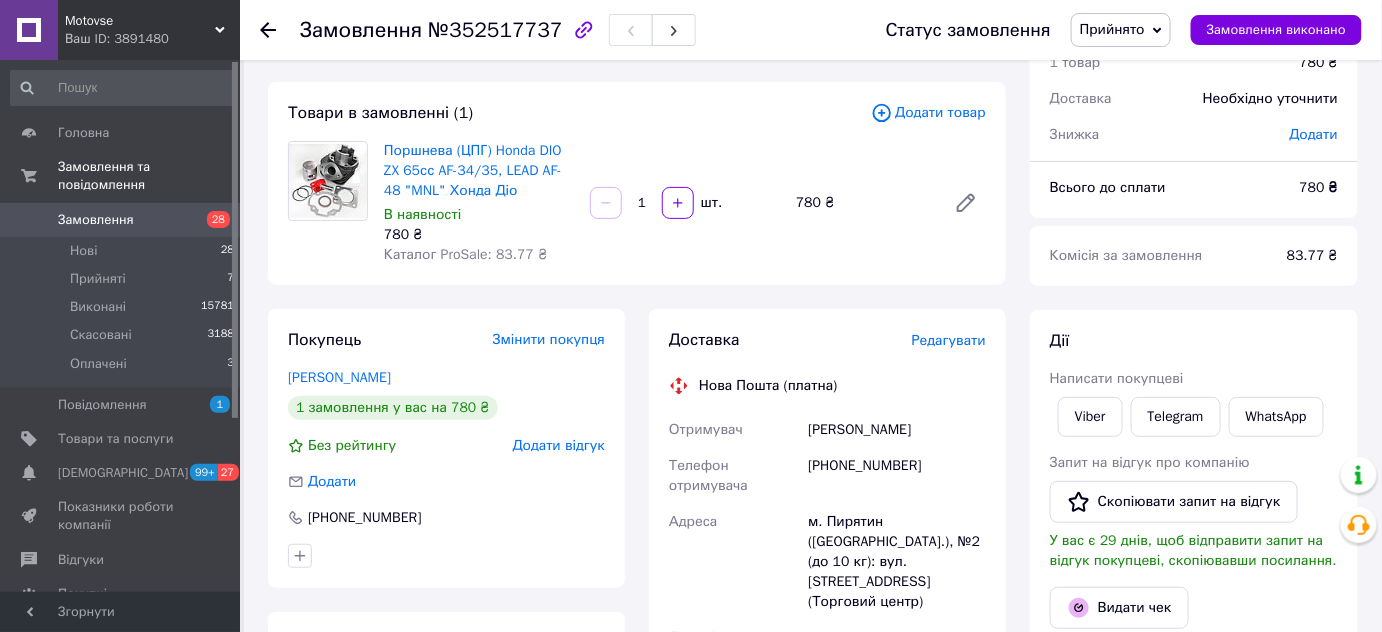 click on "Редагувати" at bounding box center (949, 340) 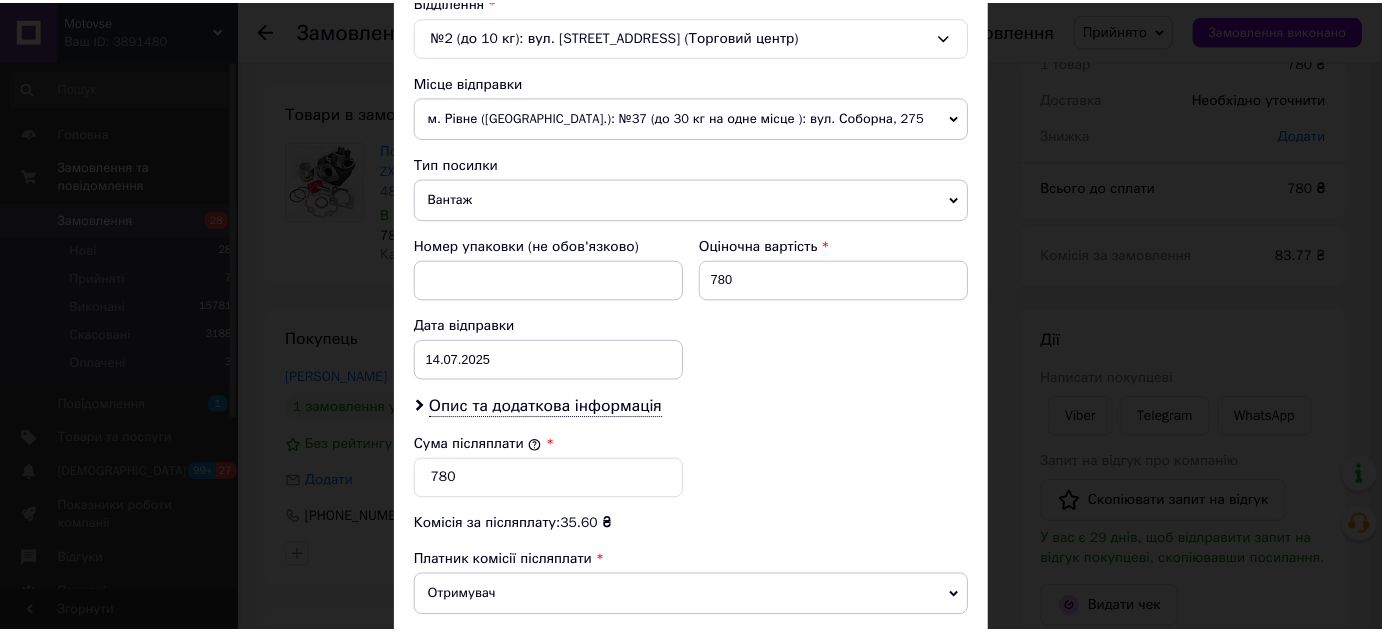 scroll, scrollTop: 885, scrollLeft: 0, axis: vertical 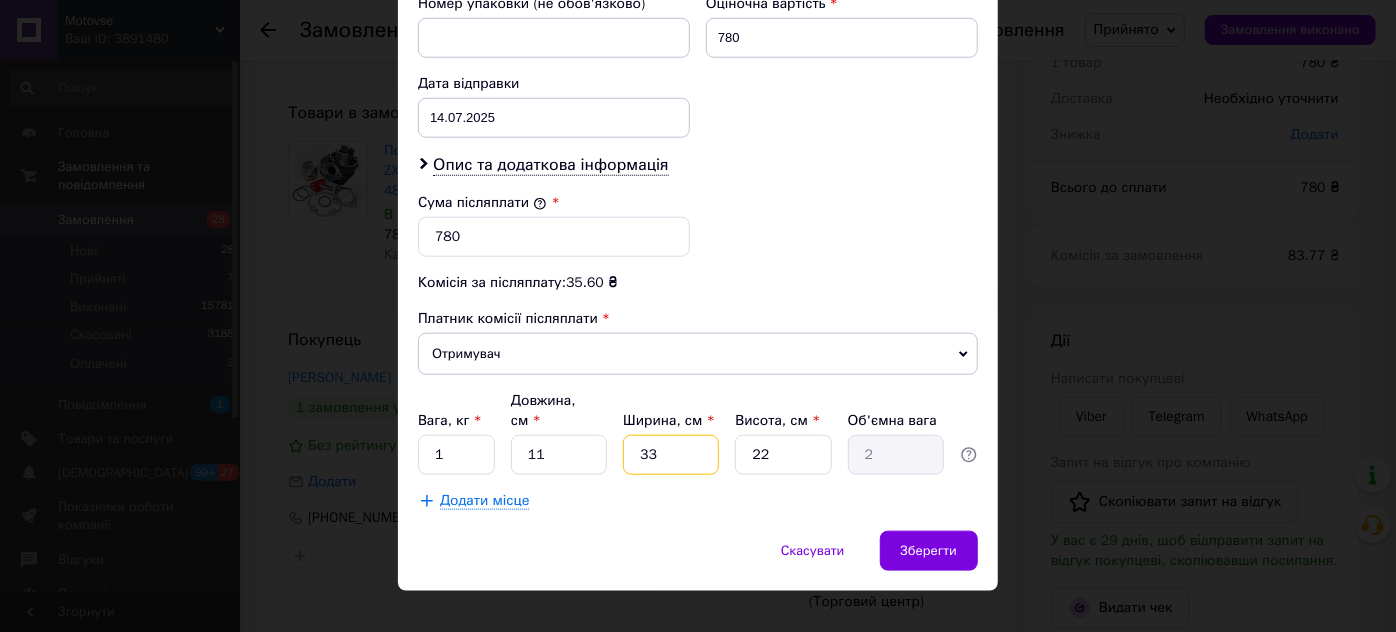 click on "33" at bounding box center (671, 455) 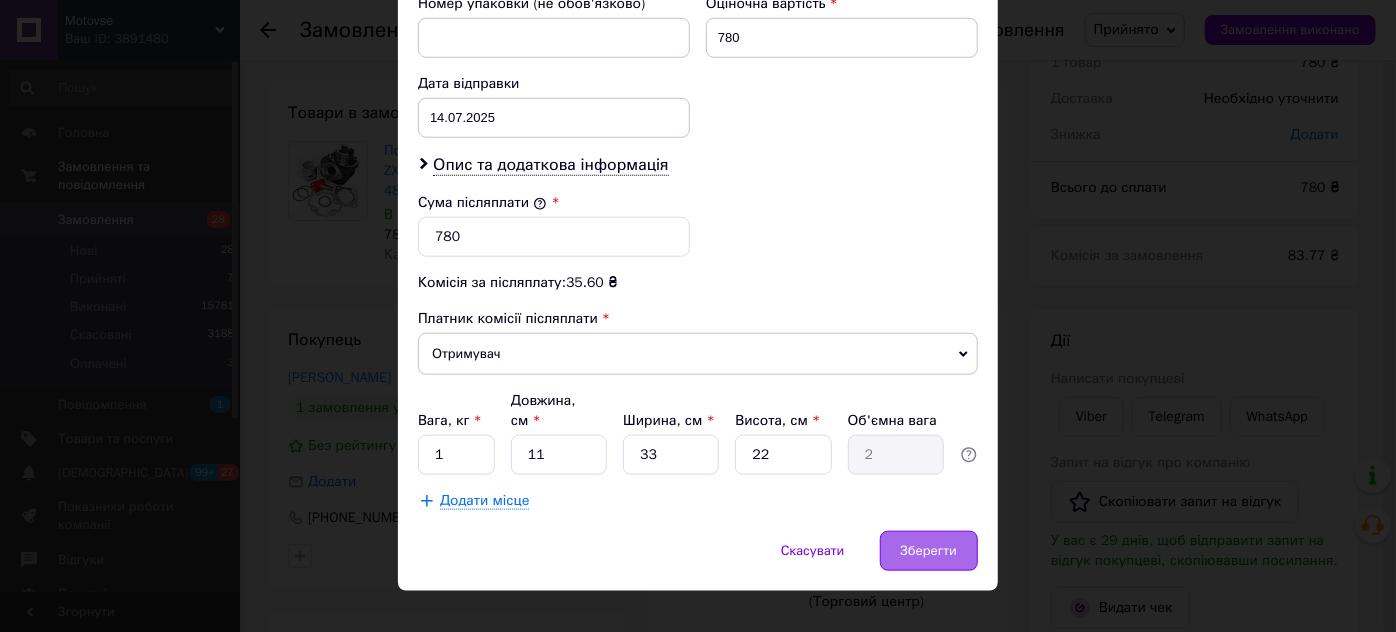 click on "Зберегти" at bounding box center [929, 551] 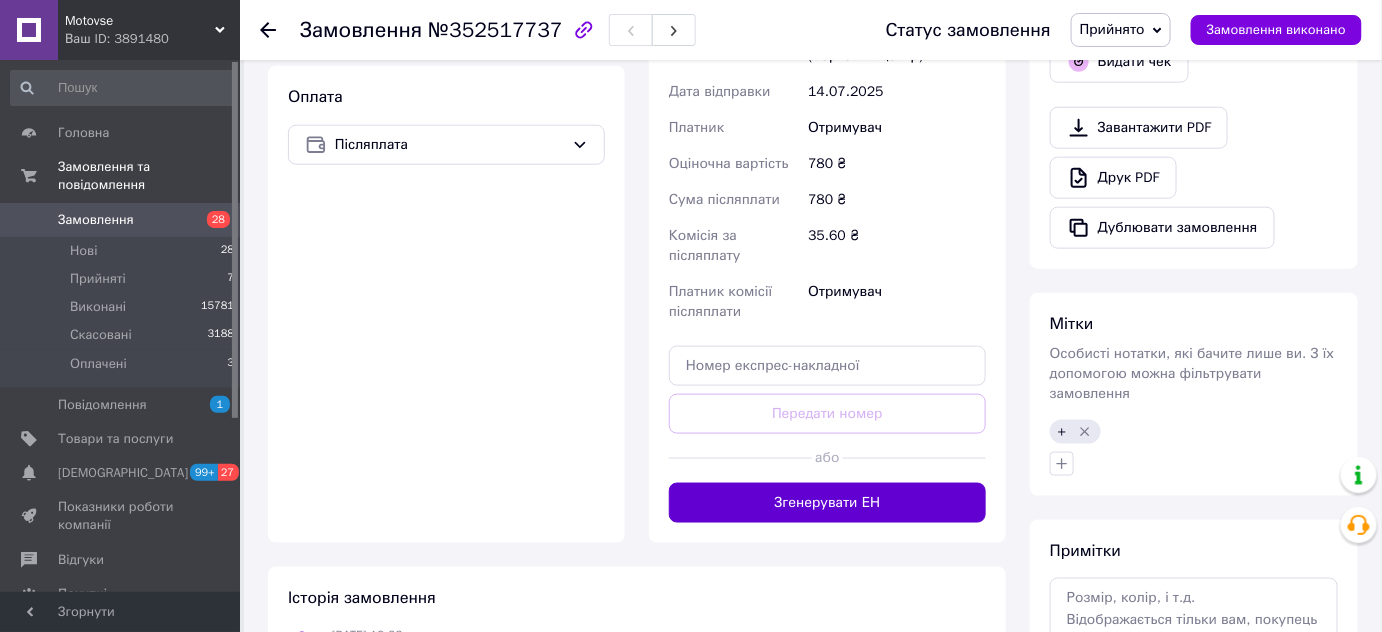 click on "Згенерувати ЕН" at bounding box center (827, 503) 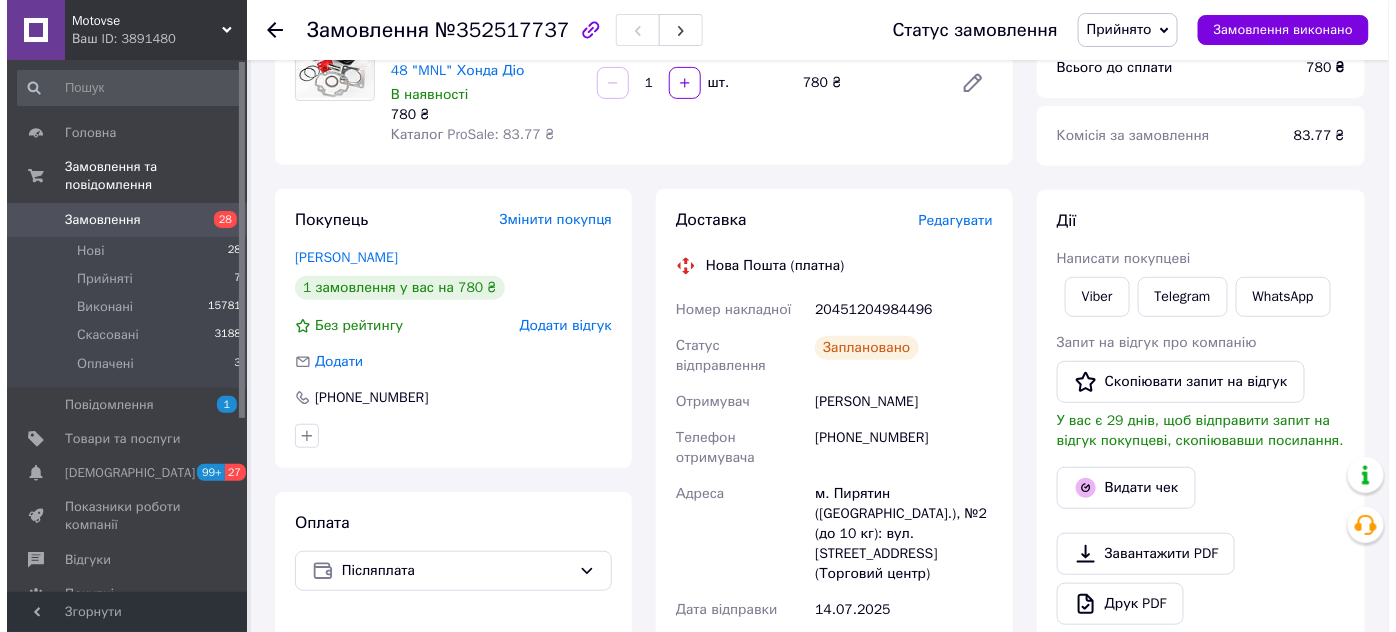 scroll, scrollTop: 363, scrollLeft: 0, axis: vertical 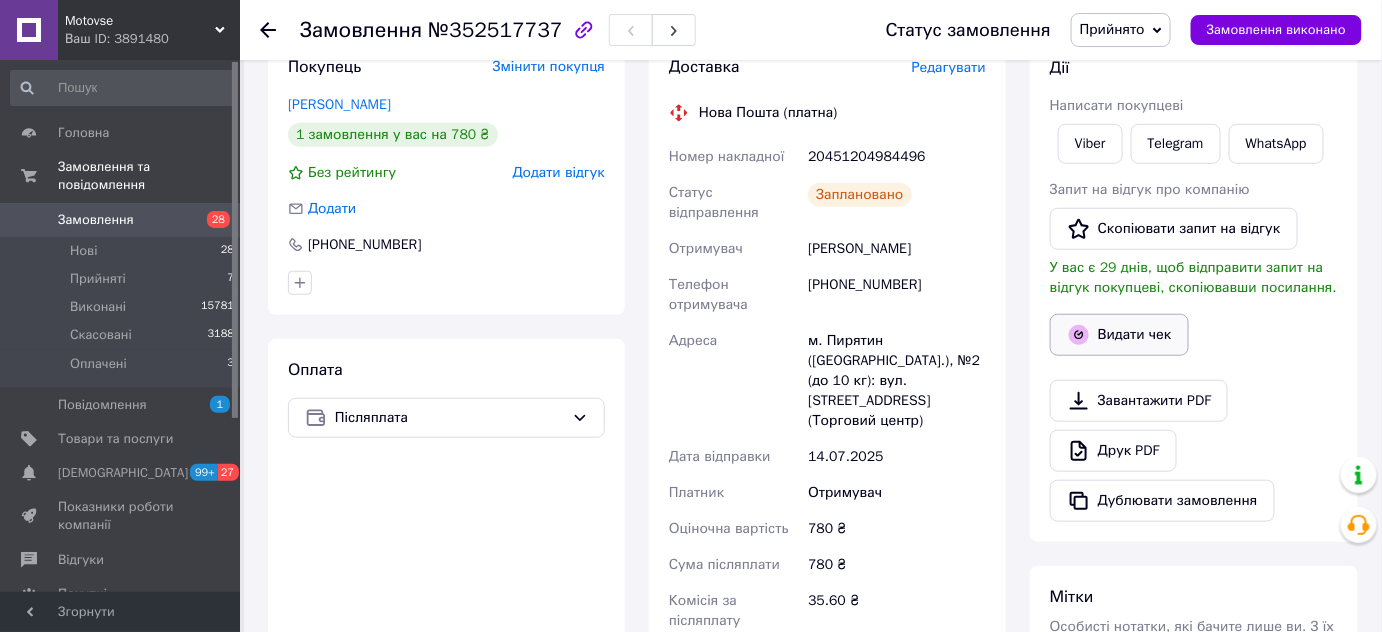 click on "Видати чек" at bounding box center [1119, 335] 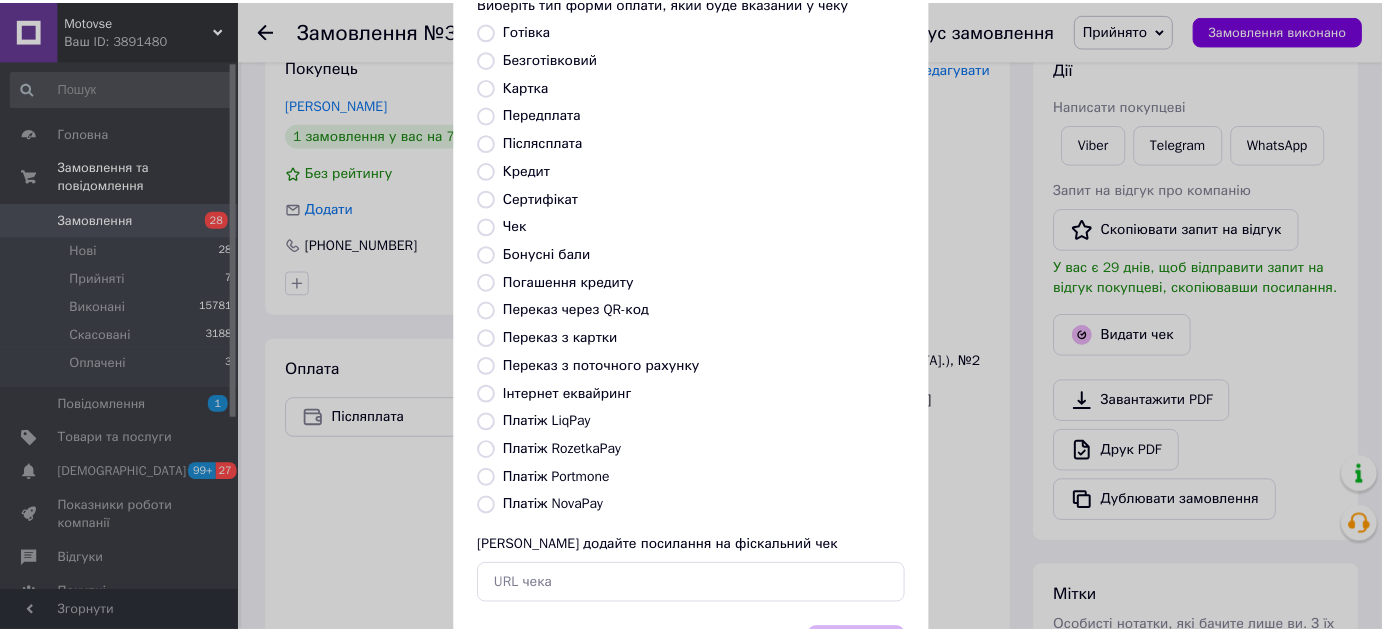 scroll, scrollTop: 226, scrollLeft: 0, axis: vertical 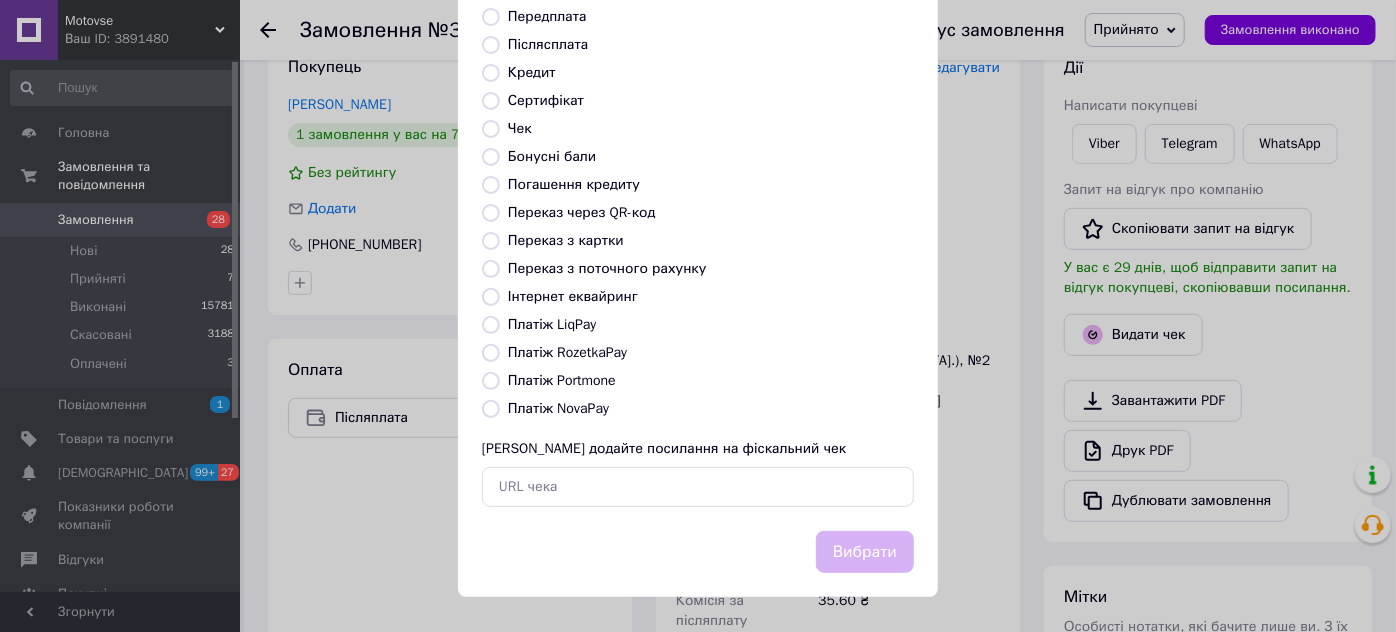 click on "Платіж NovaPay" at bounding box center [558, 408] 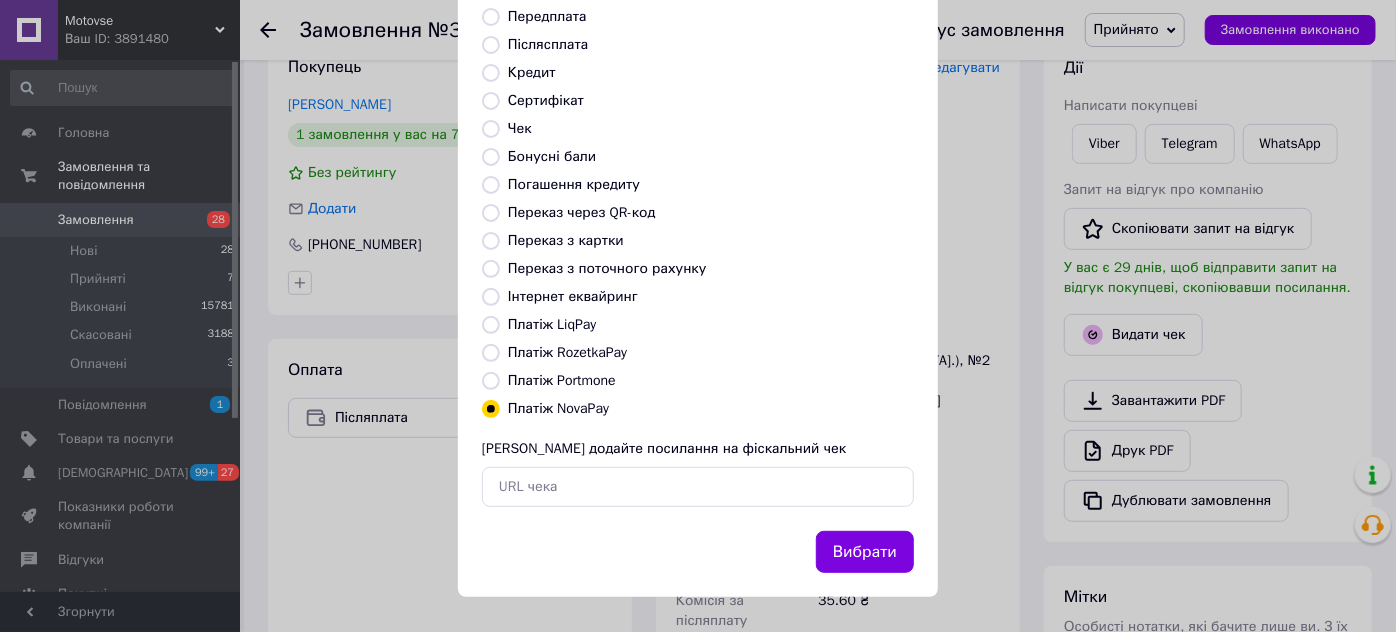 click on "Вибрати" at bounding box center (865, 552) 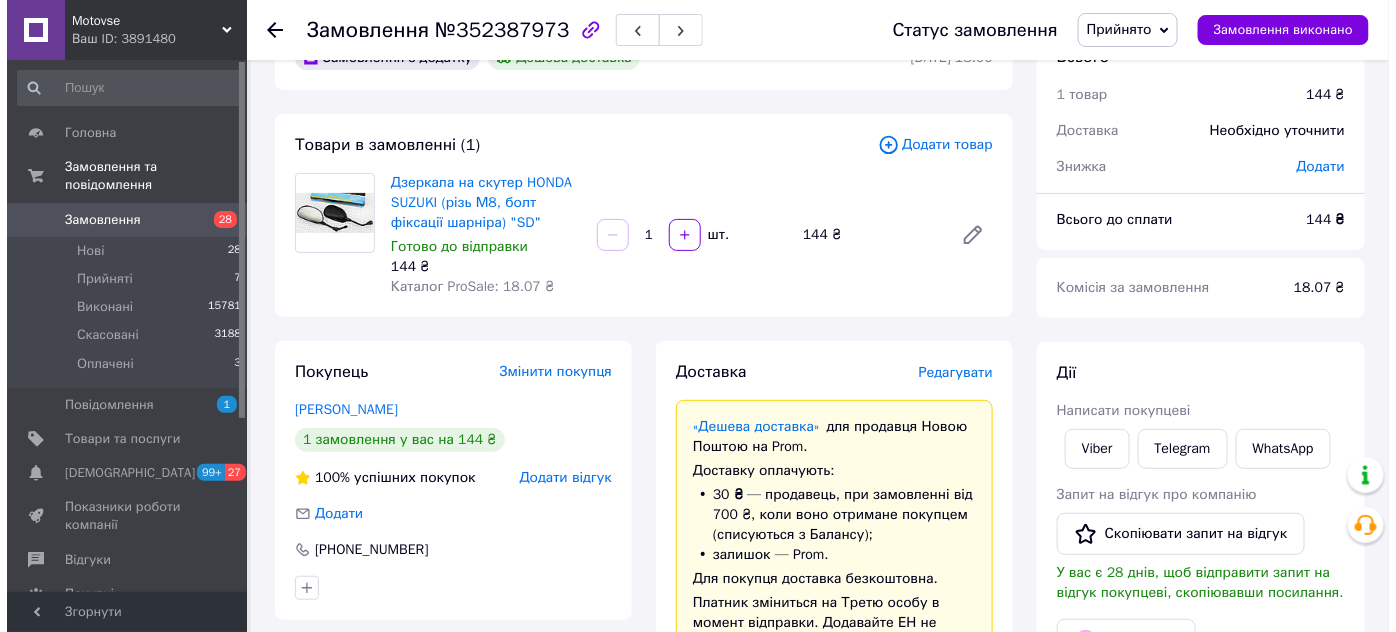 scroll, scrollTop: 90, scrollLeft: 0, axis: vertical 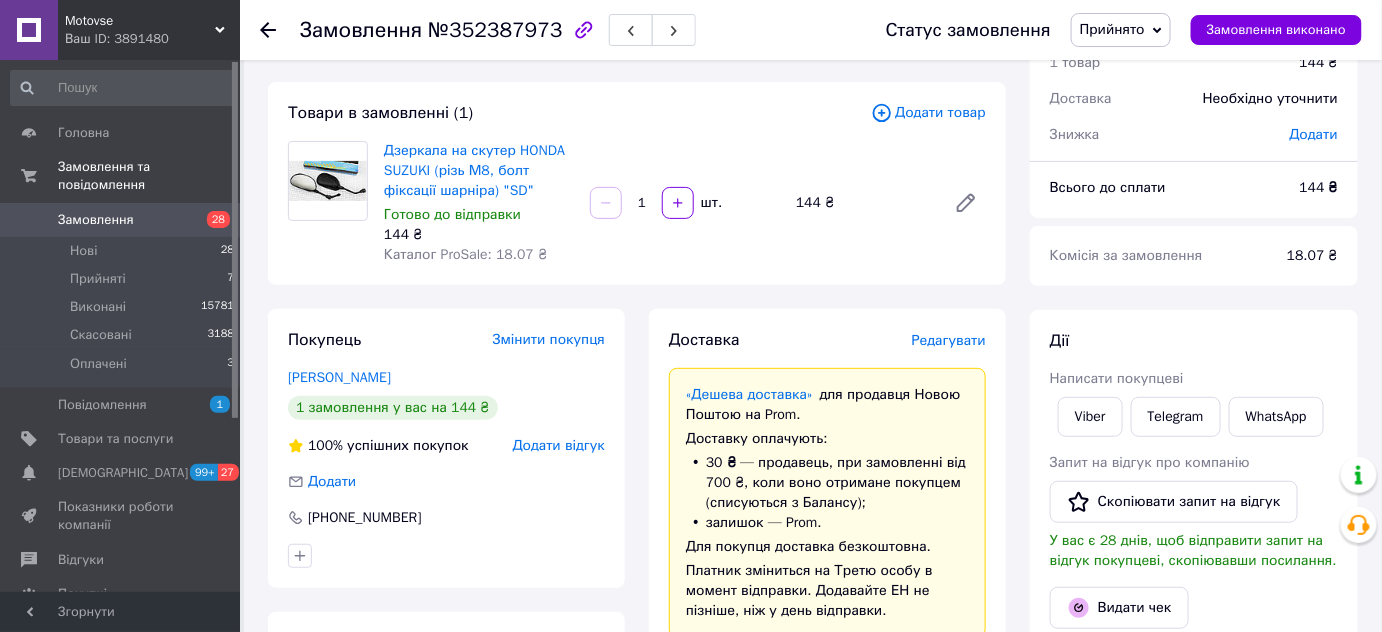 click on "Редагувати" at bounding box center (949, 340) 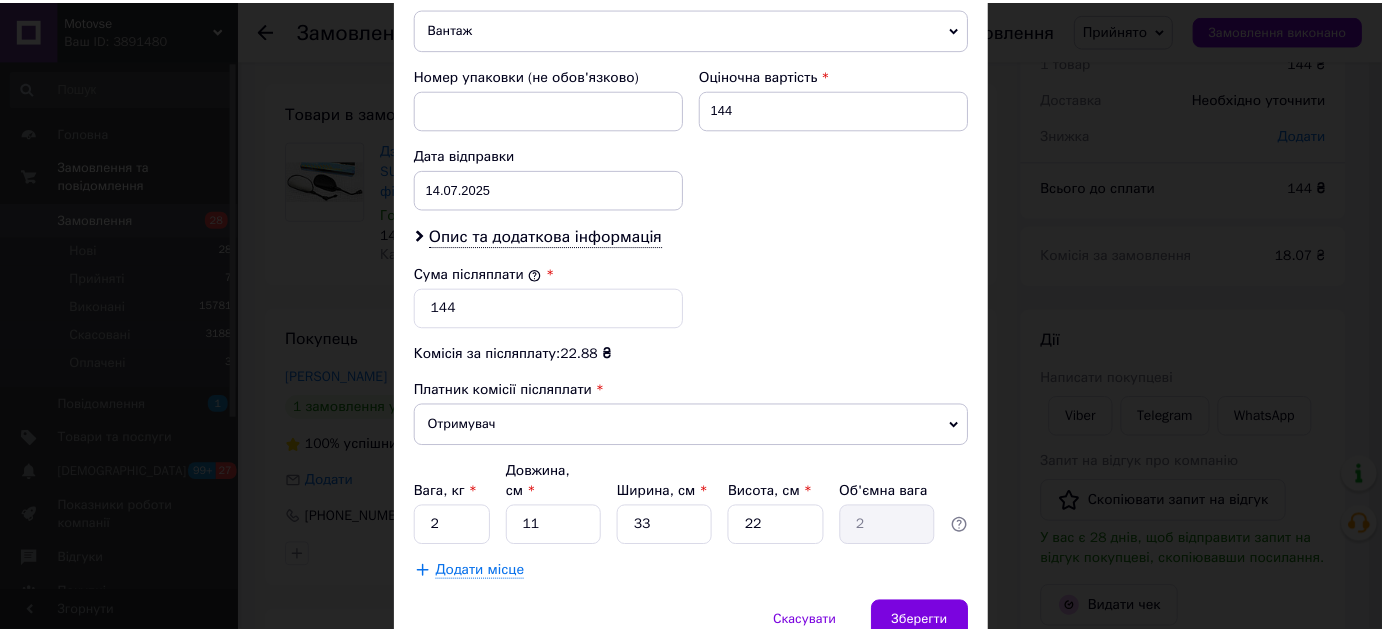 scroll, scrollTop: 885, scrollLeft: 0, axis: vertical 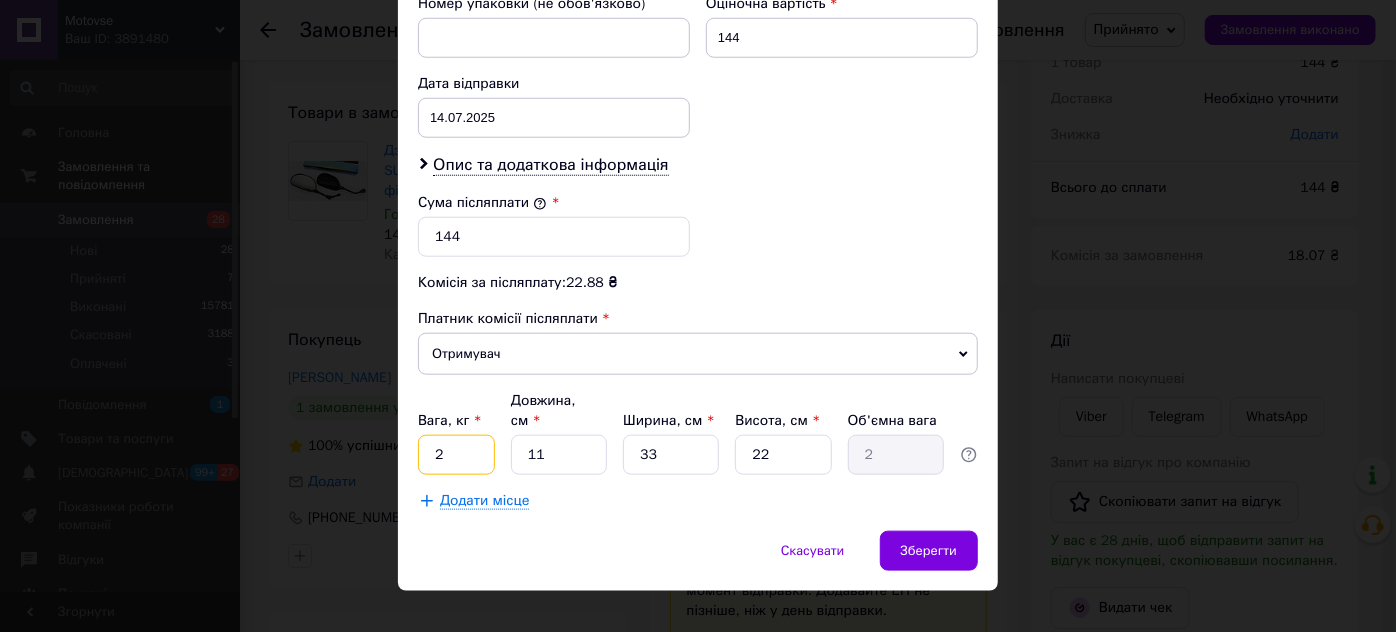 click on "2" at bounding box center (456, 455) 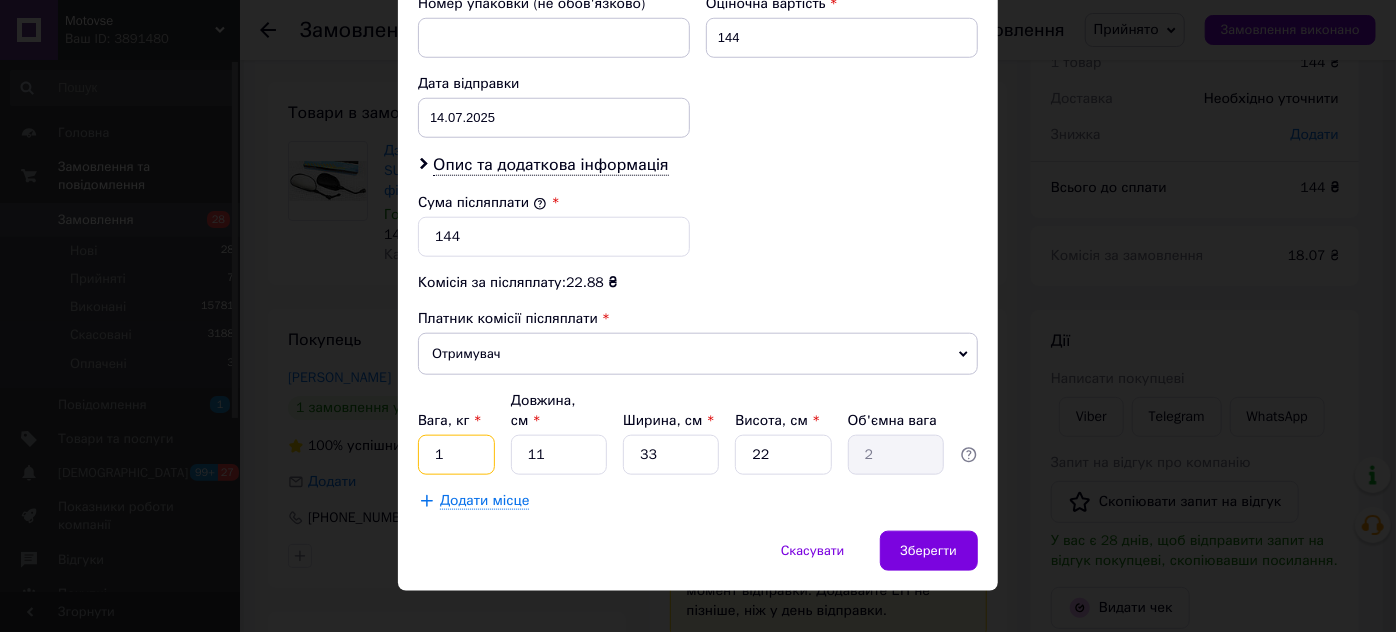 type on "1" 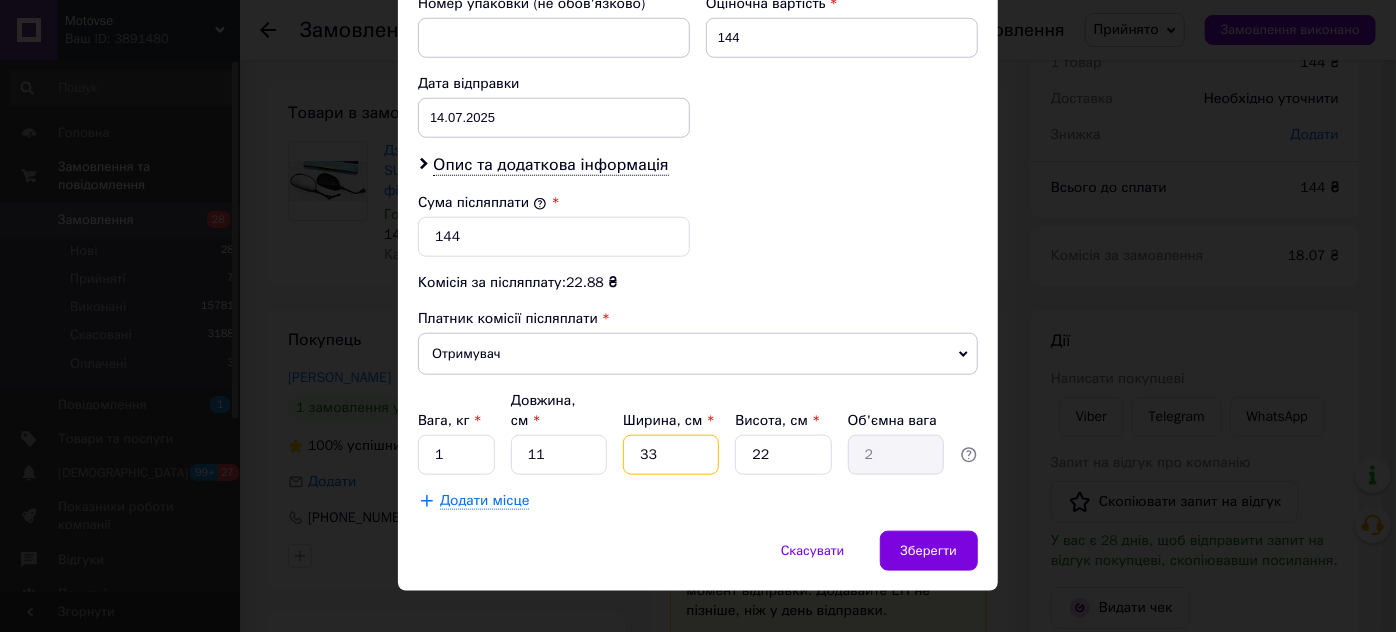 click on "33" at bounding box center (671, 455) 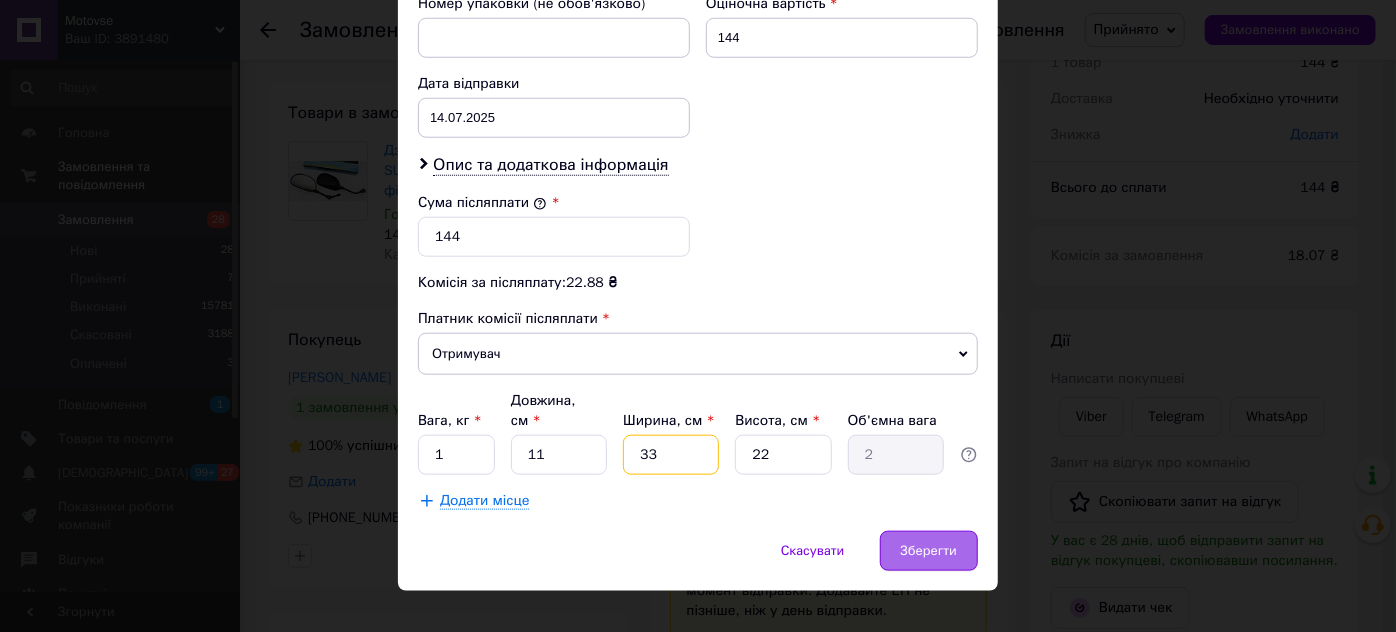 type on "1" 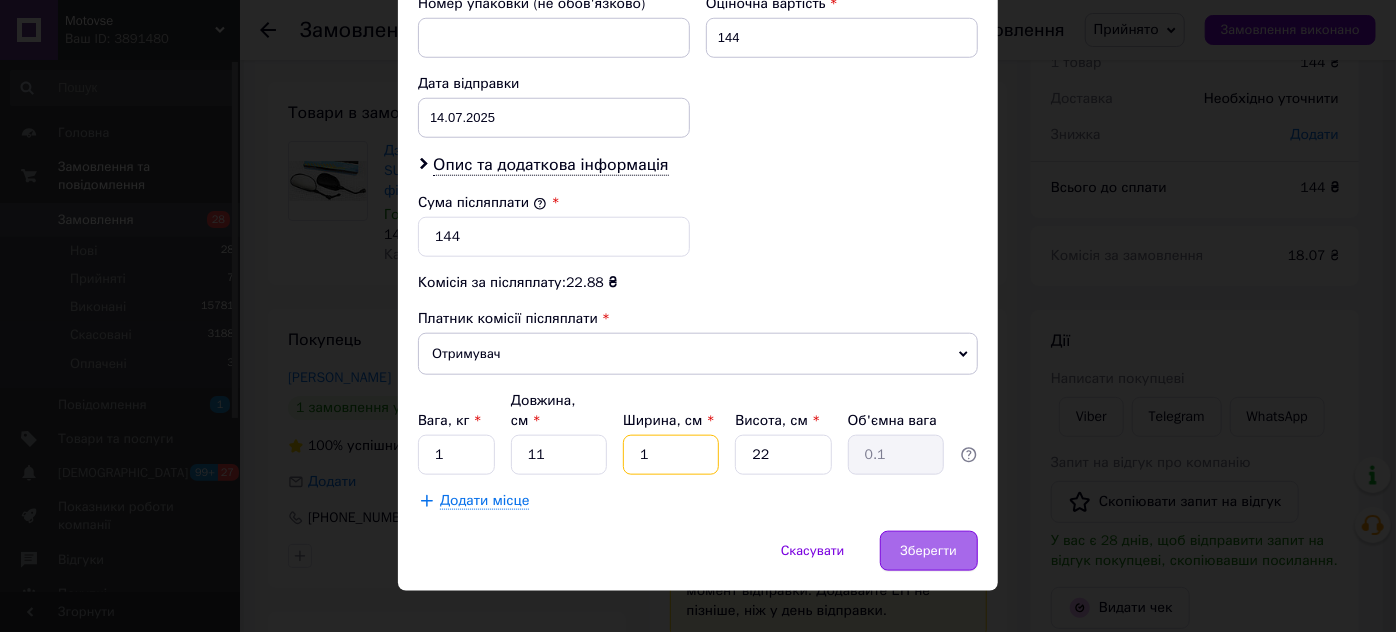 type on "11" 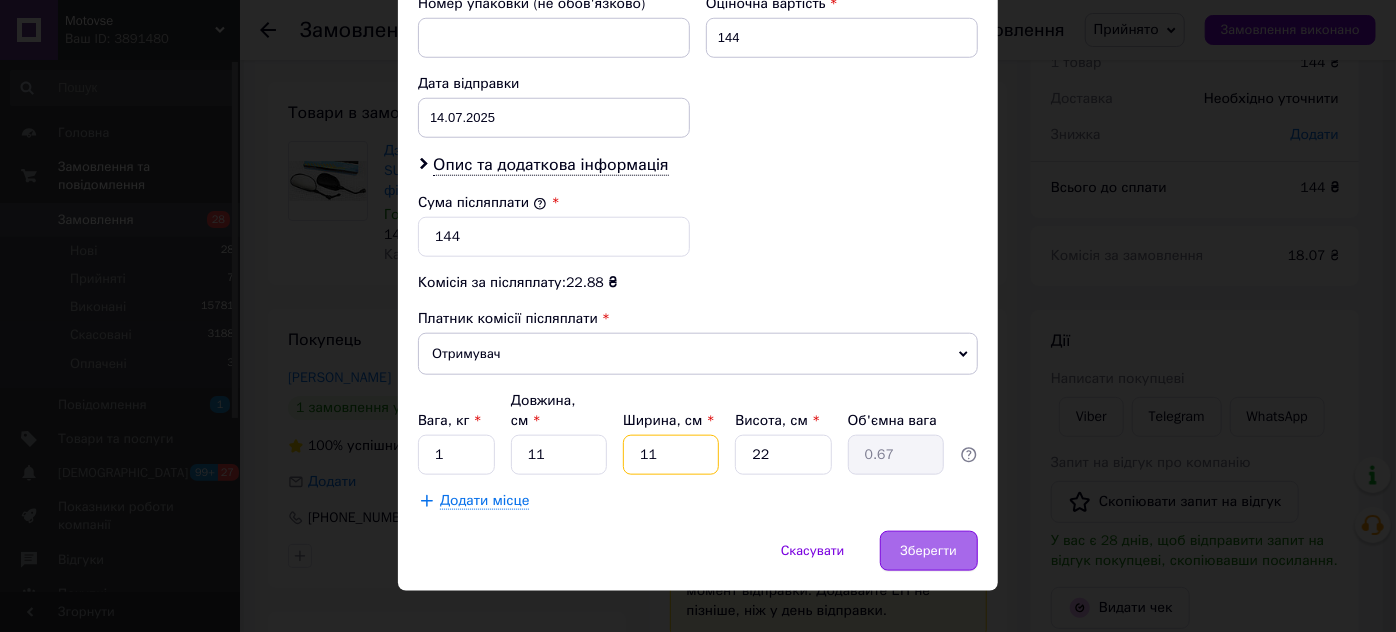 type on "11" 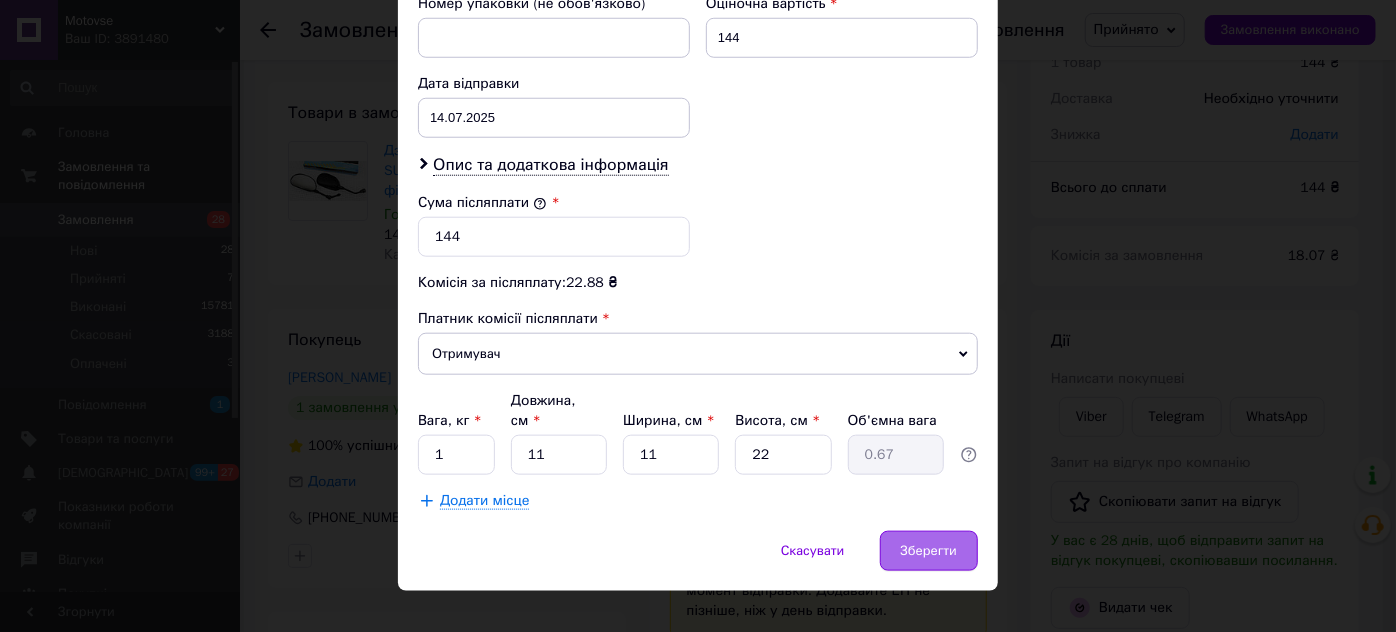 click on "Зберегти" at bounding box center (929, 551) 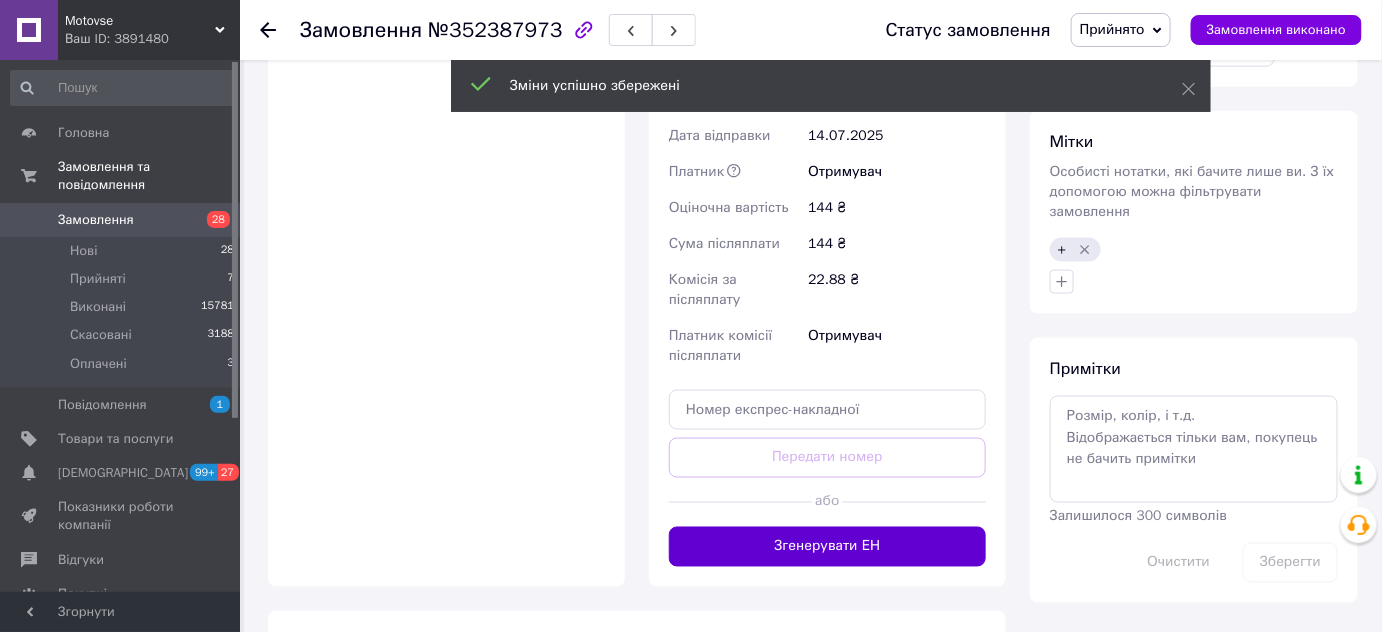 click on "Згенерувати ЕН" at bounding box center [827, 547] 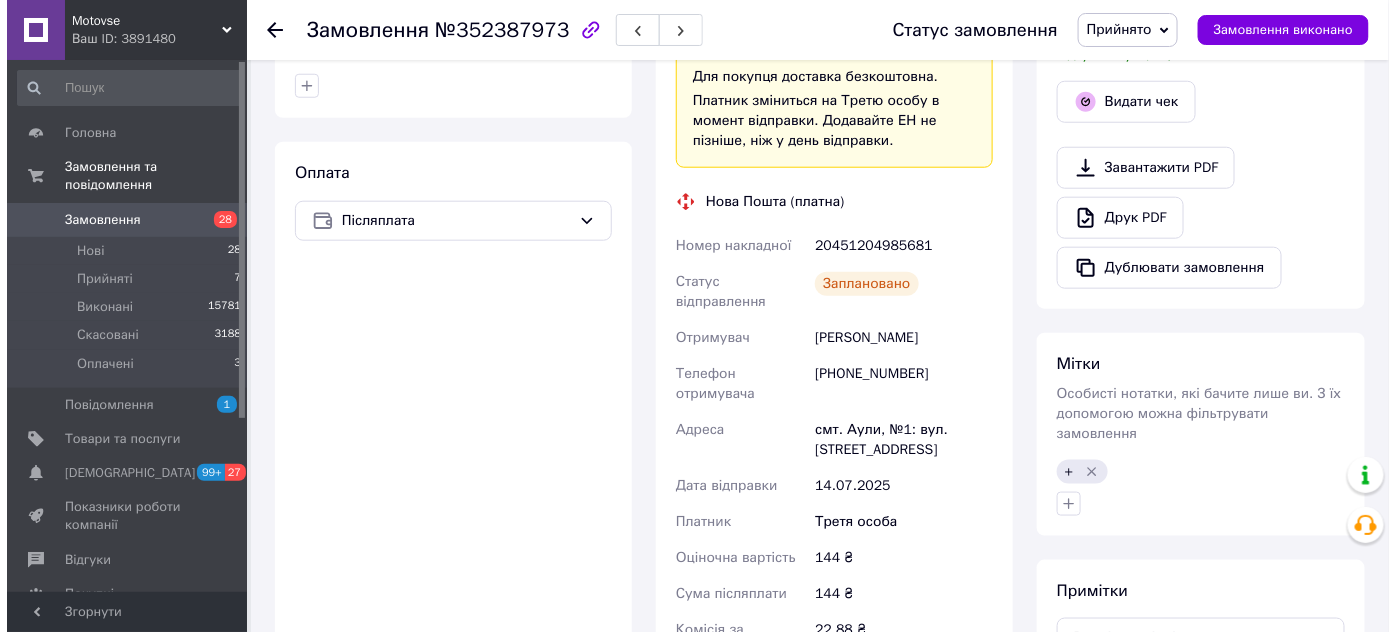 scroll, scrollTop: 454, scrollLeft: 0, axis: vertical 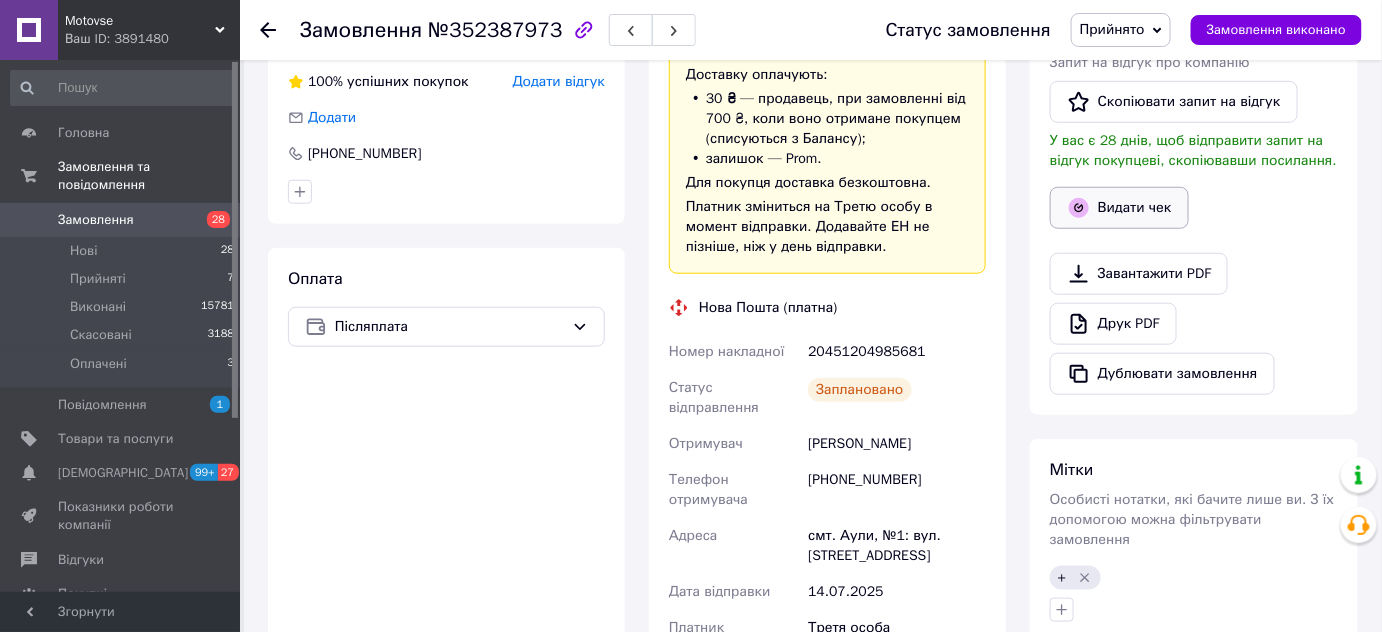 click on "Видати чек" at bounding box center [1119, 208] 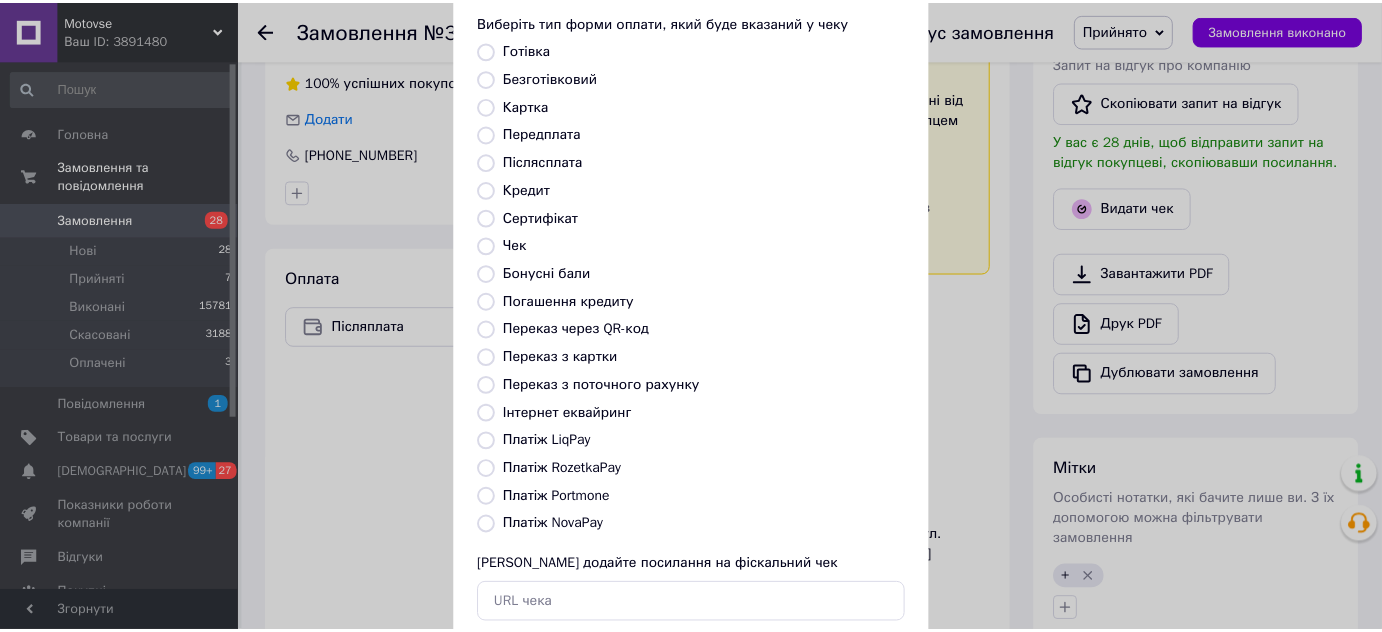 scroll, scrollTop: 226, scrollLeft: 0, axis: vertical 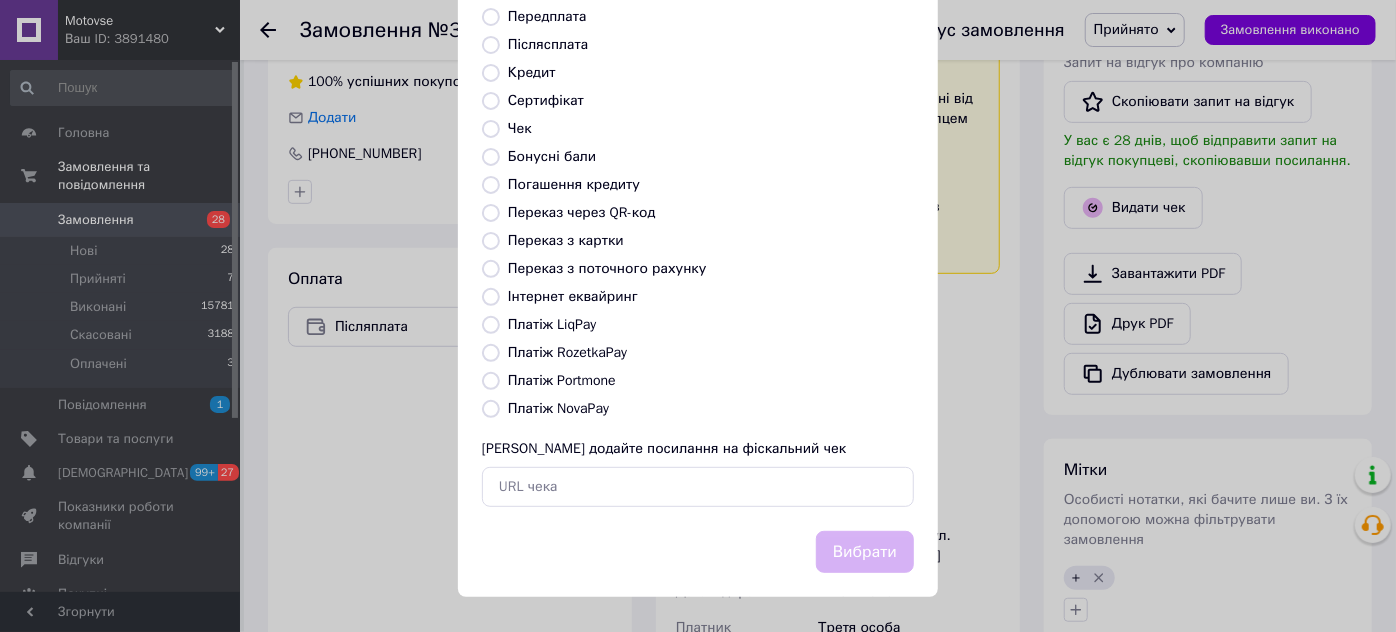 click on "Платіж NovaPay" at bounding box center [558, 408] 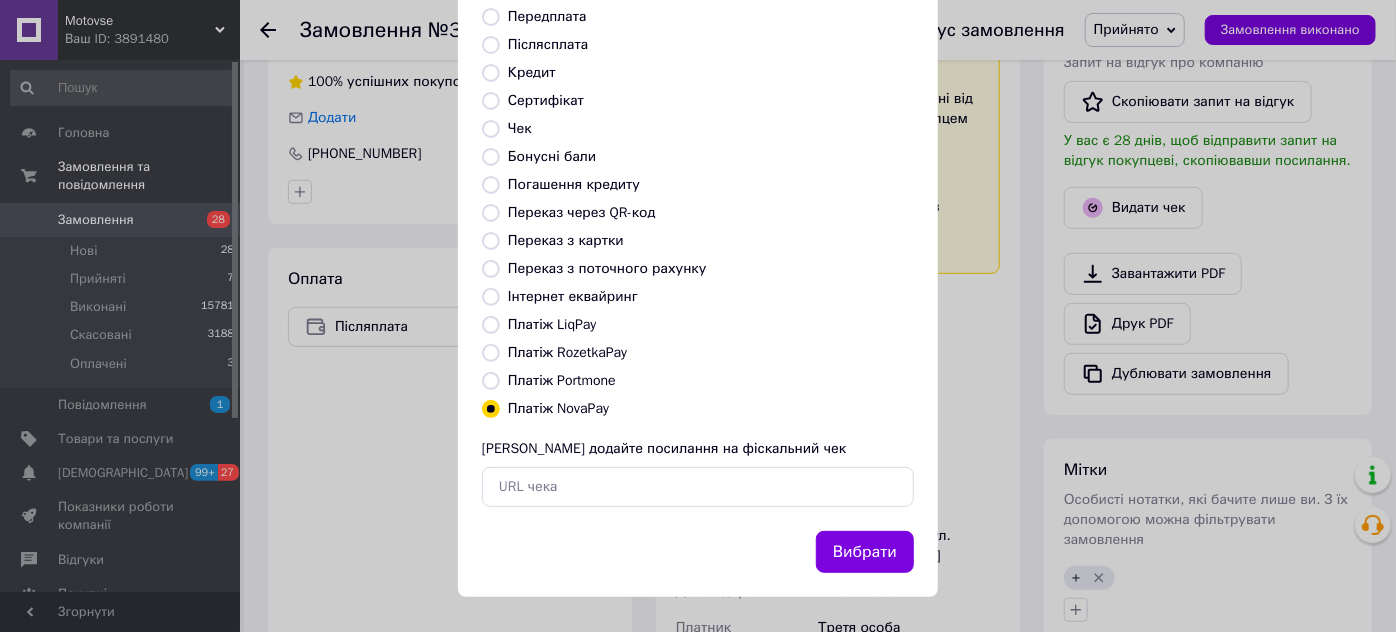 click on "Вибрати" at bounding box center (865, 552) 